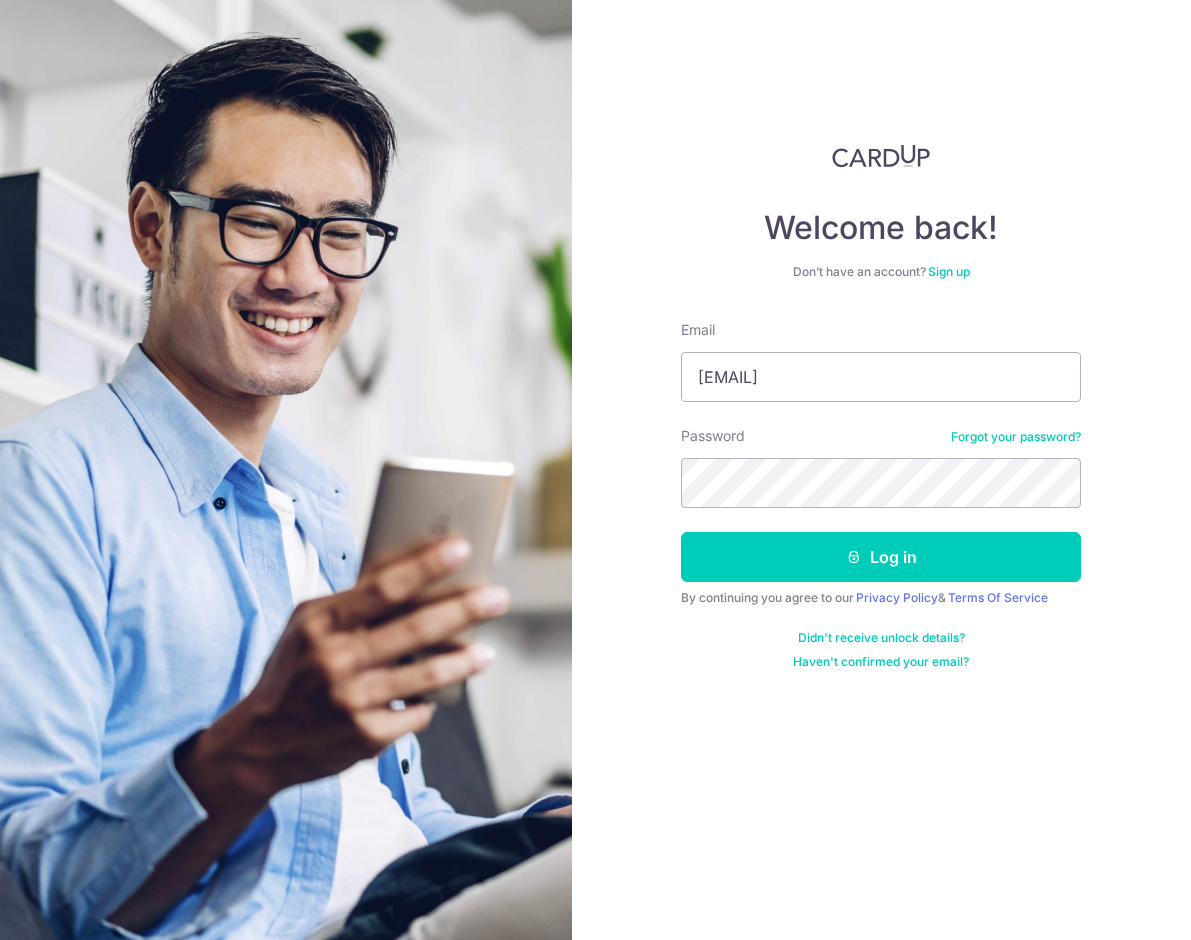 scroll, scrollTop: 0, scrollLeft: 0, axis: both 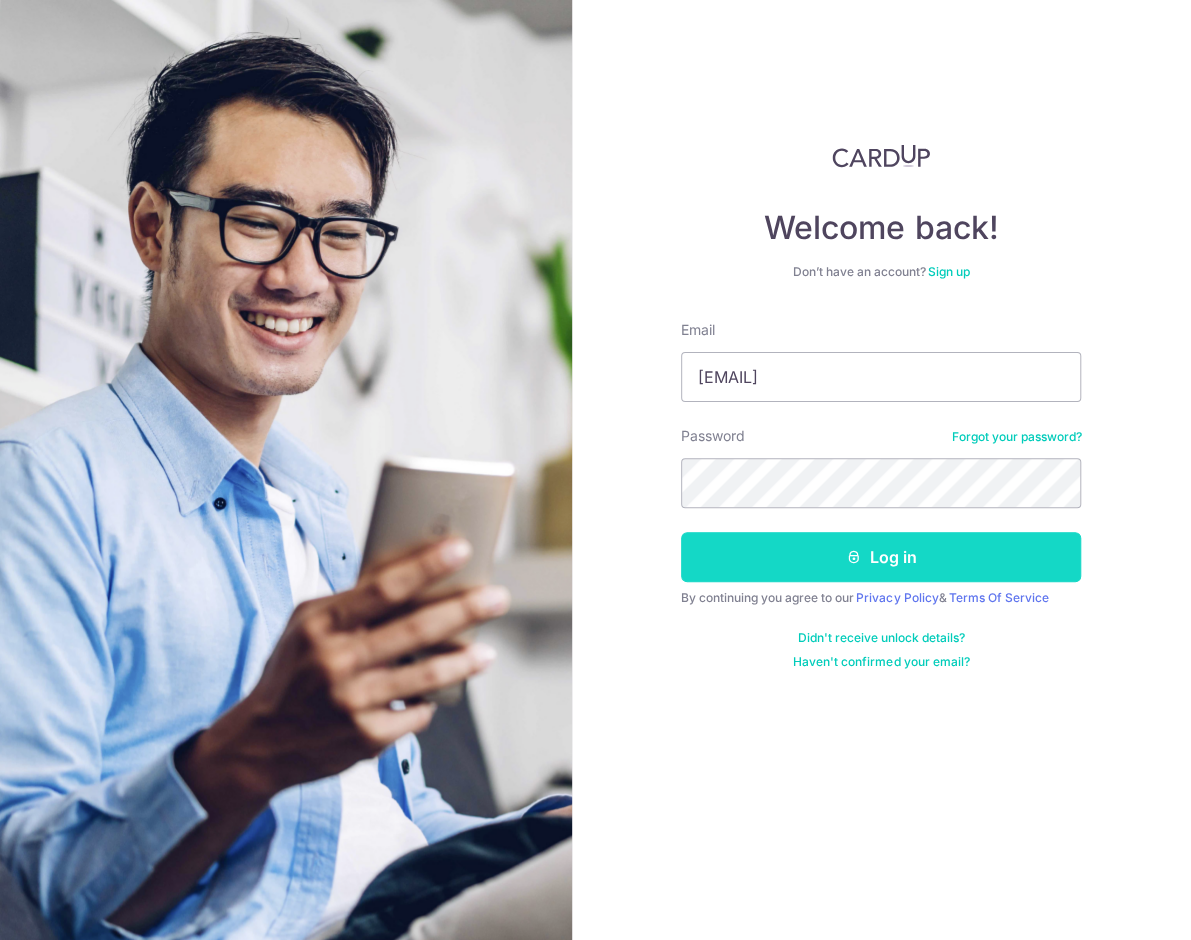 click on "Log in" at bounding box center (881, 557) 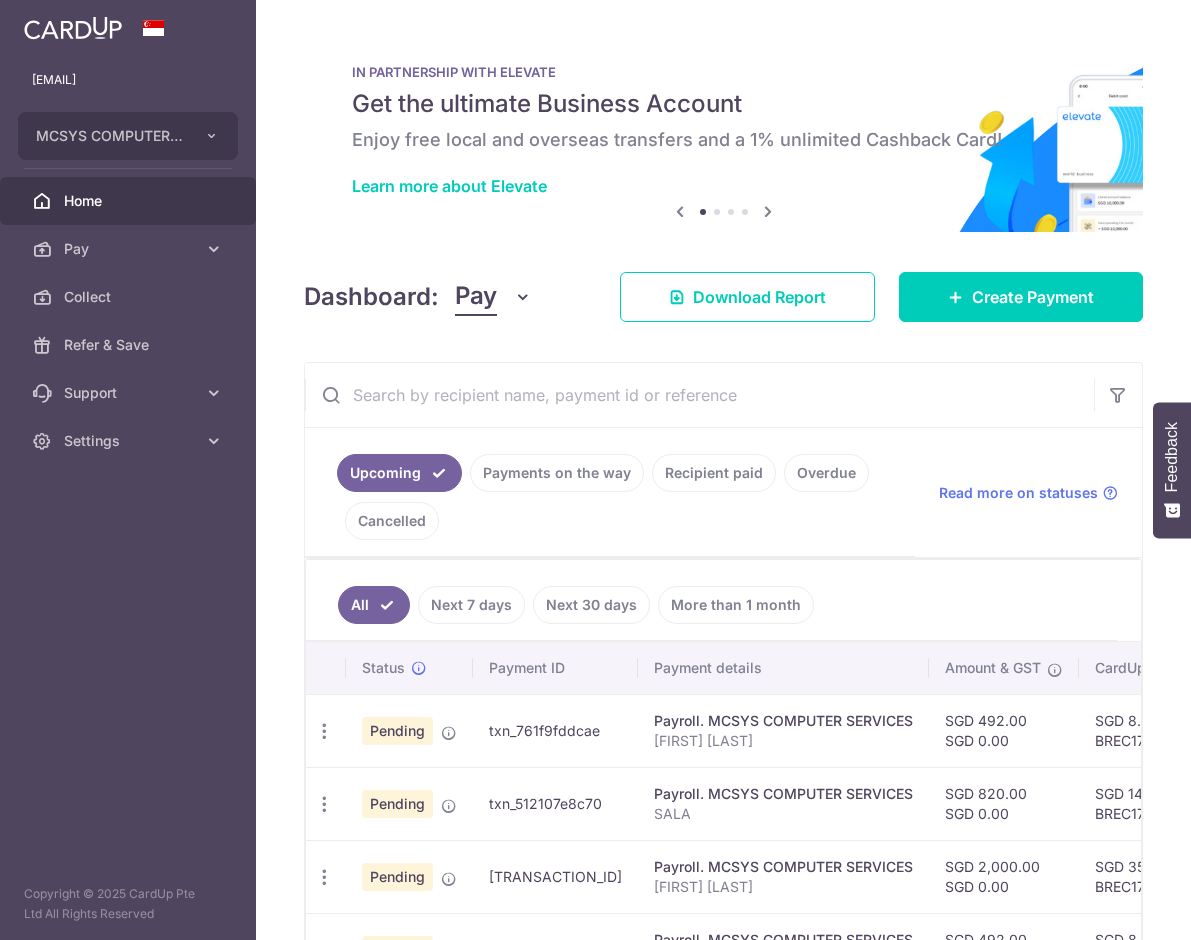 scroll, scrollTop: 0, scrollLeft: 0, axis: both 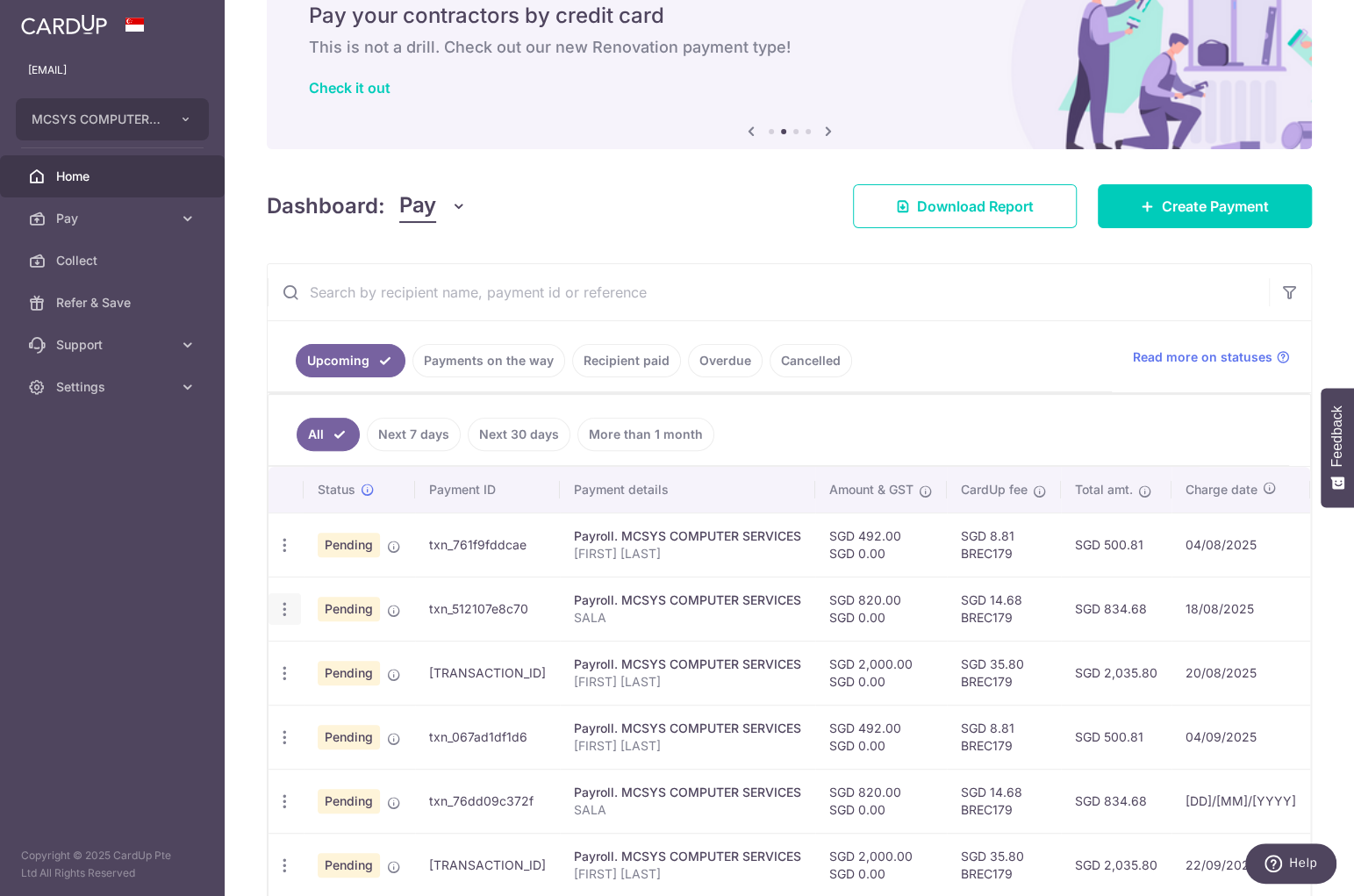 click at bounding box center [284, 545] 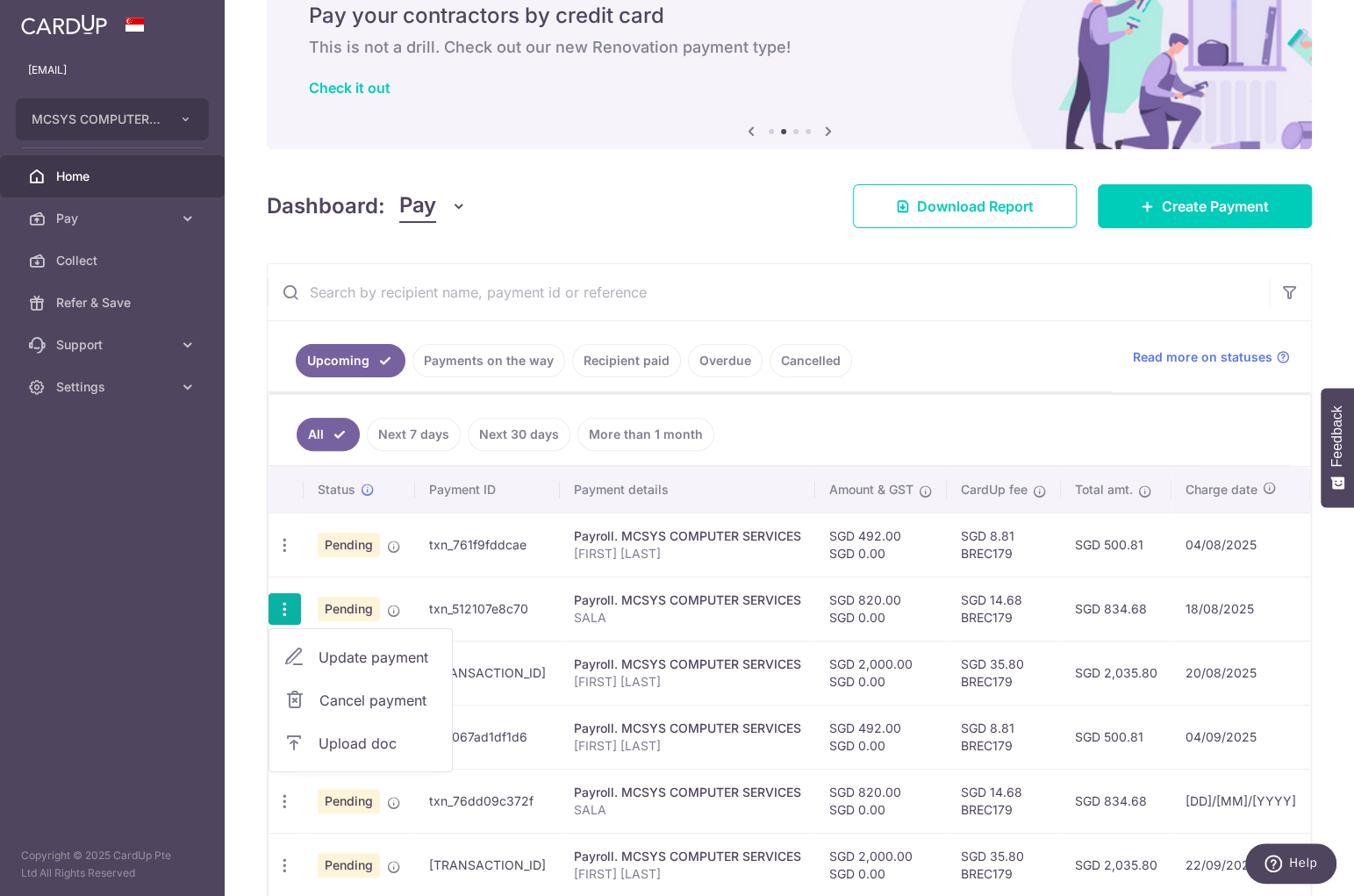 click on "Update payment" at bounding box center [378, 657] 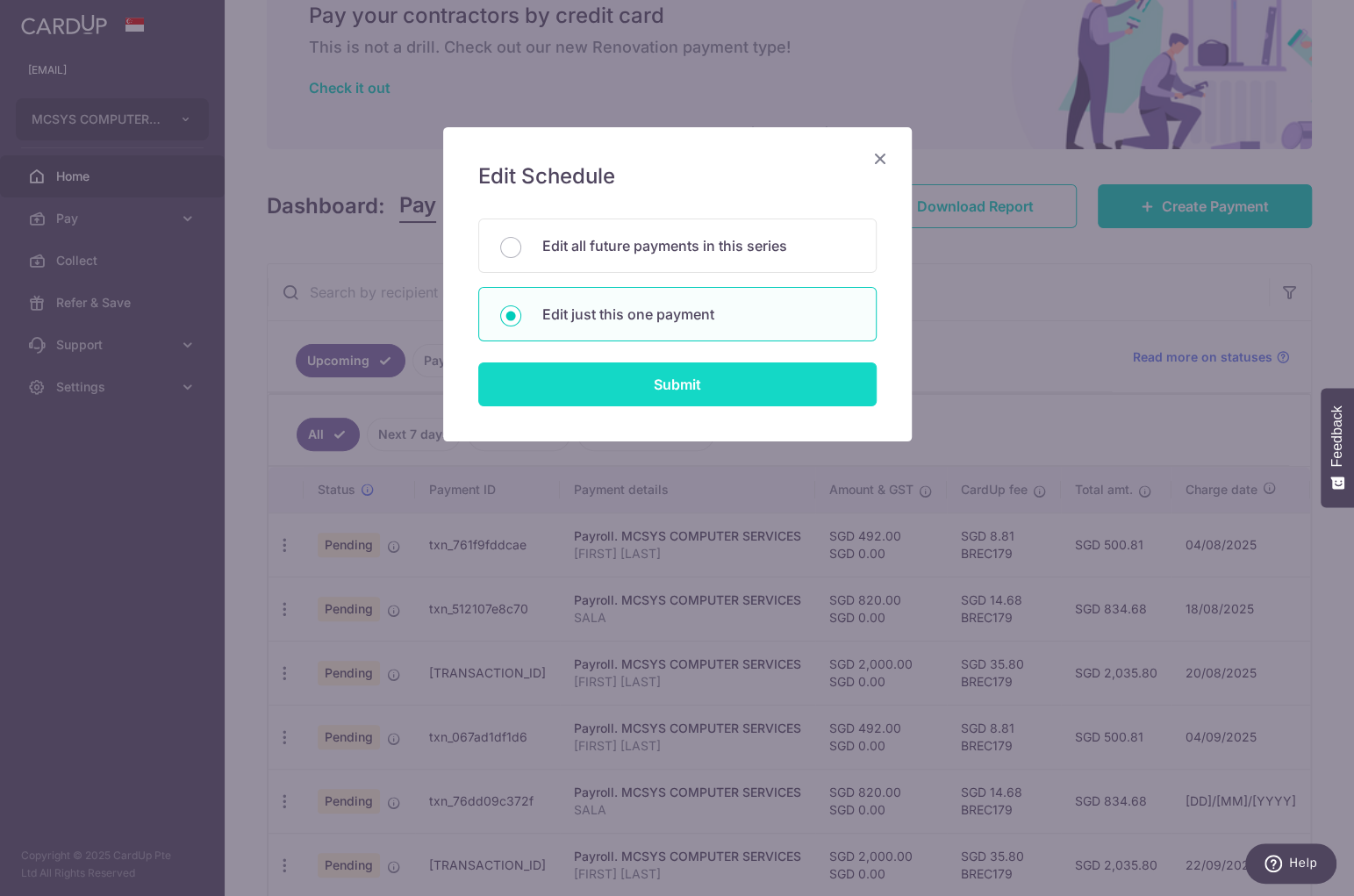 click on "Submit" at bounding box center [677, 384] 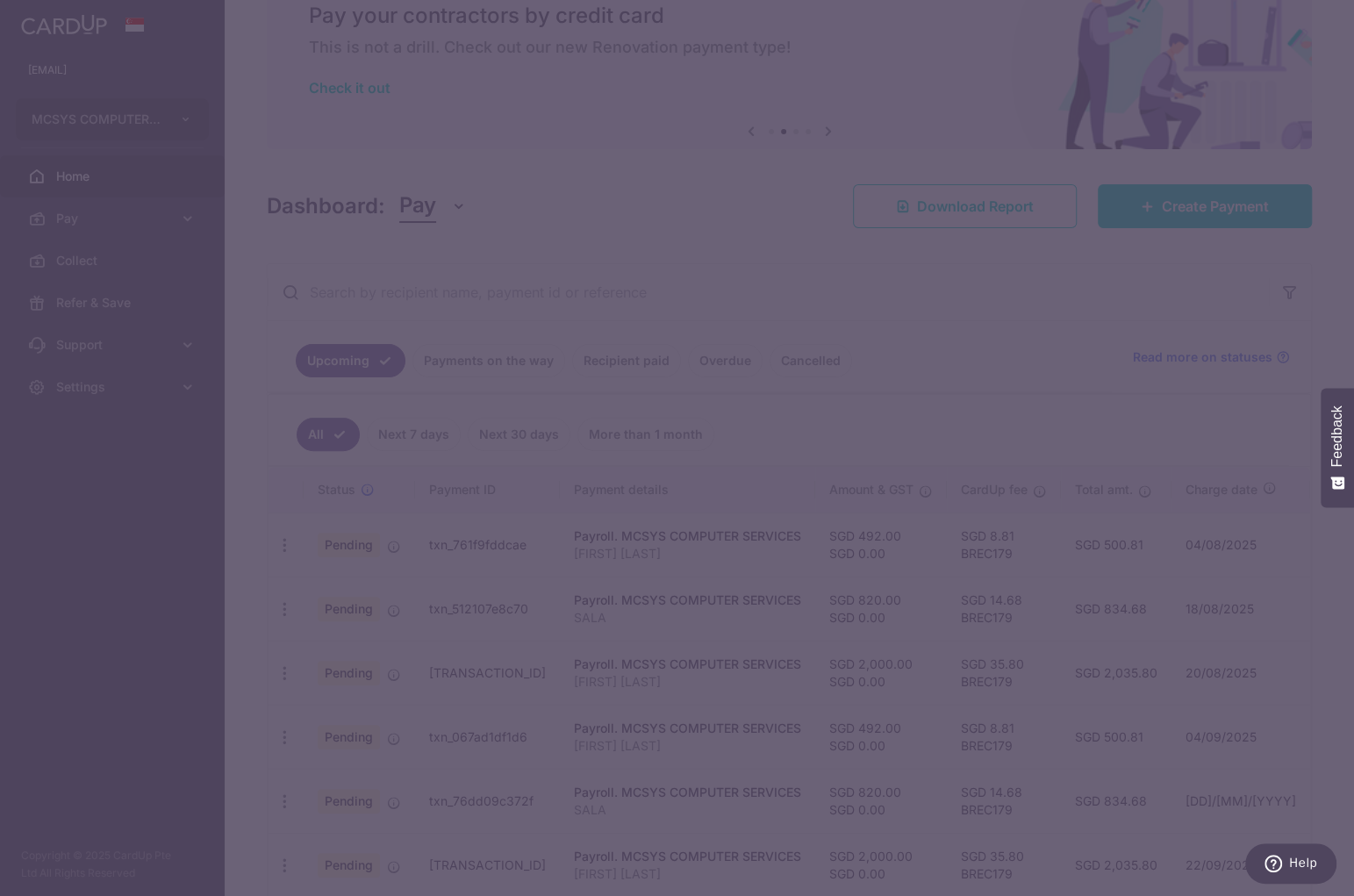 type on "BREC179" 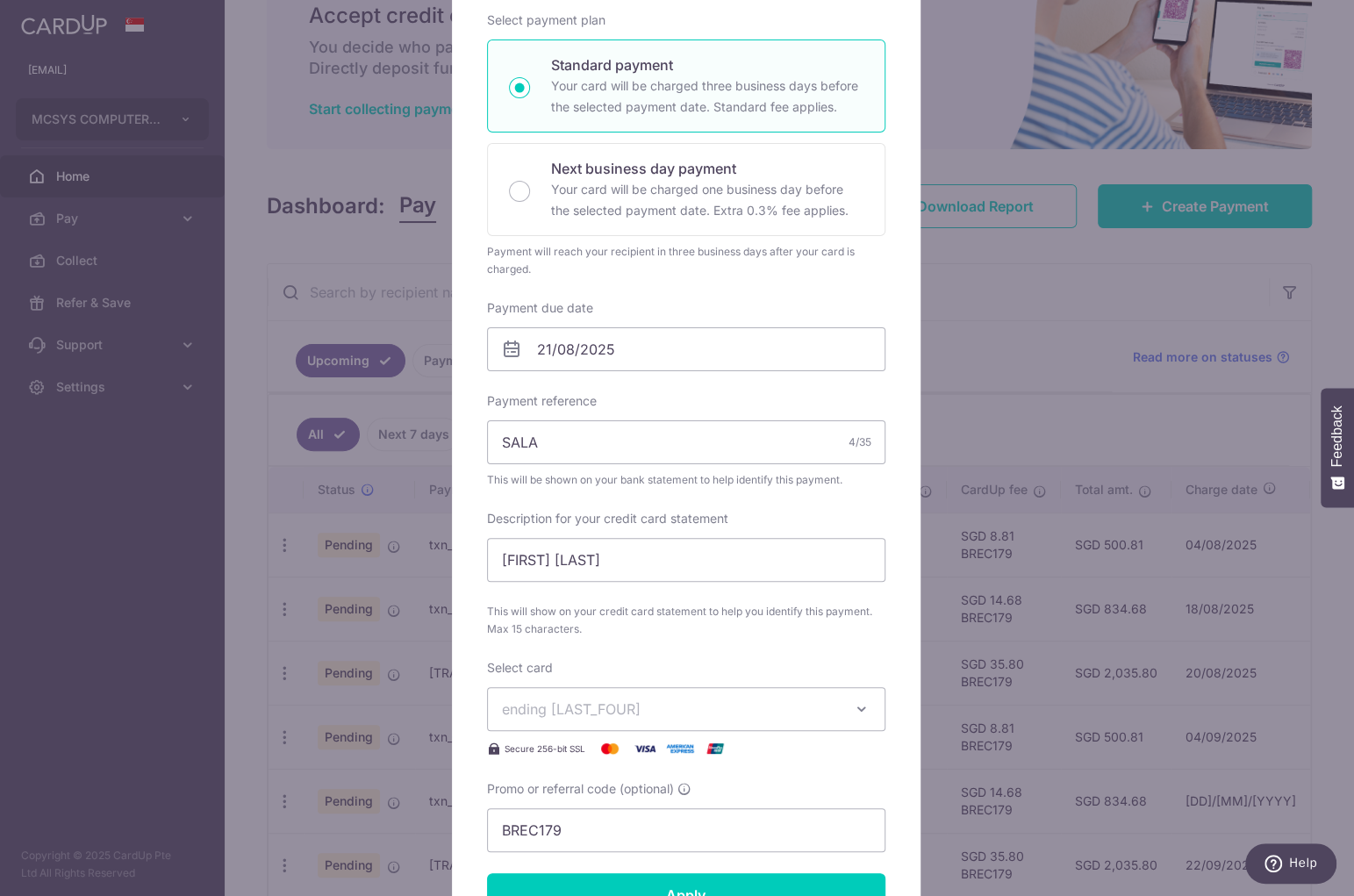 scroll, scrollTop: 279, scrollLeft: 0, axis: vertical 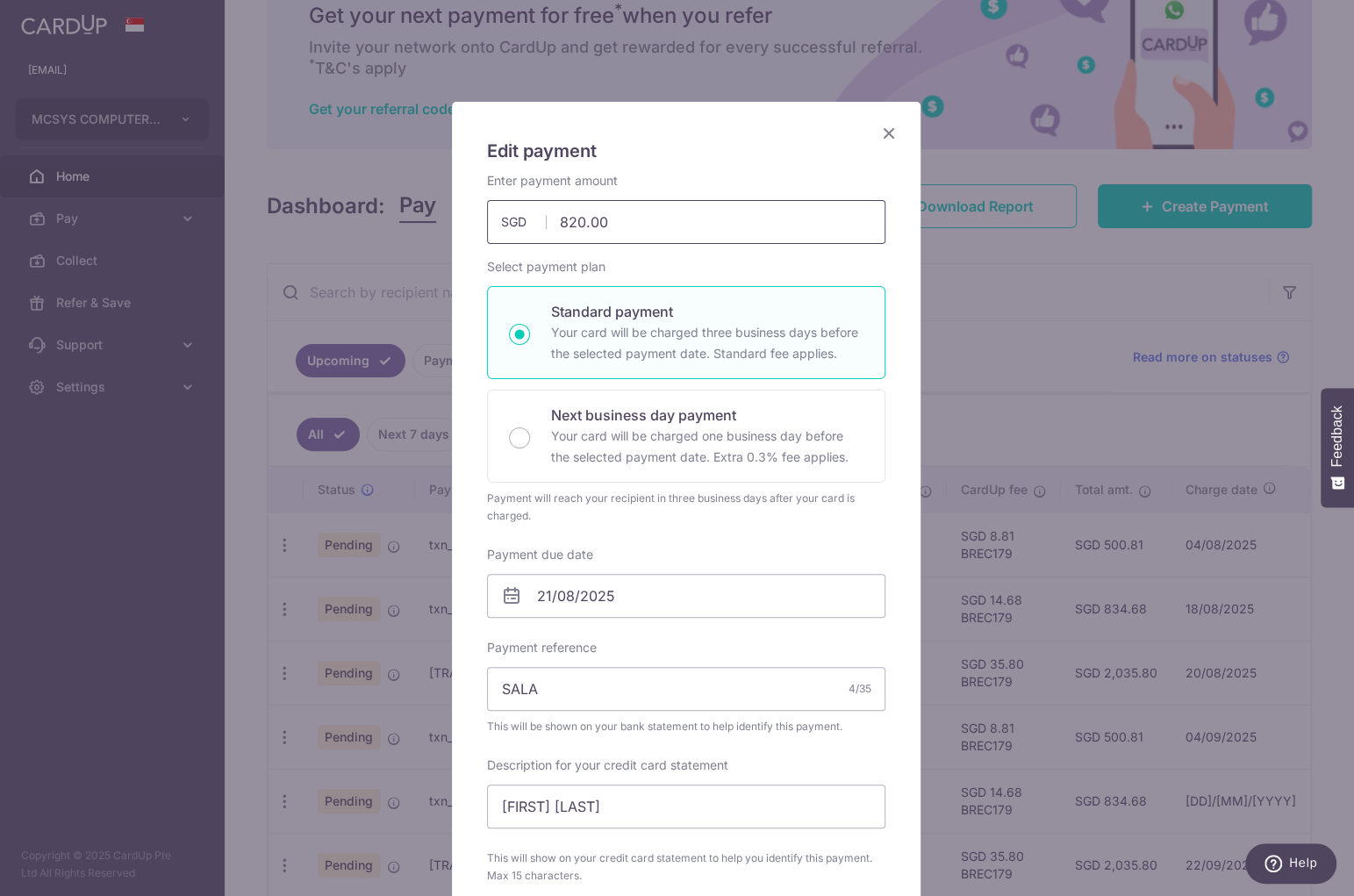 drag, startPoint x: 608, startPoint y: 215, endPoint x: 504, endPoint y: 213, distance: 104.01923 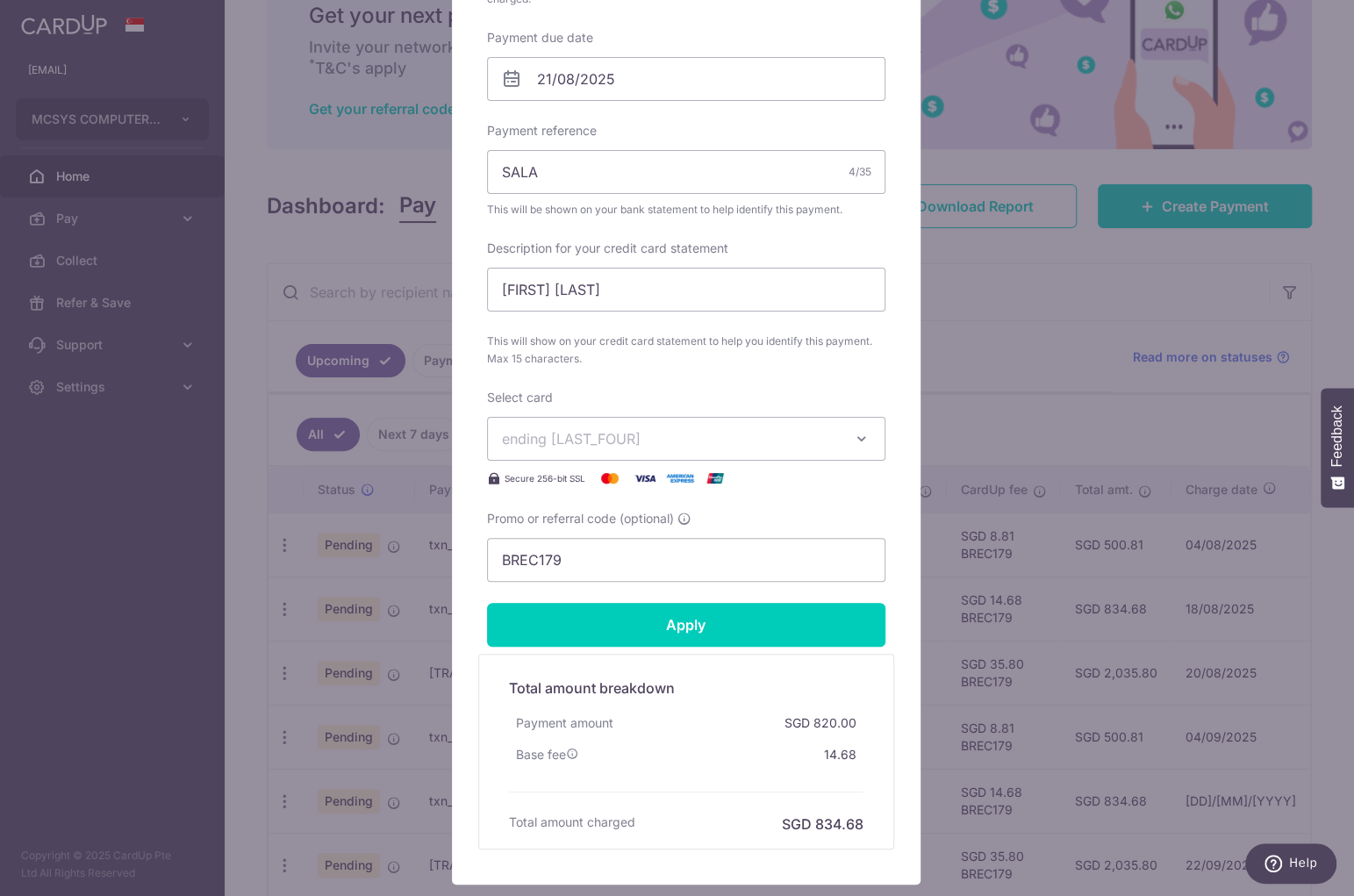 scroll, scrollTop: 545, scrollLeft: 0, axis: vertical 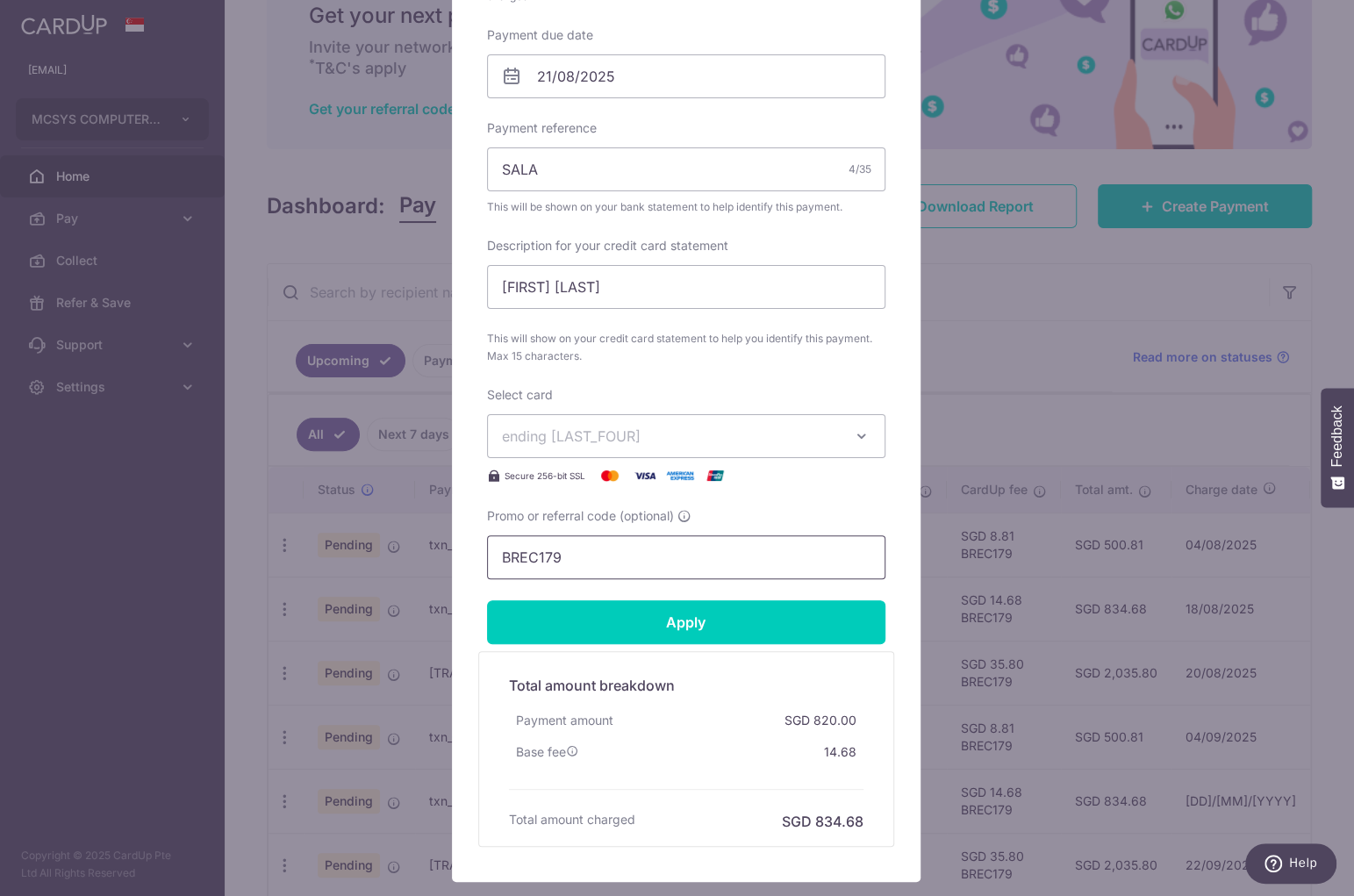 type on "1,150.00" 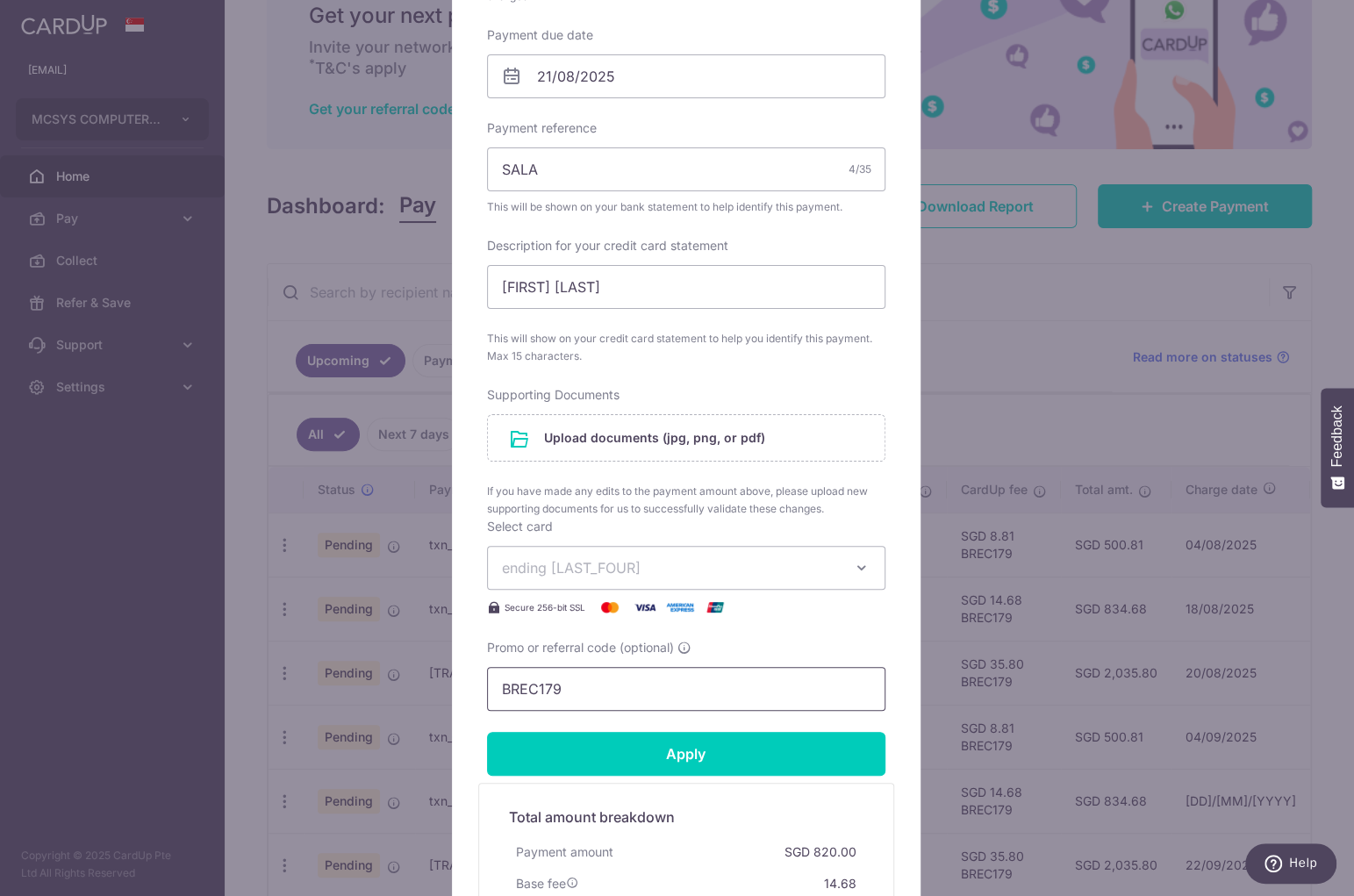 drag, startPoint x: 573, startPoint y: 556, endPoint x: 461, endPoint y: 567, distance: 112.53888 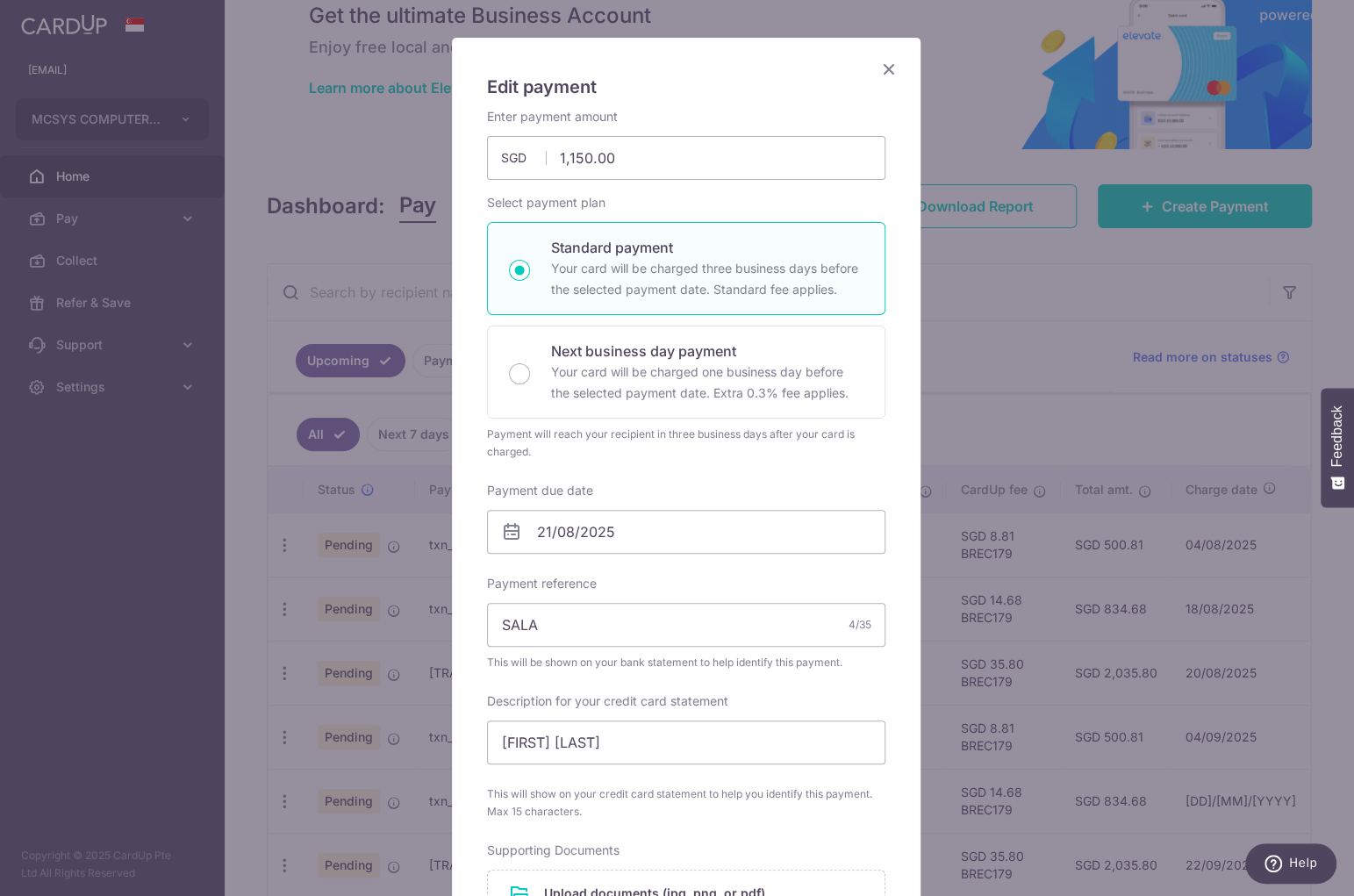scroll, scrollTop: 89, scrollLeft: 0, axis: vertical 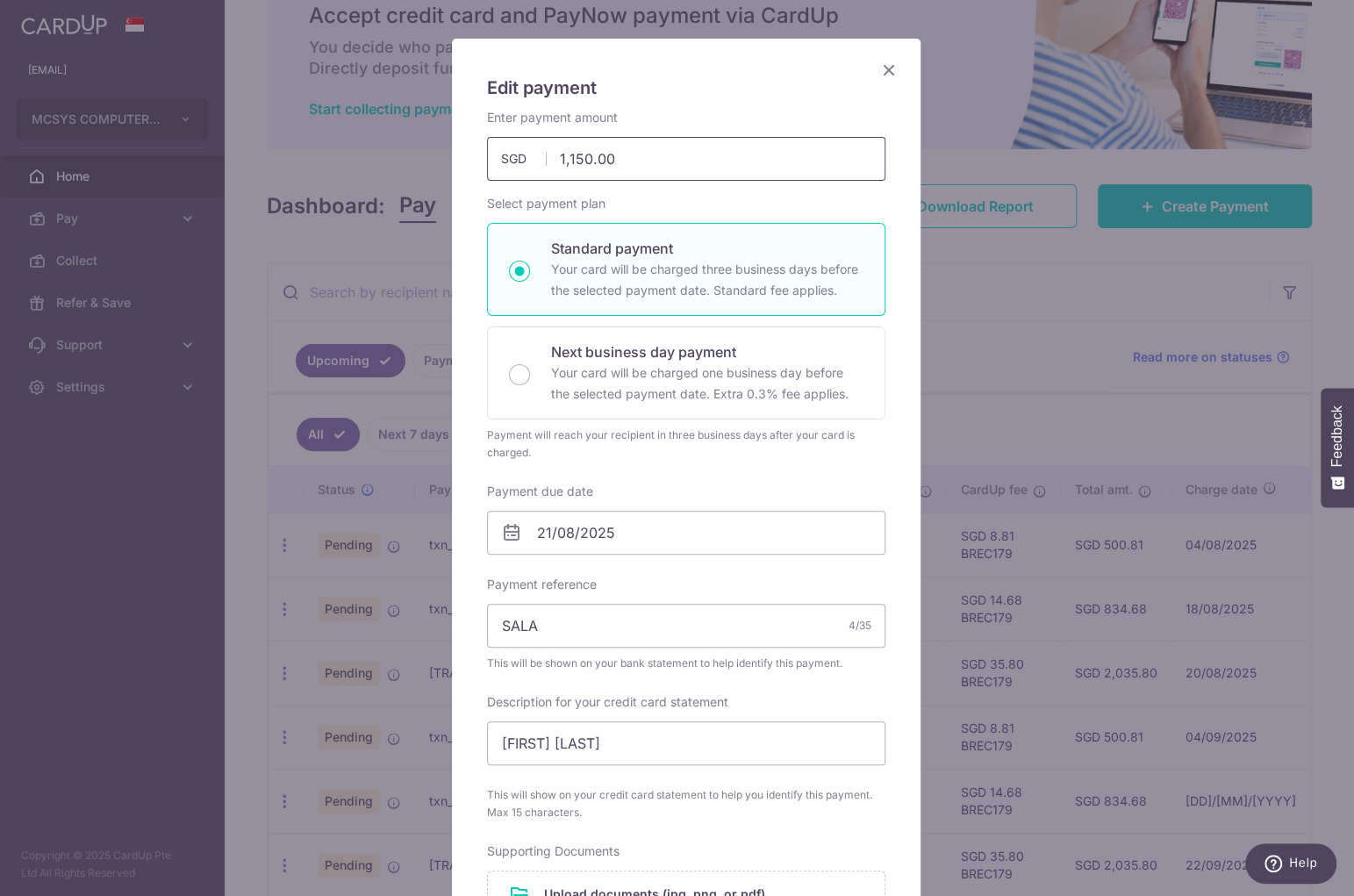 type on "THANKYOU" 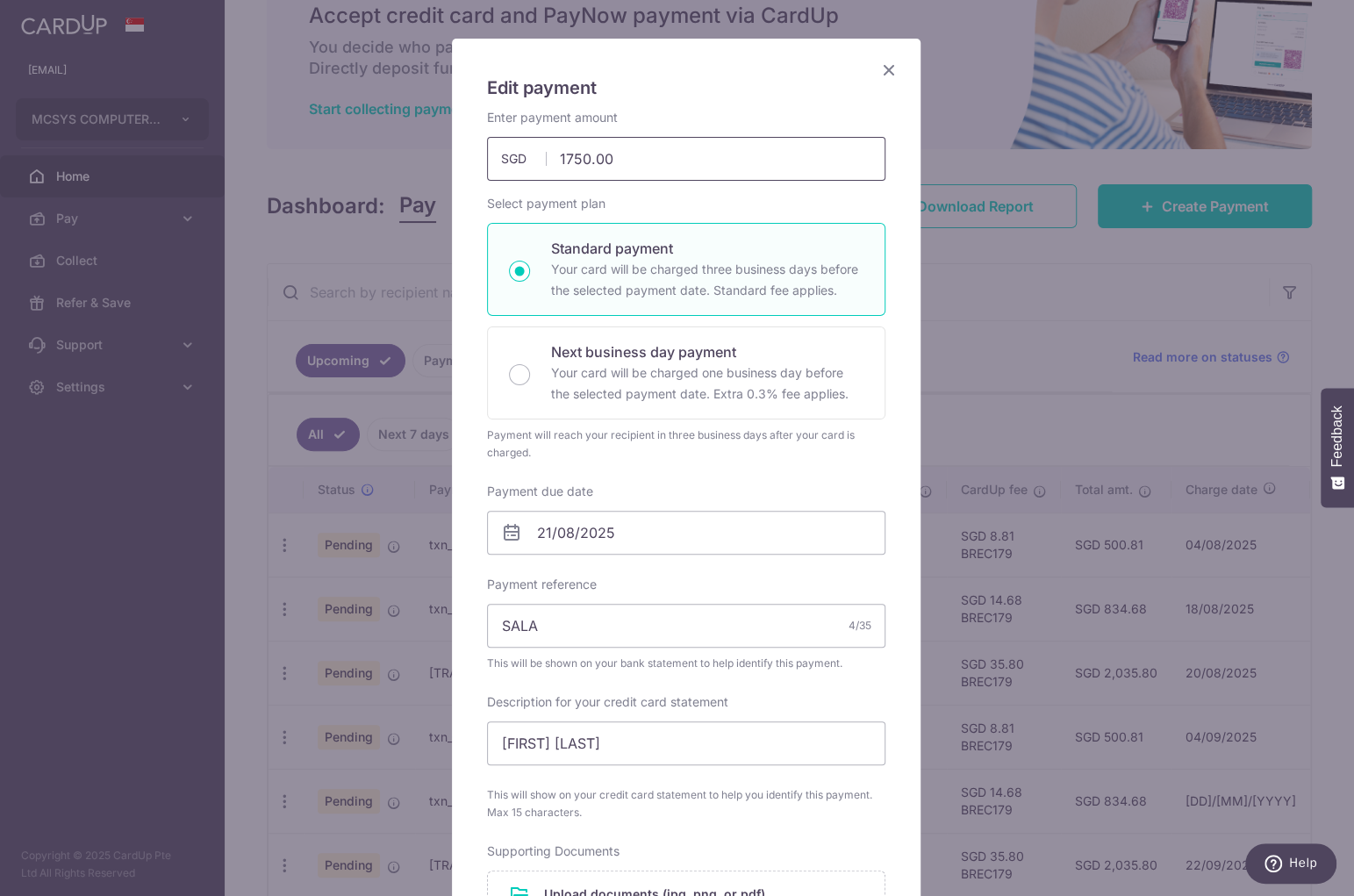 click on "1750.00" at bounding box center [686, 159] 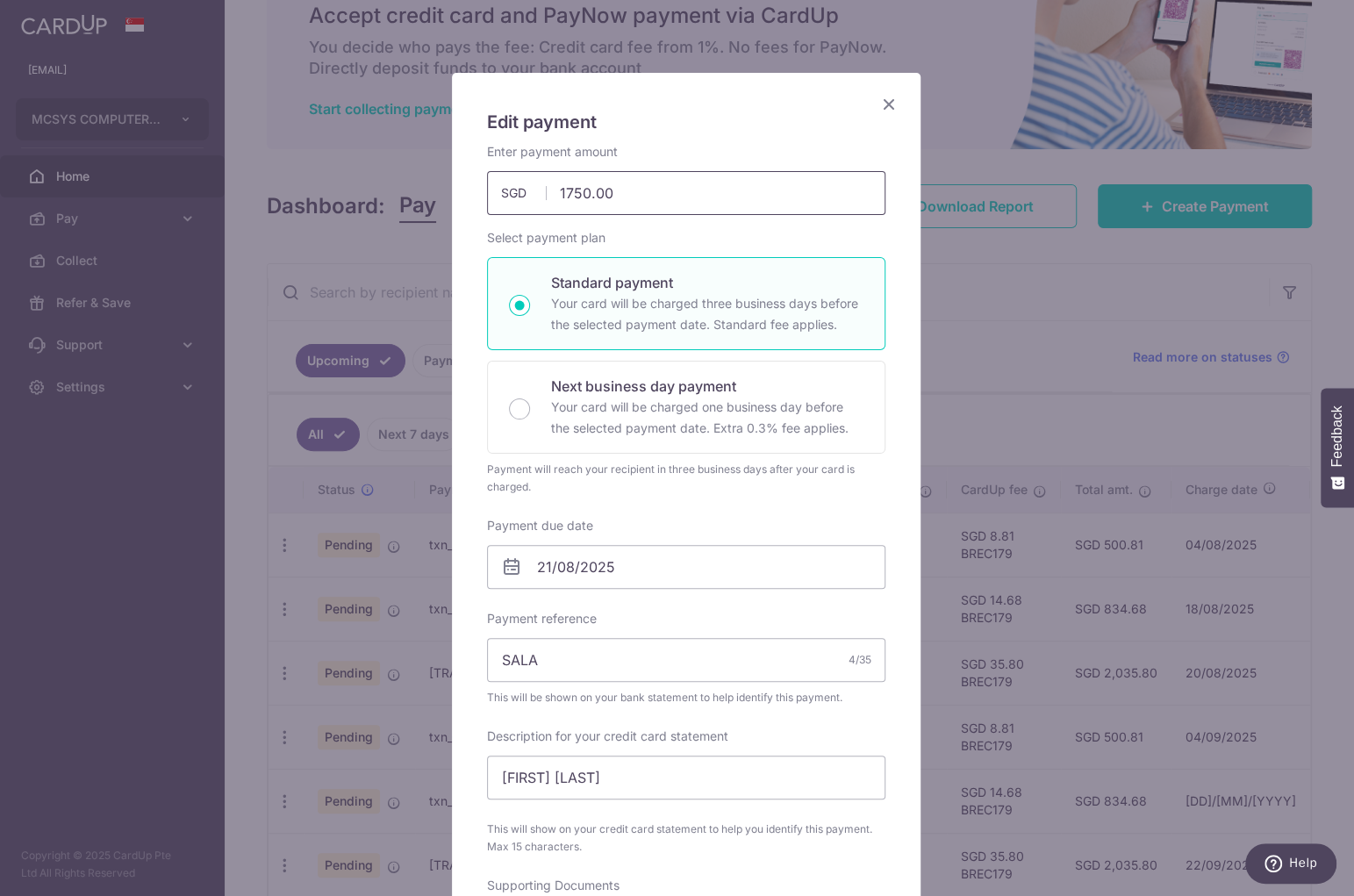 scroll, scrollTop: 0, scrollLeft: 0, axis: both 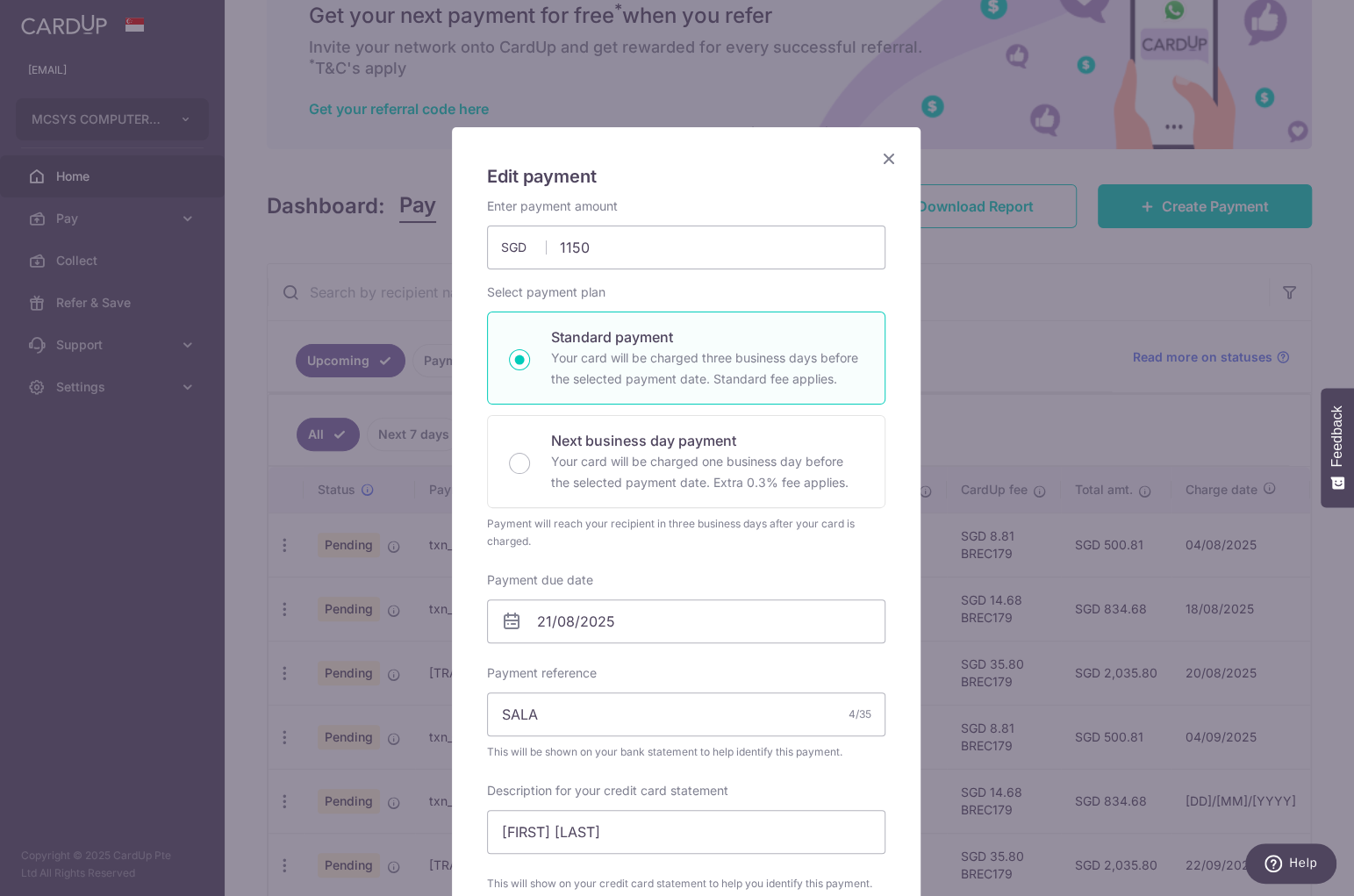 click on "Payment will reach your recipient in three business days after your card is charged." at bounding box center [686, 533] 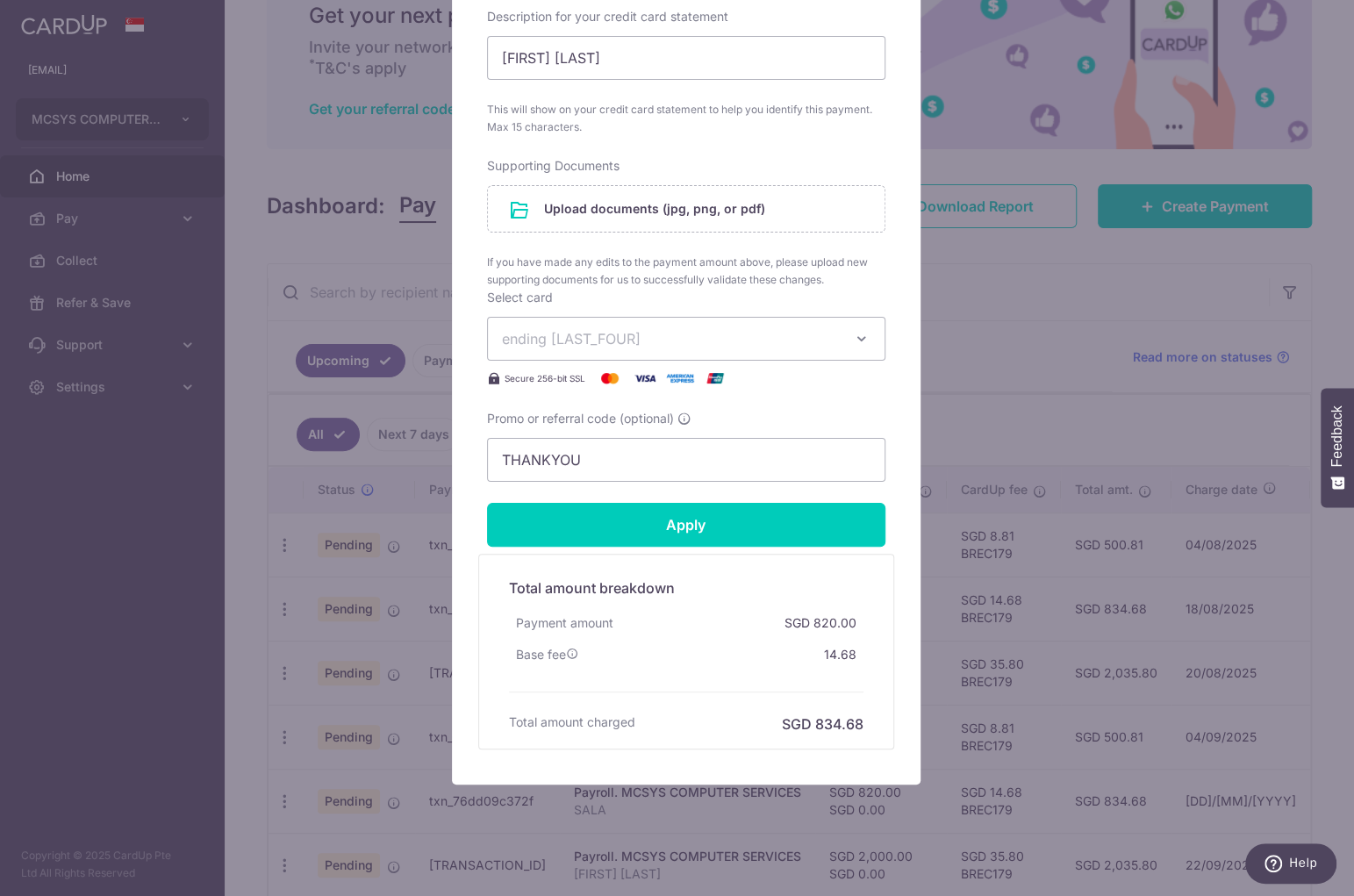 scroll, scrollTop: 785, scrollLeft: 0, axis: vertical 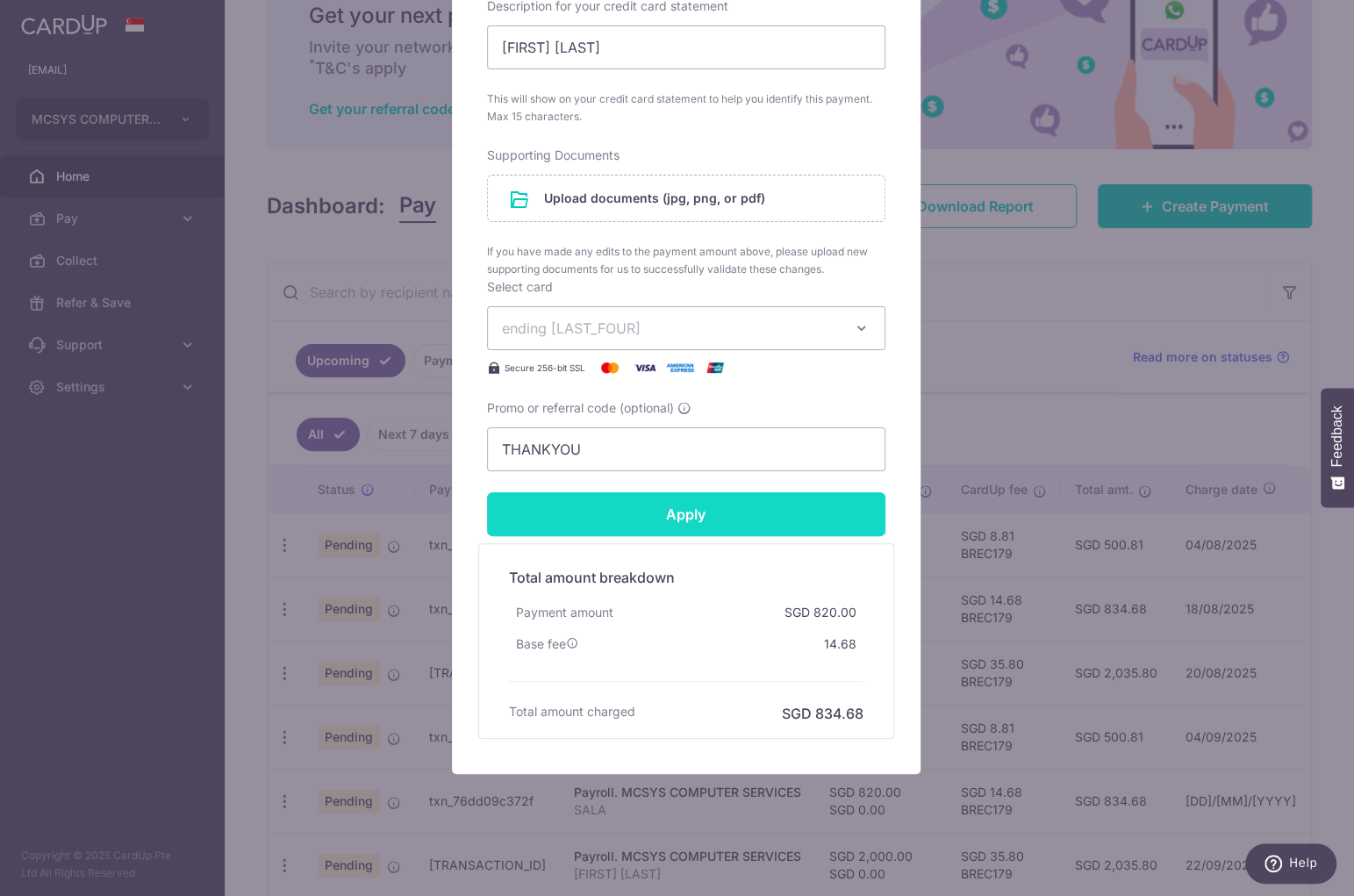 click on "Apply" at bounding box center [686, 514] 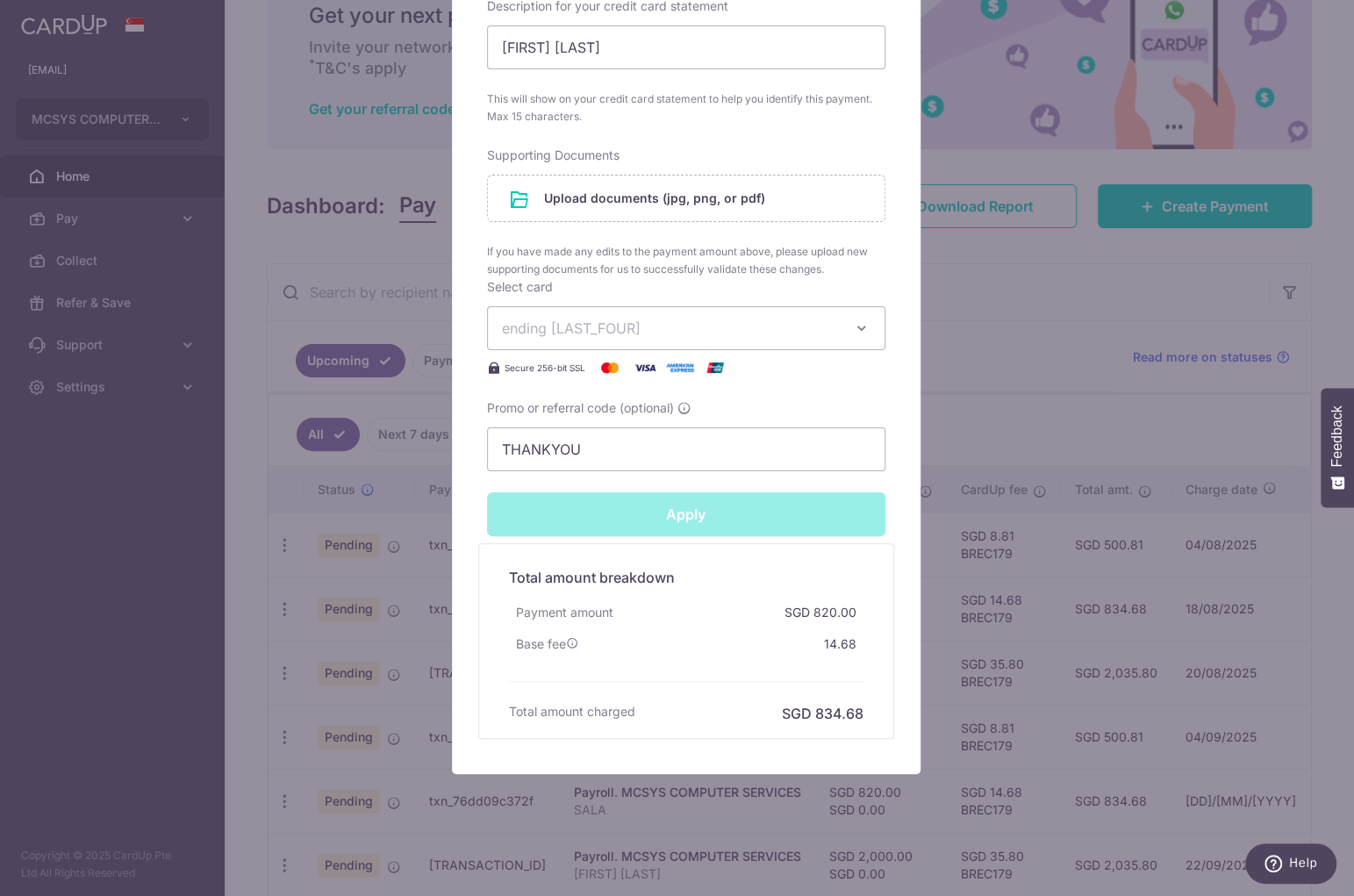 type on "Successfully Applied" 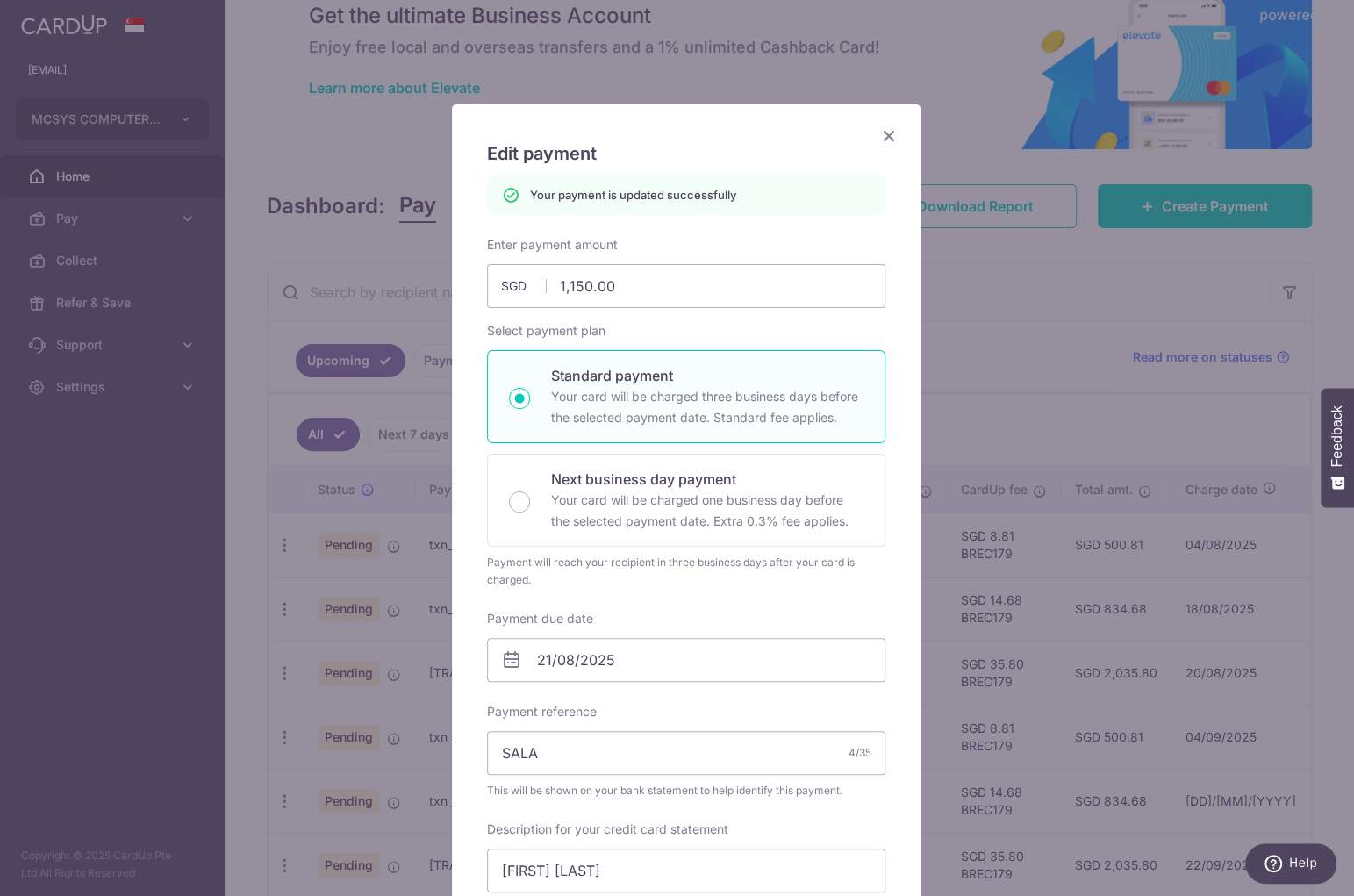scroll, scrollTop: 0, scrollLeft: 0, axis: both 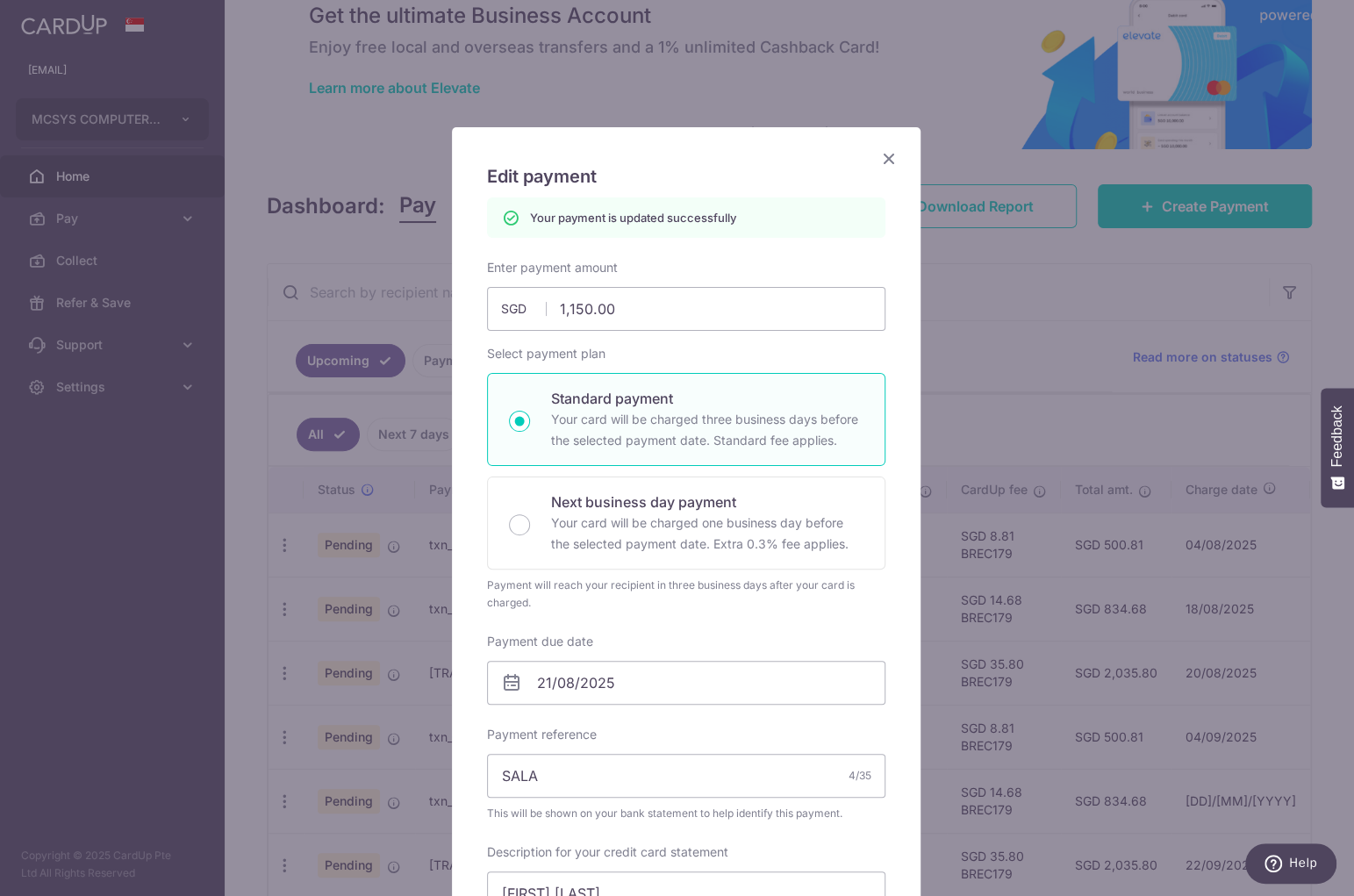 click at bounding box center [889, 158] 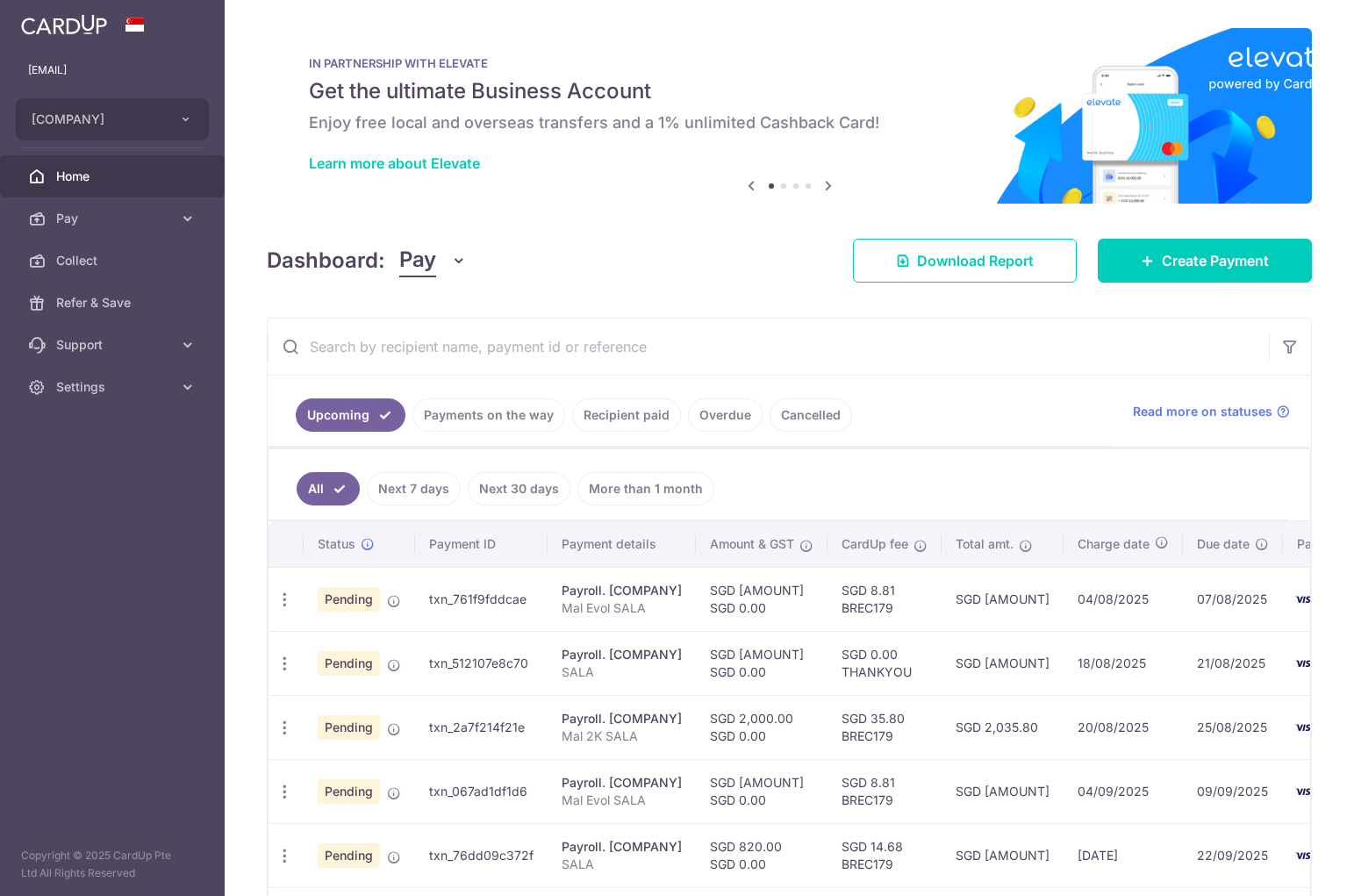 scroll, scrollTop: 0, scrollLeft: 0, axis: both 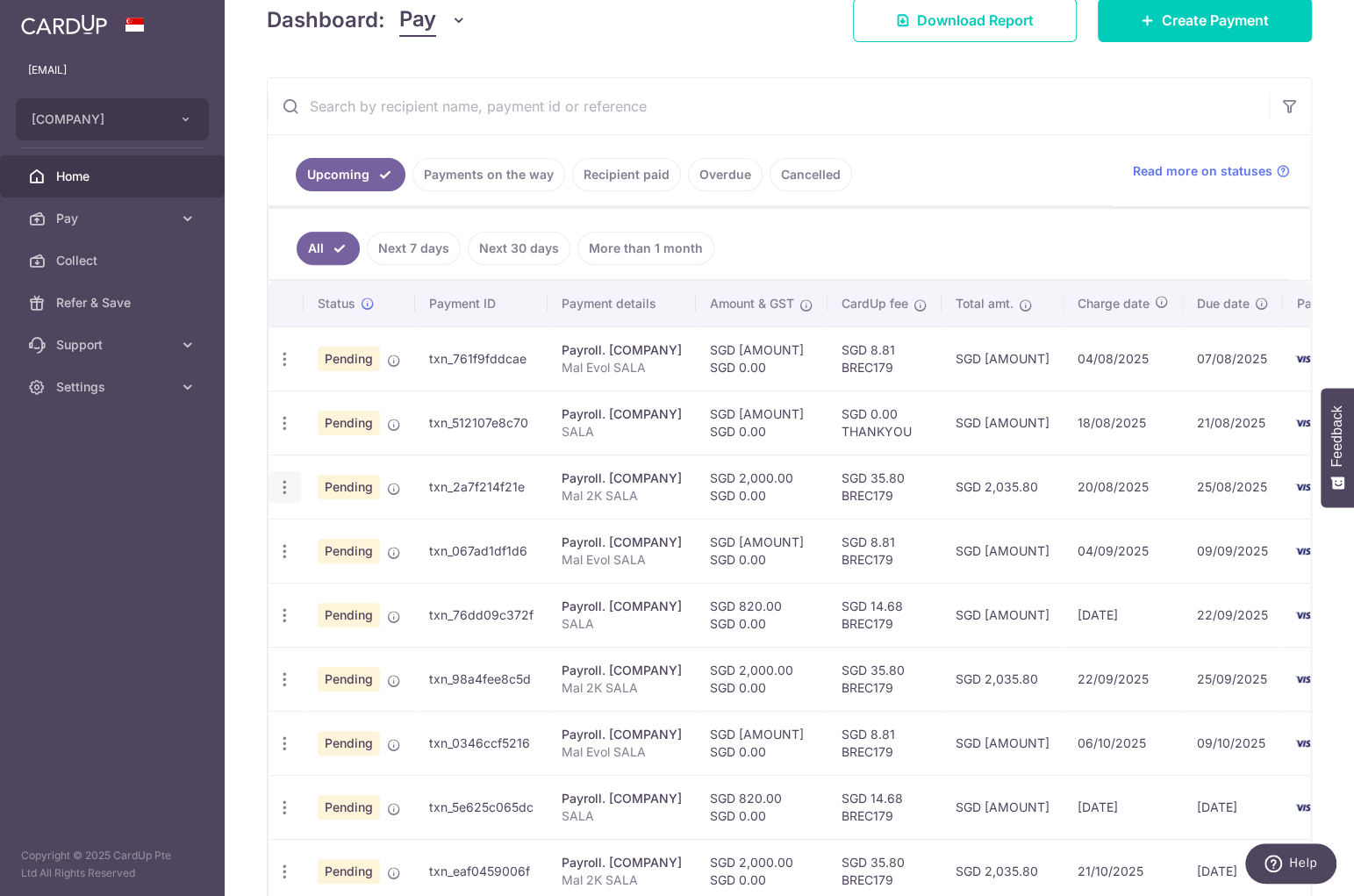 click at bounding box center [284, 359] 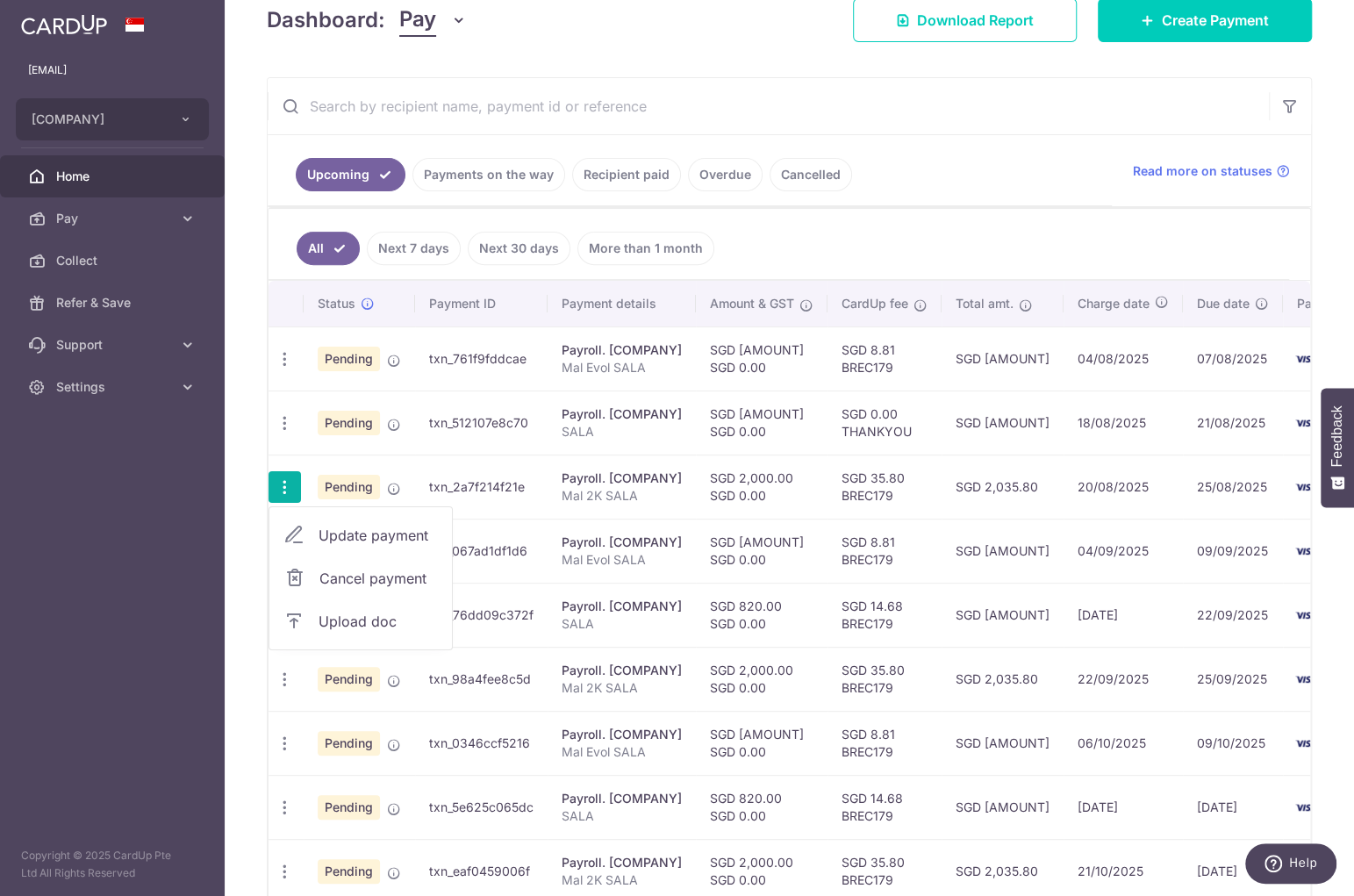 click on "Update payment" at bounding box center [378, 535] 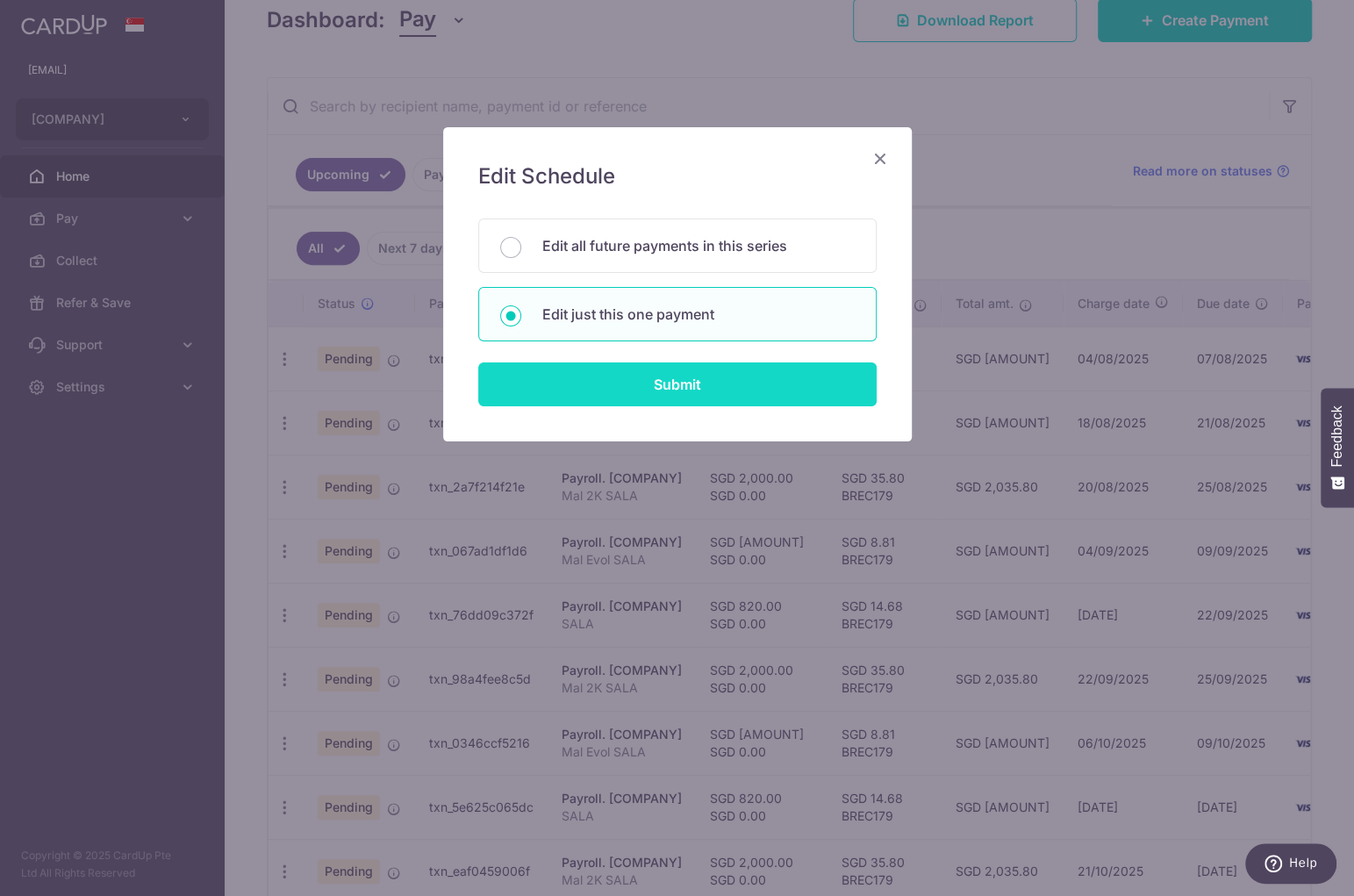 click on "Submit" at bounding box center [677, 384] 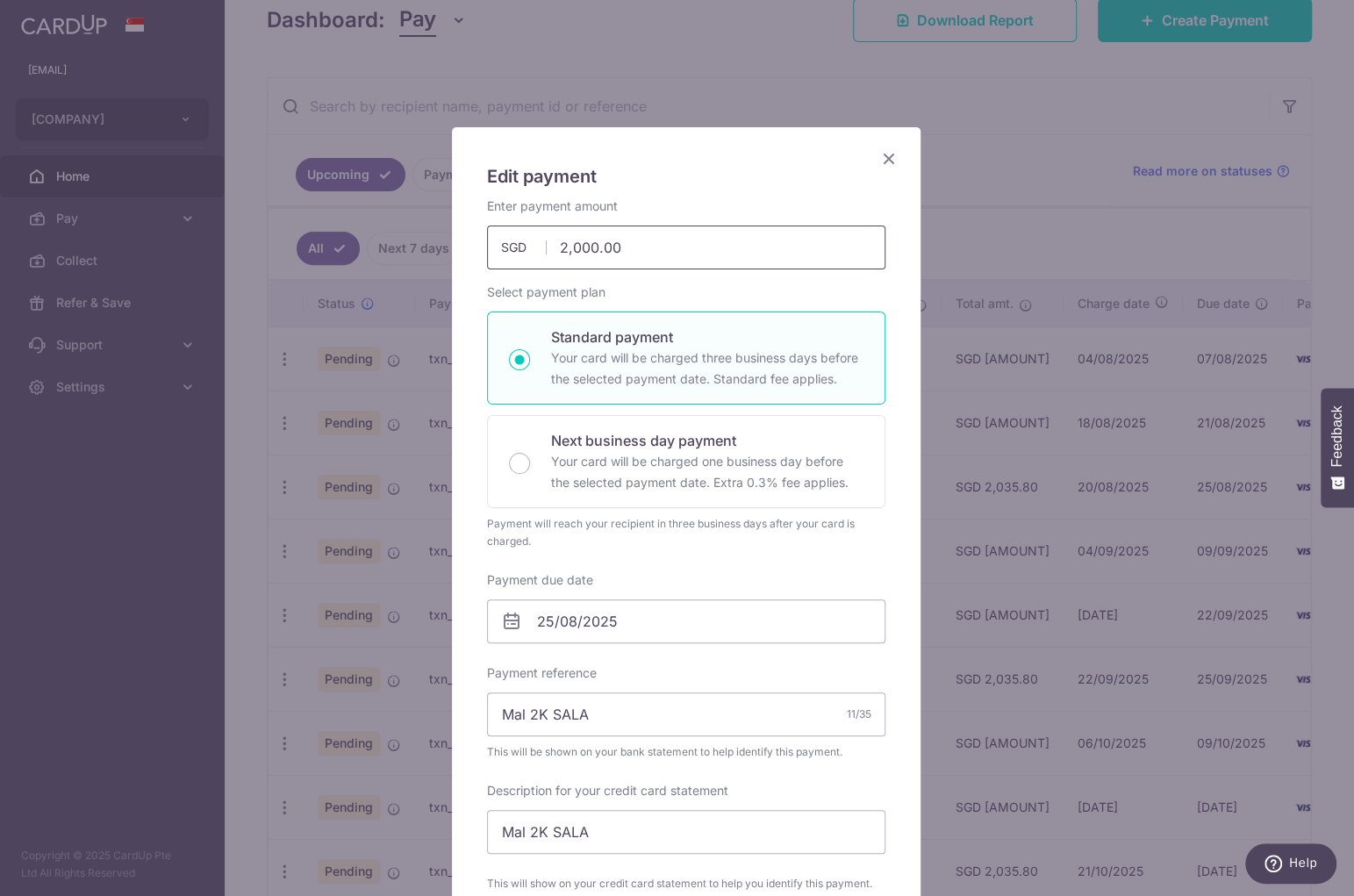 click on "2,000.00" at bounding box center (686, 247) 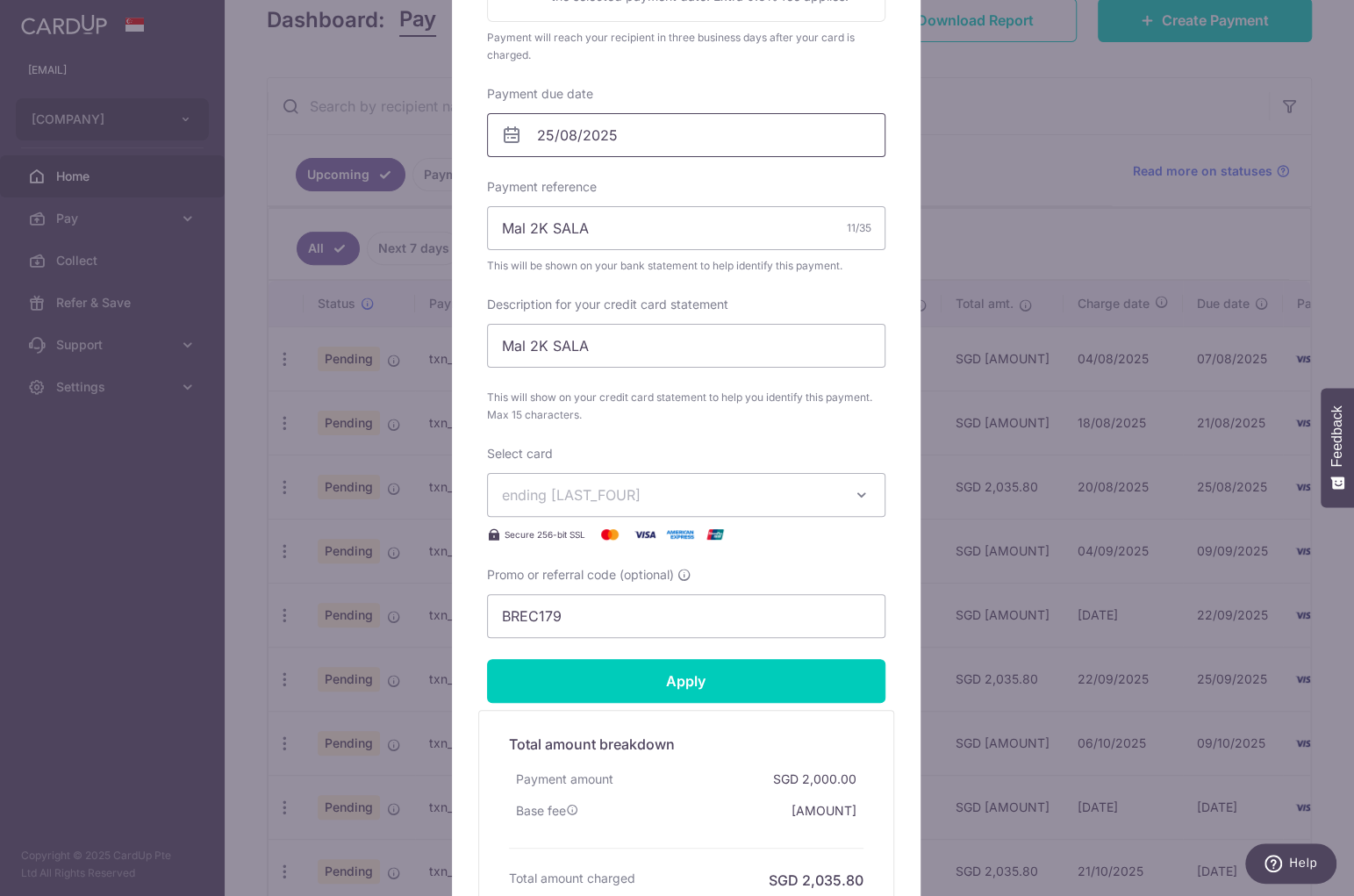 scroll, scrollTop: 488, scrollLeft: 0, axis: vertical 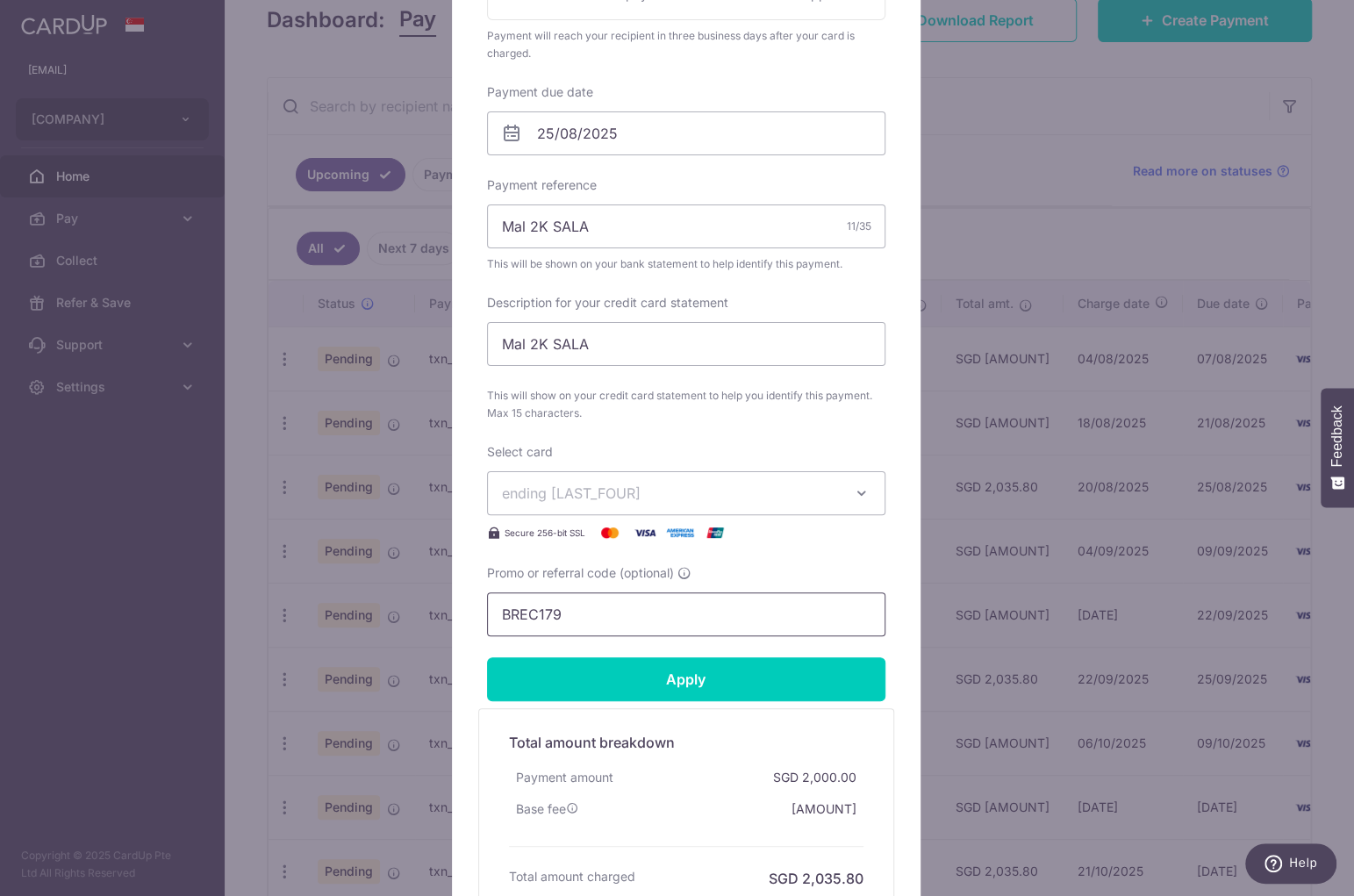 click on "Enter payment amount
4000.00
2000.00
SGD
To change the payment amount, please cancel this payment and create a new payment with updated supporting documents.
As the payment amount is large, for your account security we will send you a notification via SMS and email on the payment charge date requiring your response to confirm the charge.
GST (optional)
SGD" at bounding box center [686, 173] 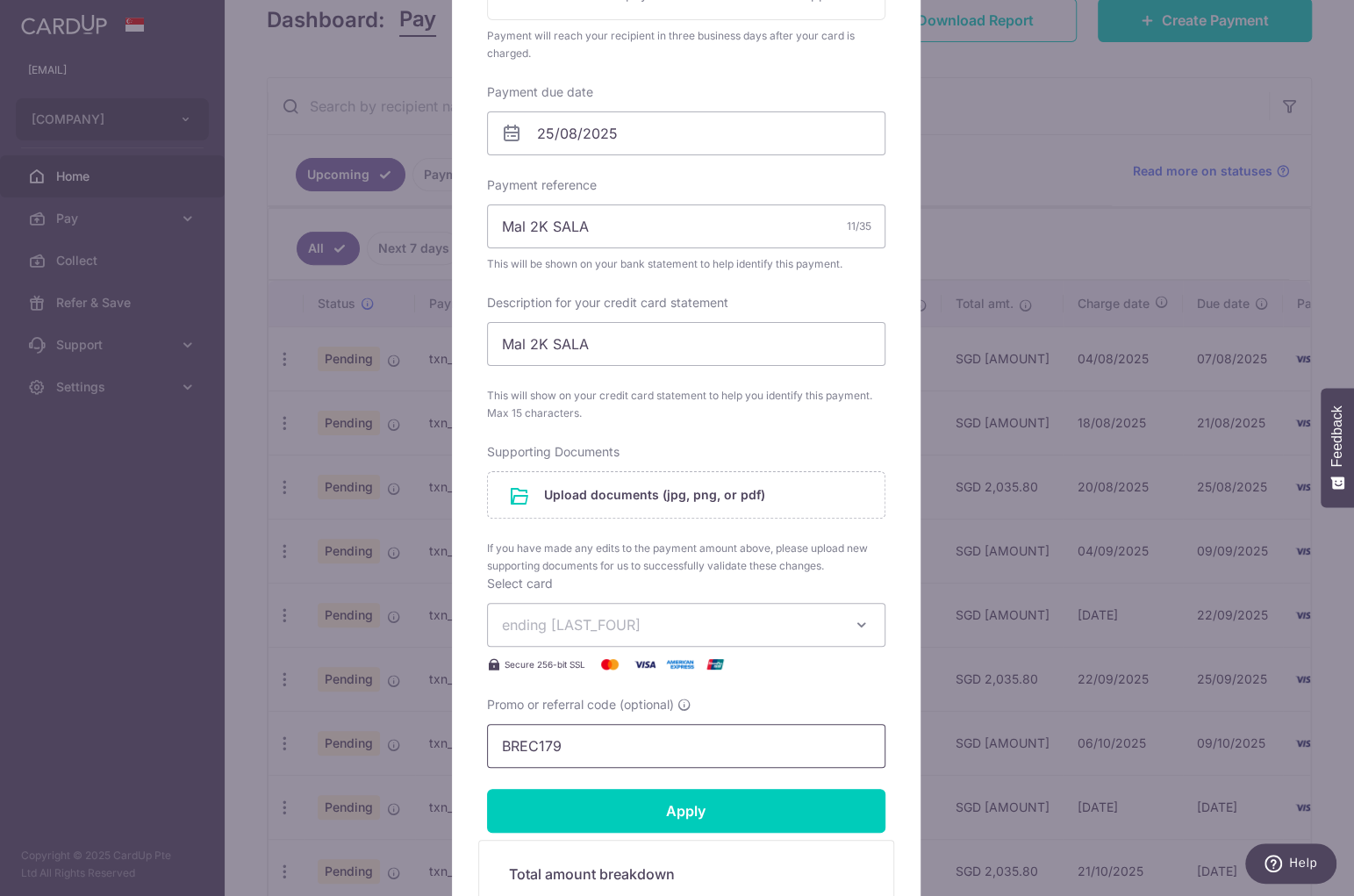 click on "ending [LAST_FOUR]" at bounding box center [670, 625] 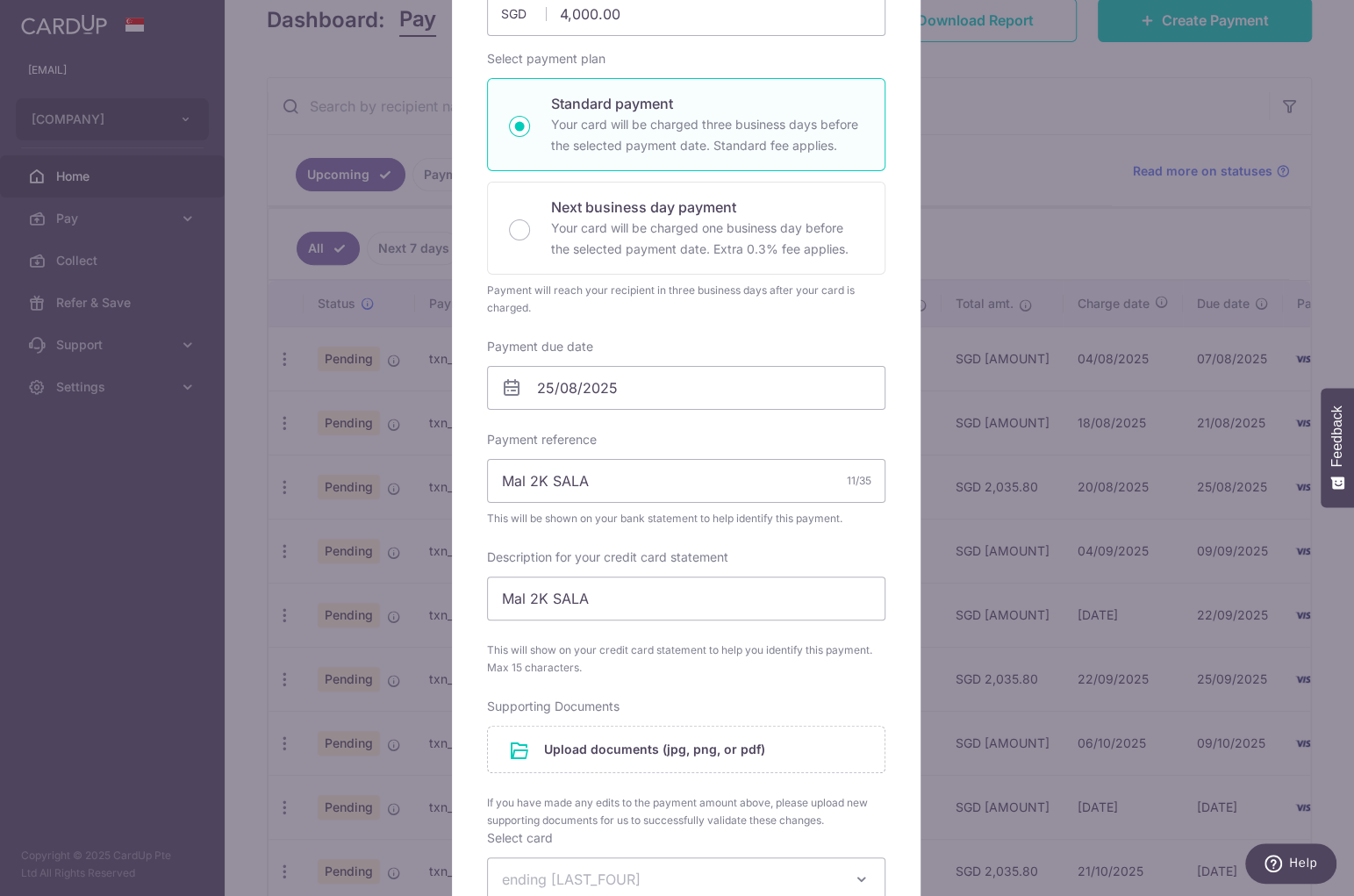 scroll, scrollTop: 25, scrollLeft: 0, axis: vertical 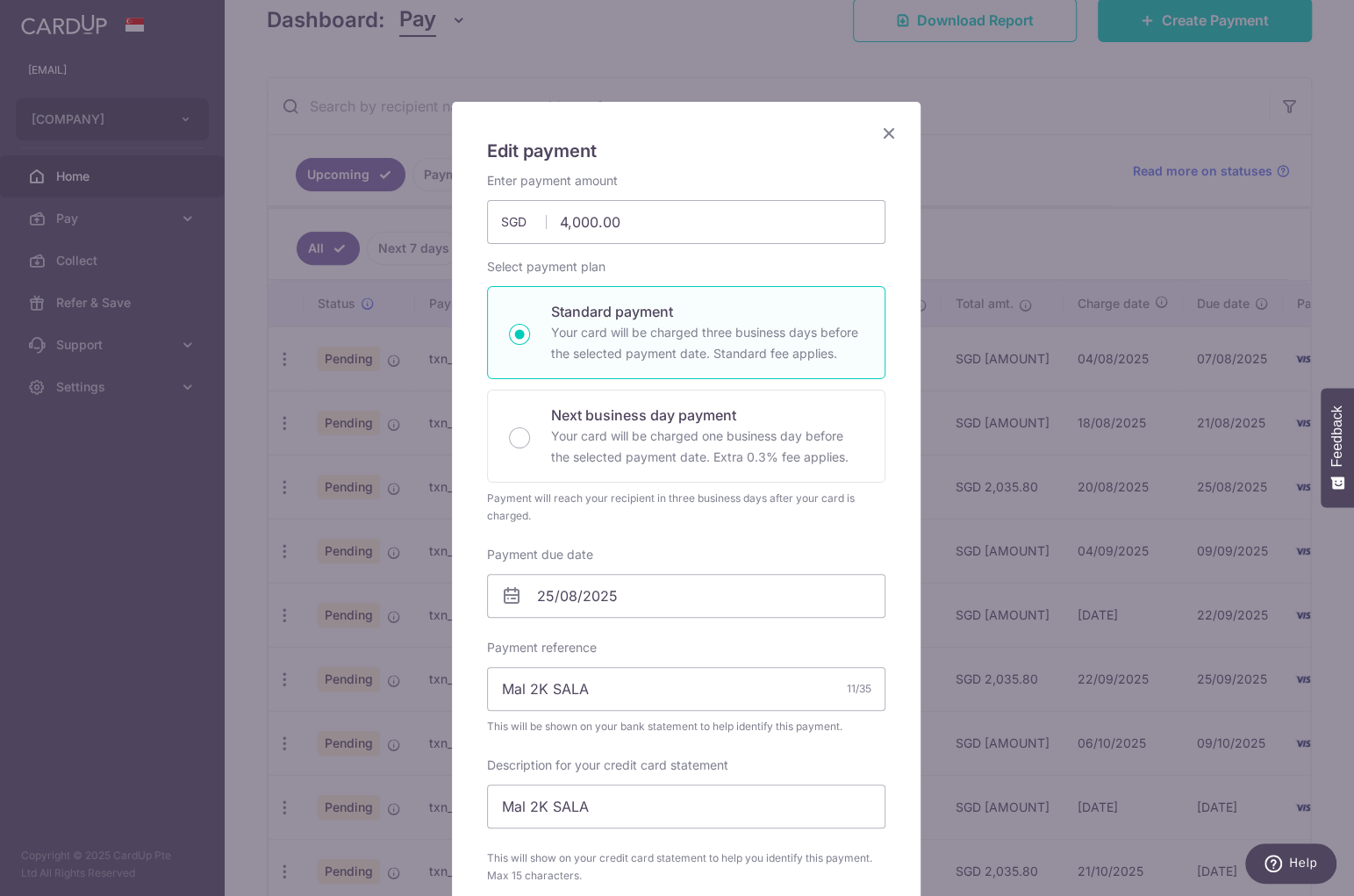 click at bounding box center (889, 133) 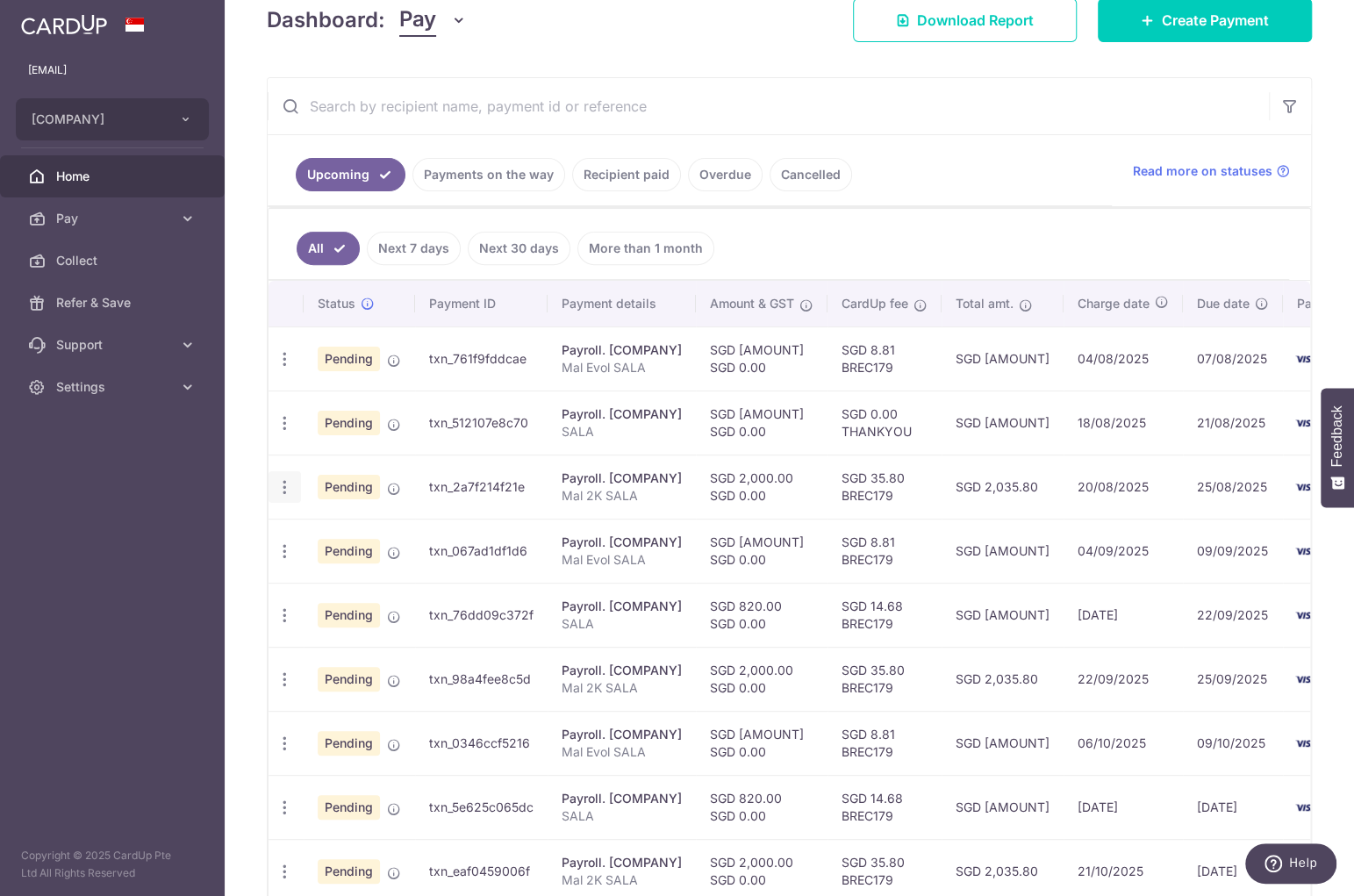 click at bounding box center (284, 359) 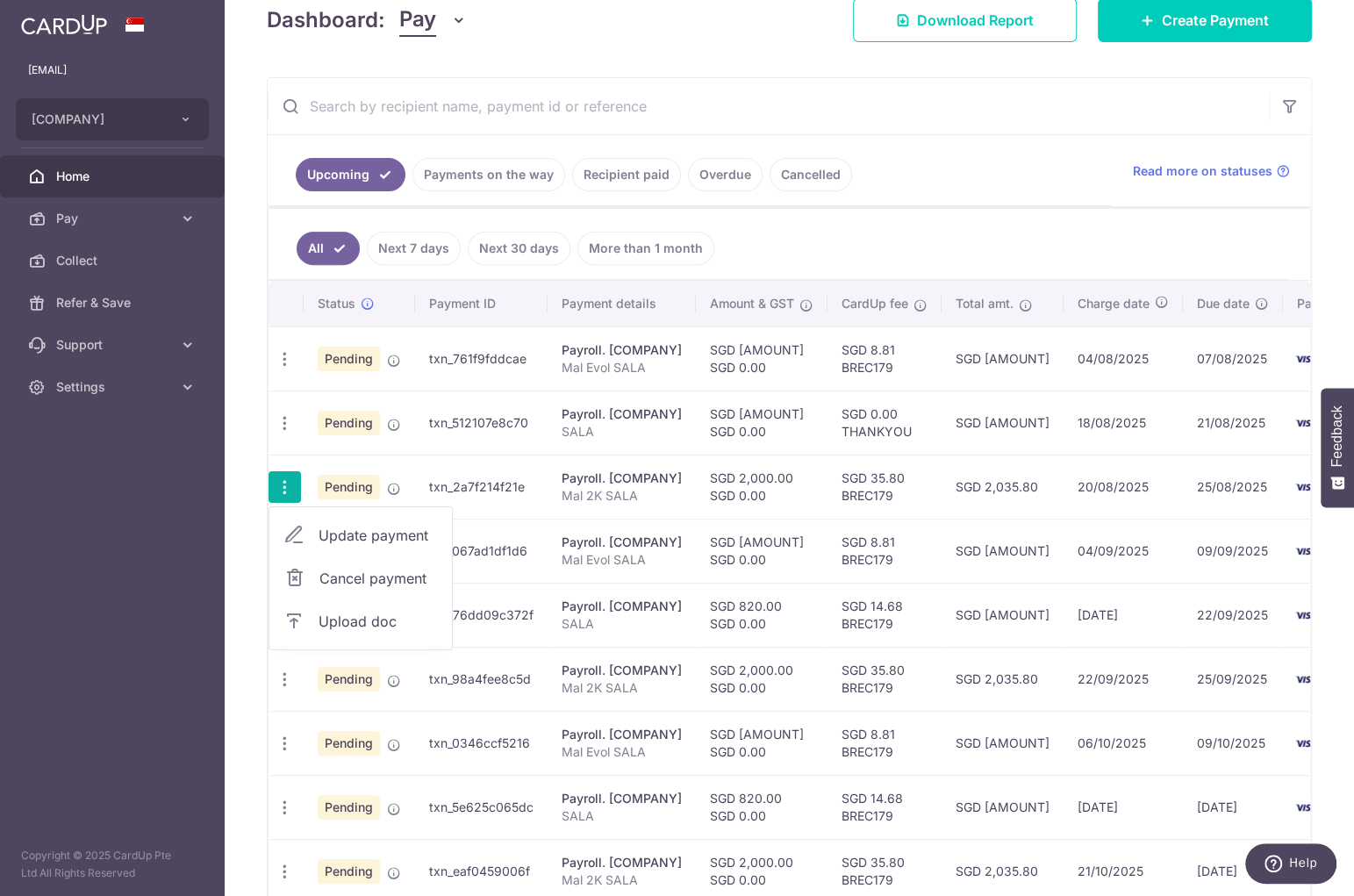 click on "Update payment" at bounding box center [378, 535] 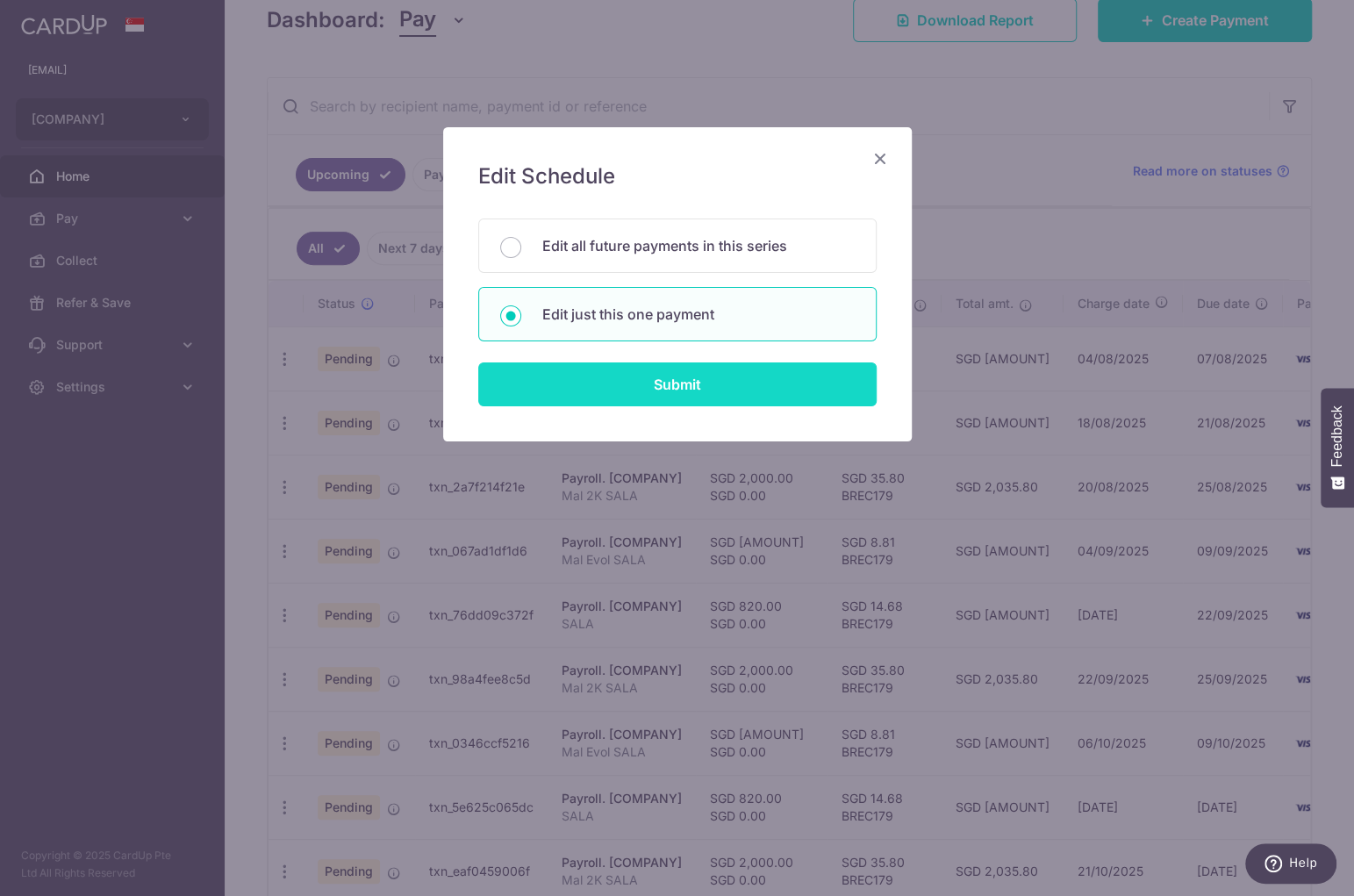 click on "Submit" at bounding box center [677, 384] 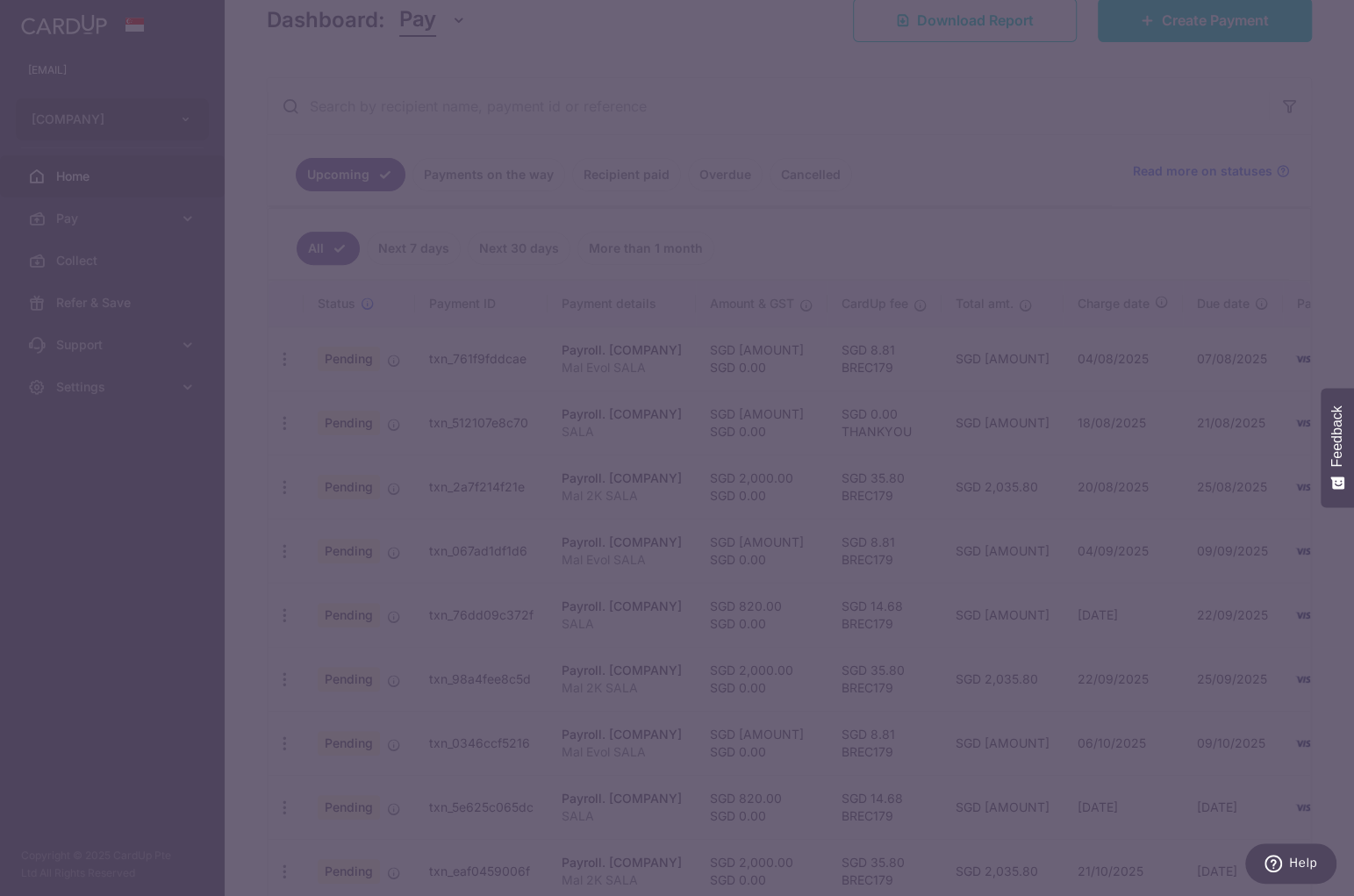 type on "2,000.00" 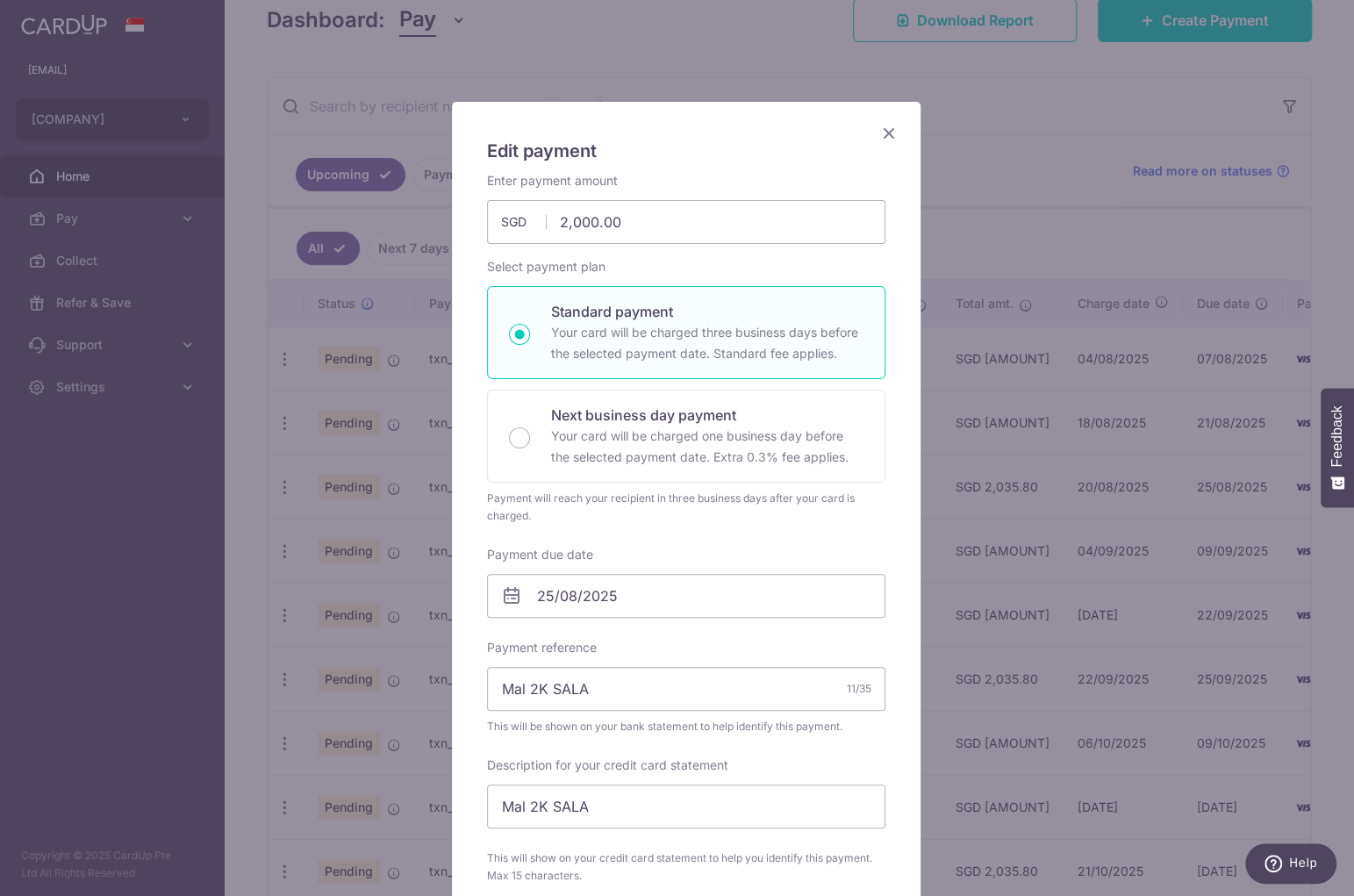 scroll, scrollTop: 0, scrollLeft: 0, axis: both 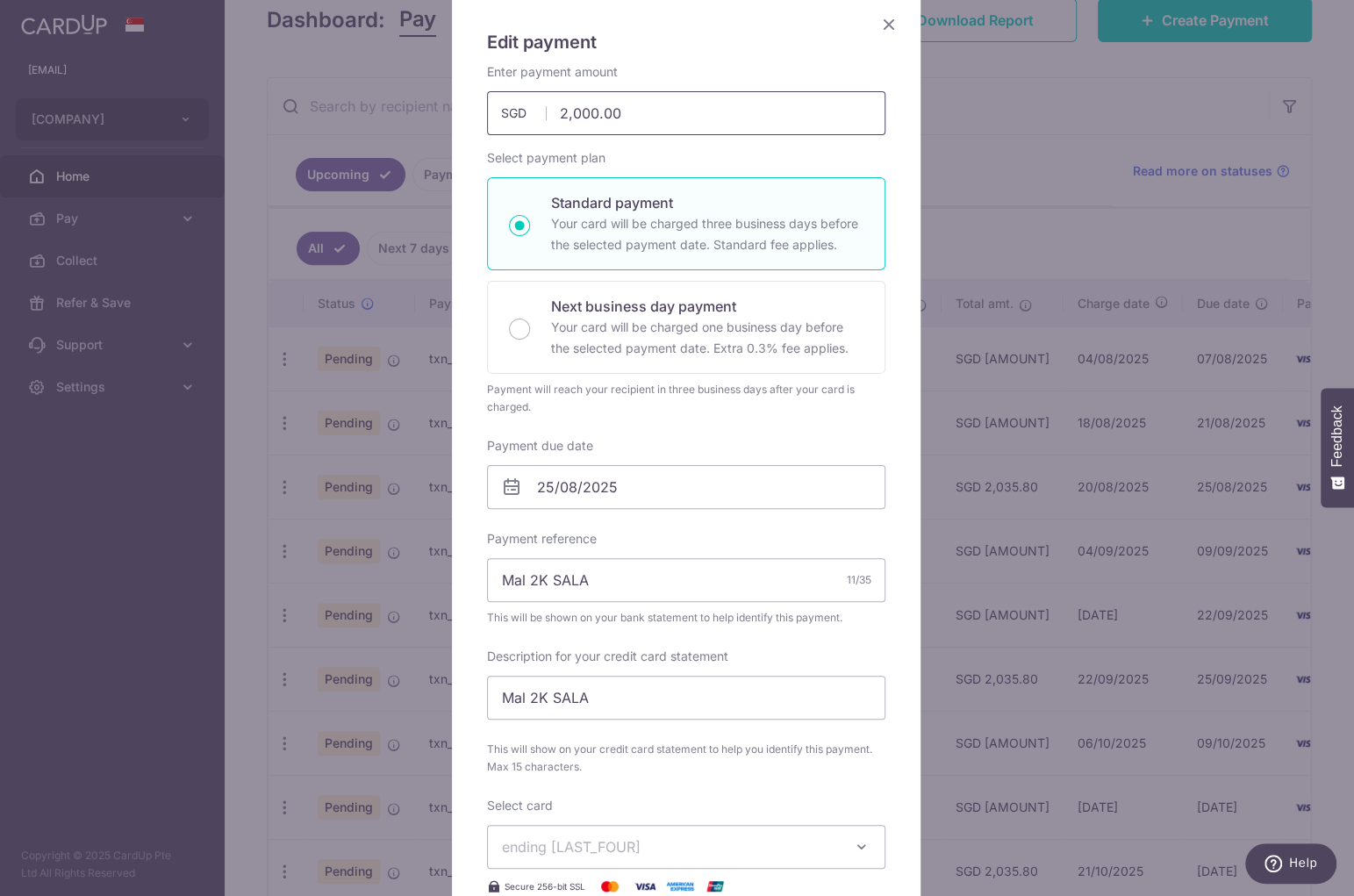 click on "2,000.00" at bounding box center [686, 113] 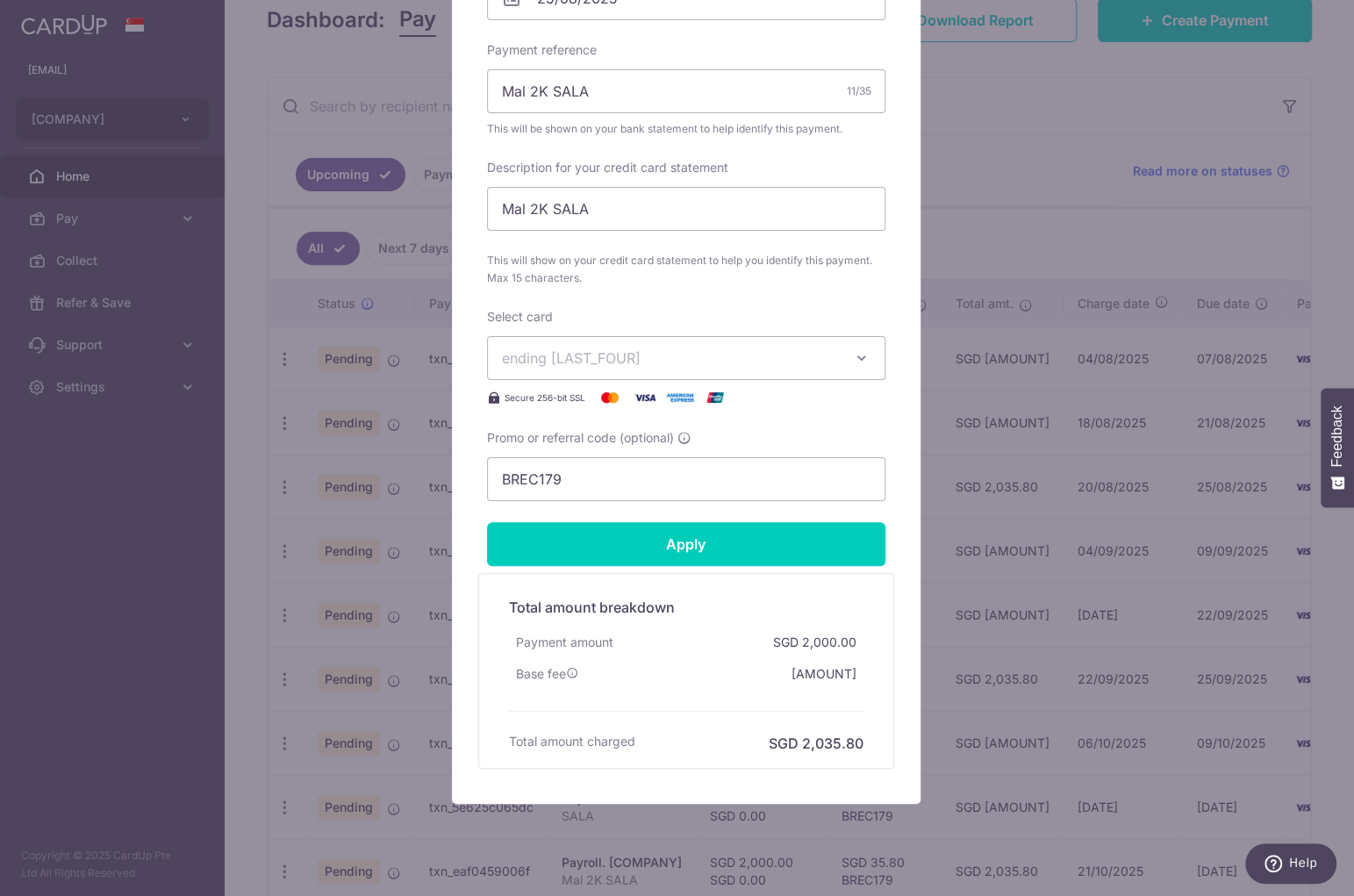 scroll, scrollTop: 636, scrollLeft: 0, axis: vertical 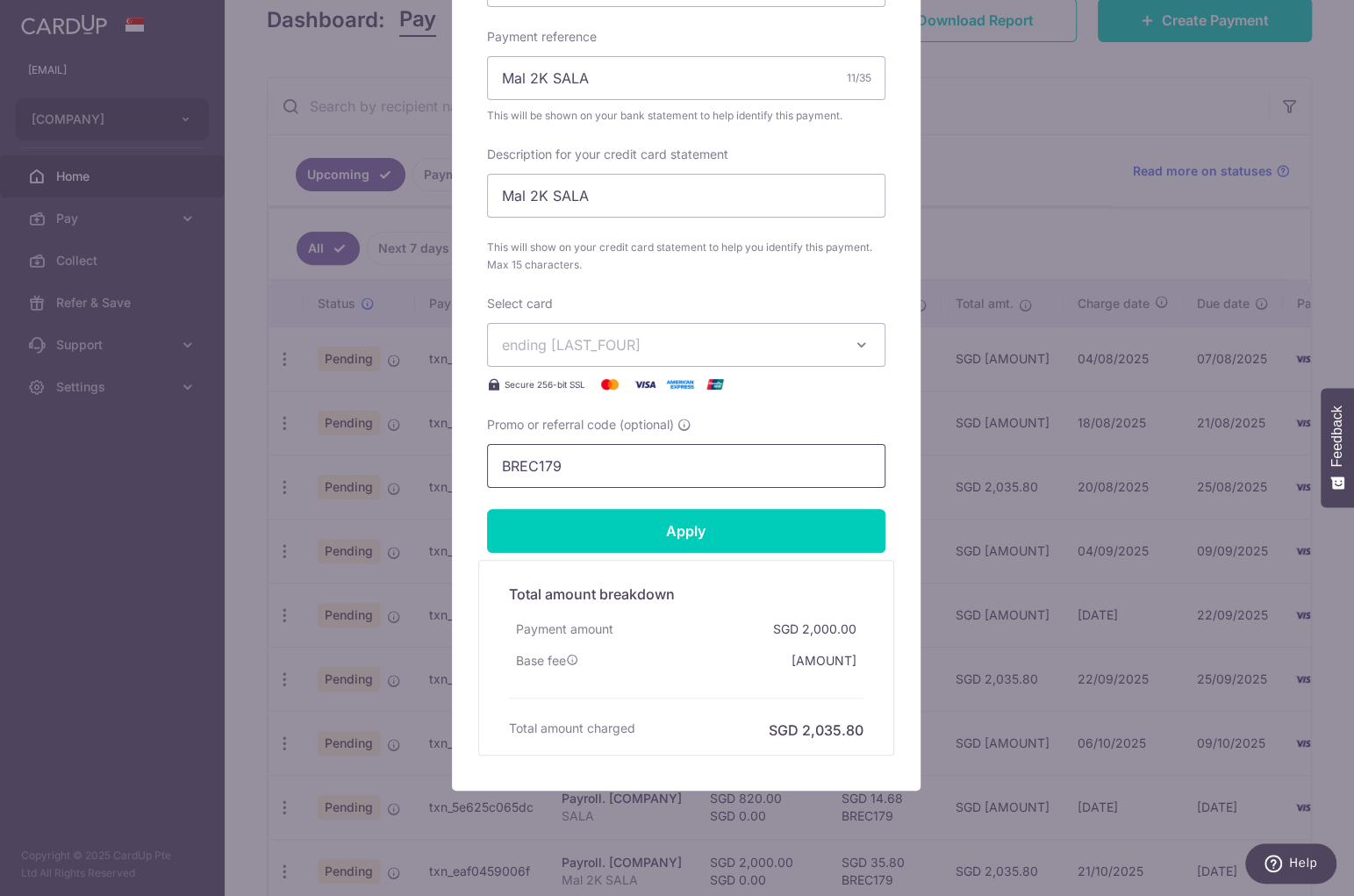 click on "Enter payment amount
4000.00
2000.00
SGD
To change the payment amount, please cancel this payment and create a new payment with updated supporting documents.
As the payment amount is large, for your account security we will send you a notification via SMS and email on the payment charge date requiring your response to confirm the charge.
GST (optional)
SGD" at bounding box center (686, 25) 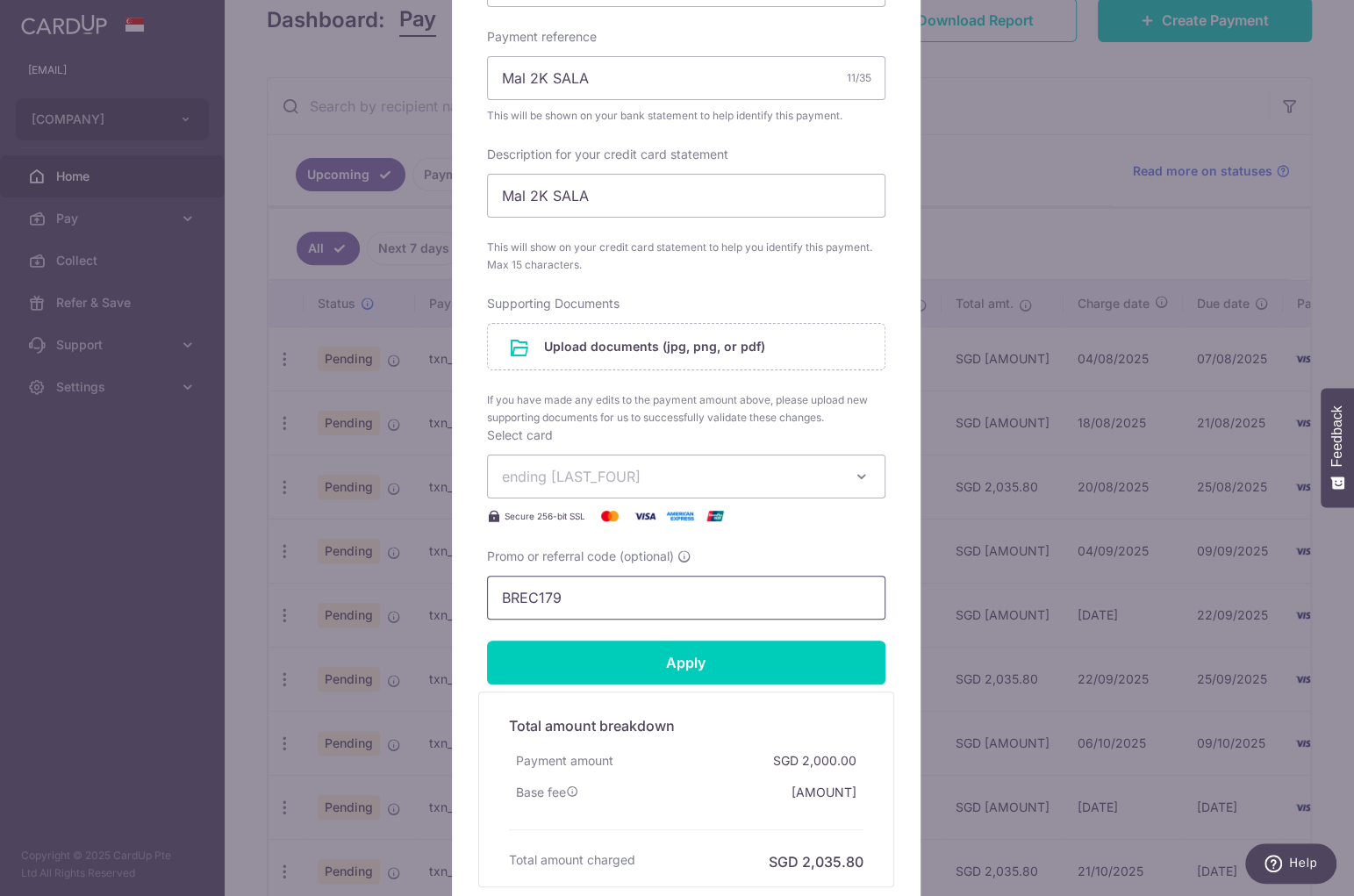 click on "BREC179" at bounding box center [686, 598] 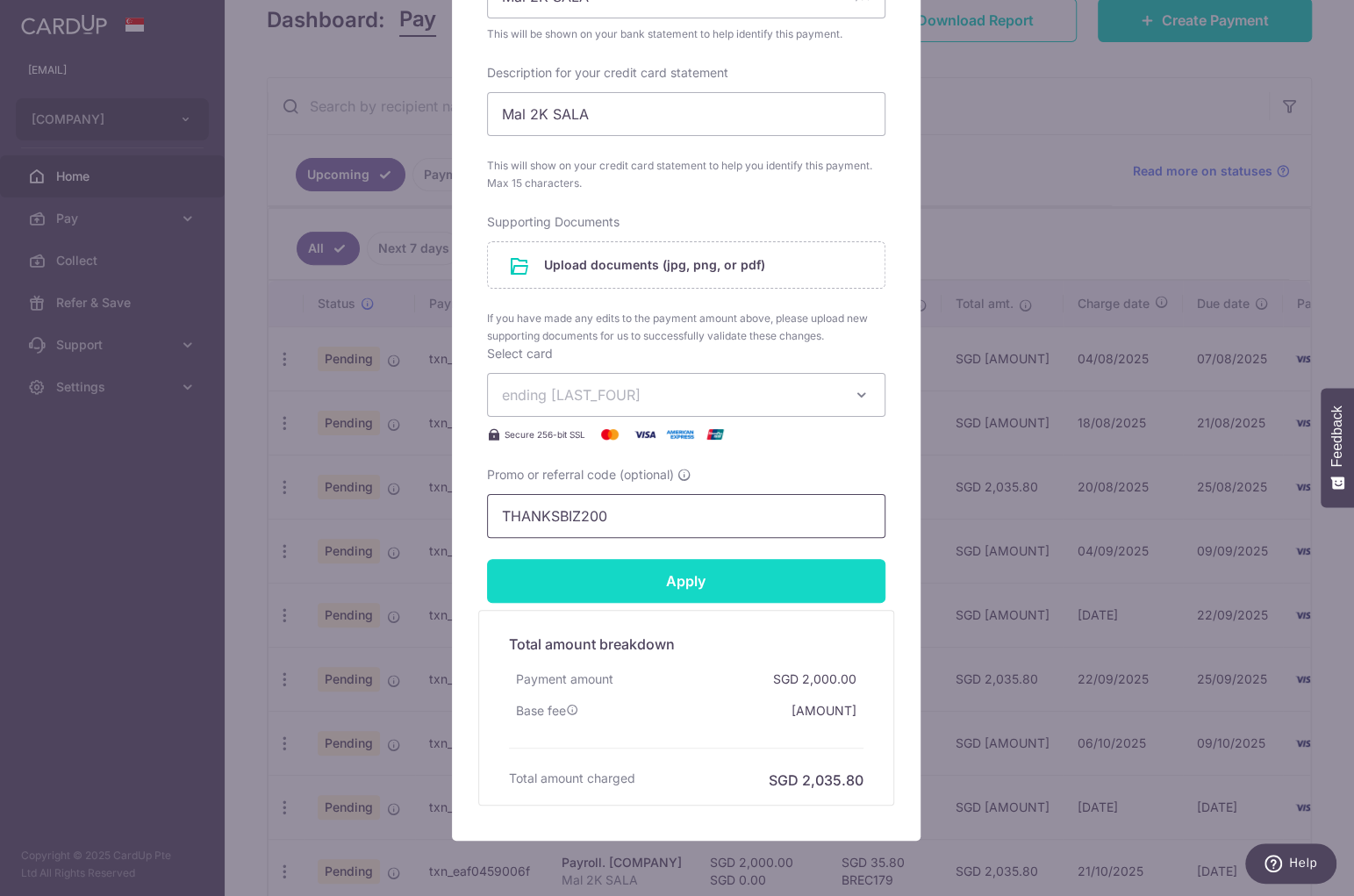 scroll, scrollTop: 785, scrollLeft: 0, axis: vertical 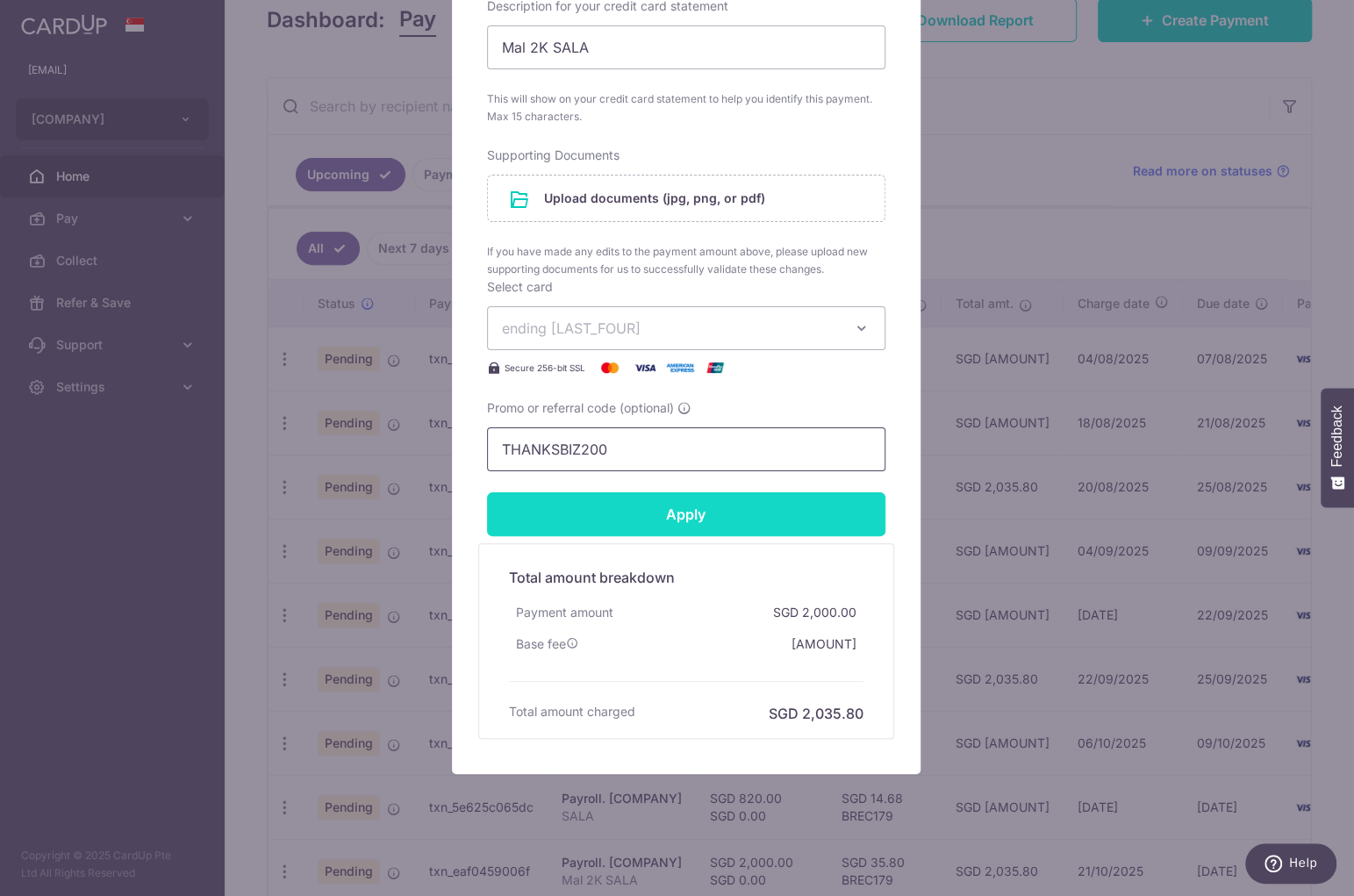 type on "THANKSBIZ200" 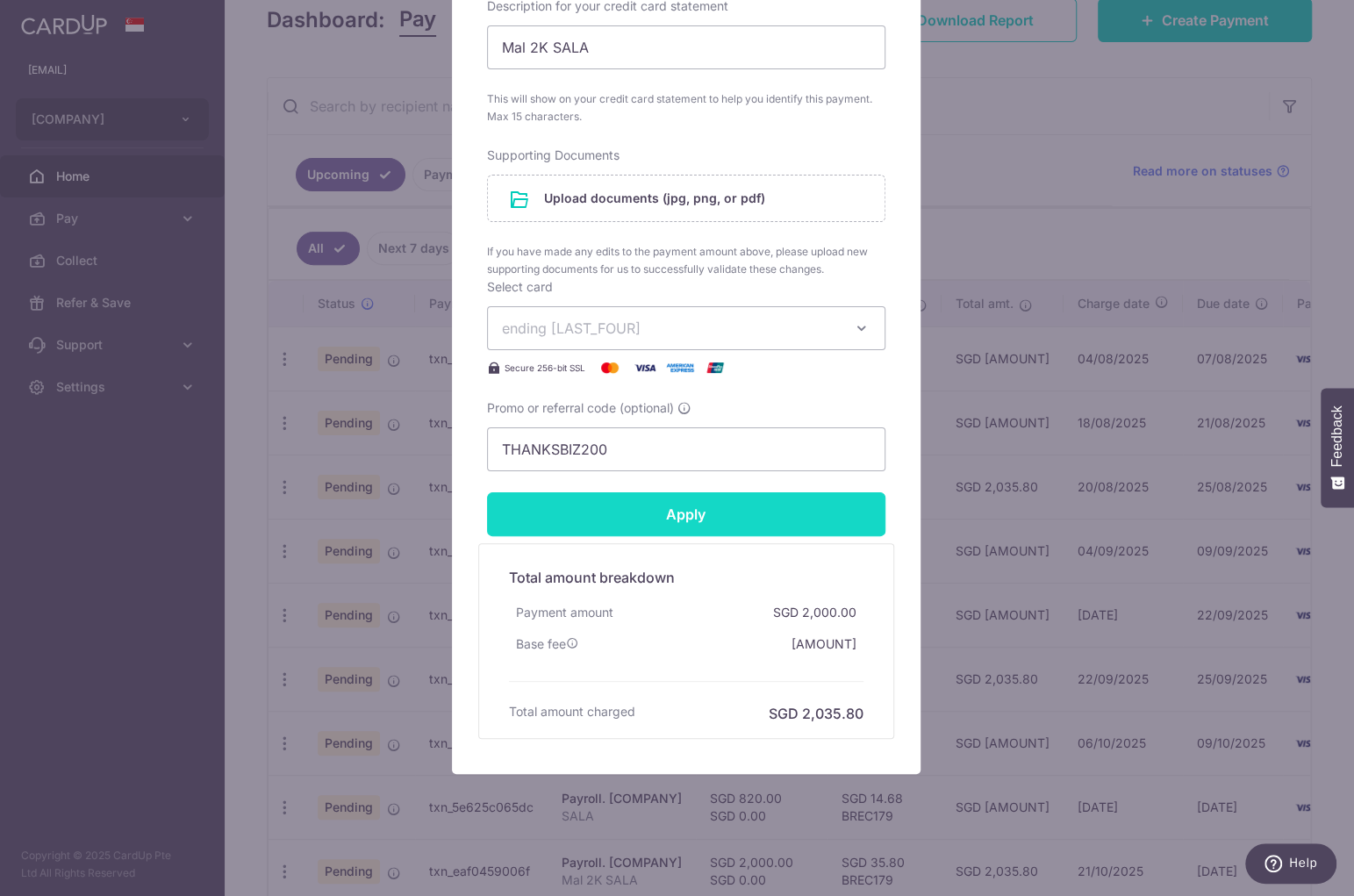 click on "Apply" at bounding box center (686, 514) 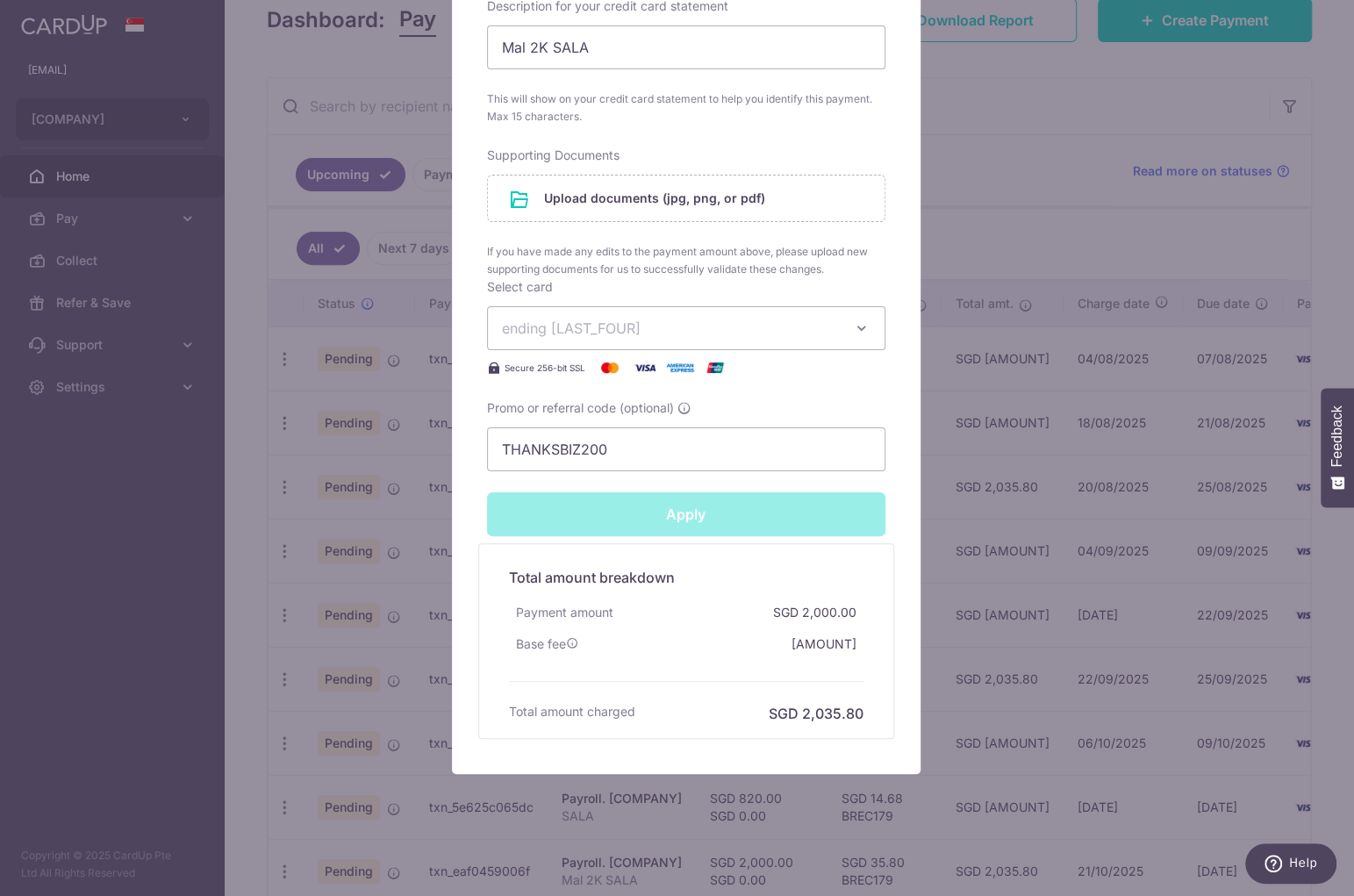 type on "Successfully Applied" 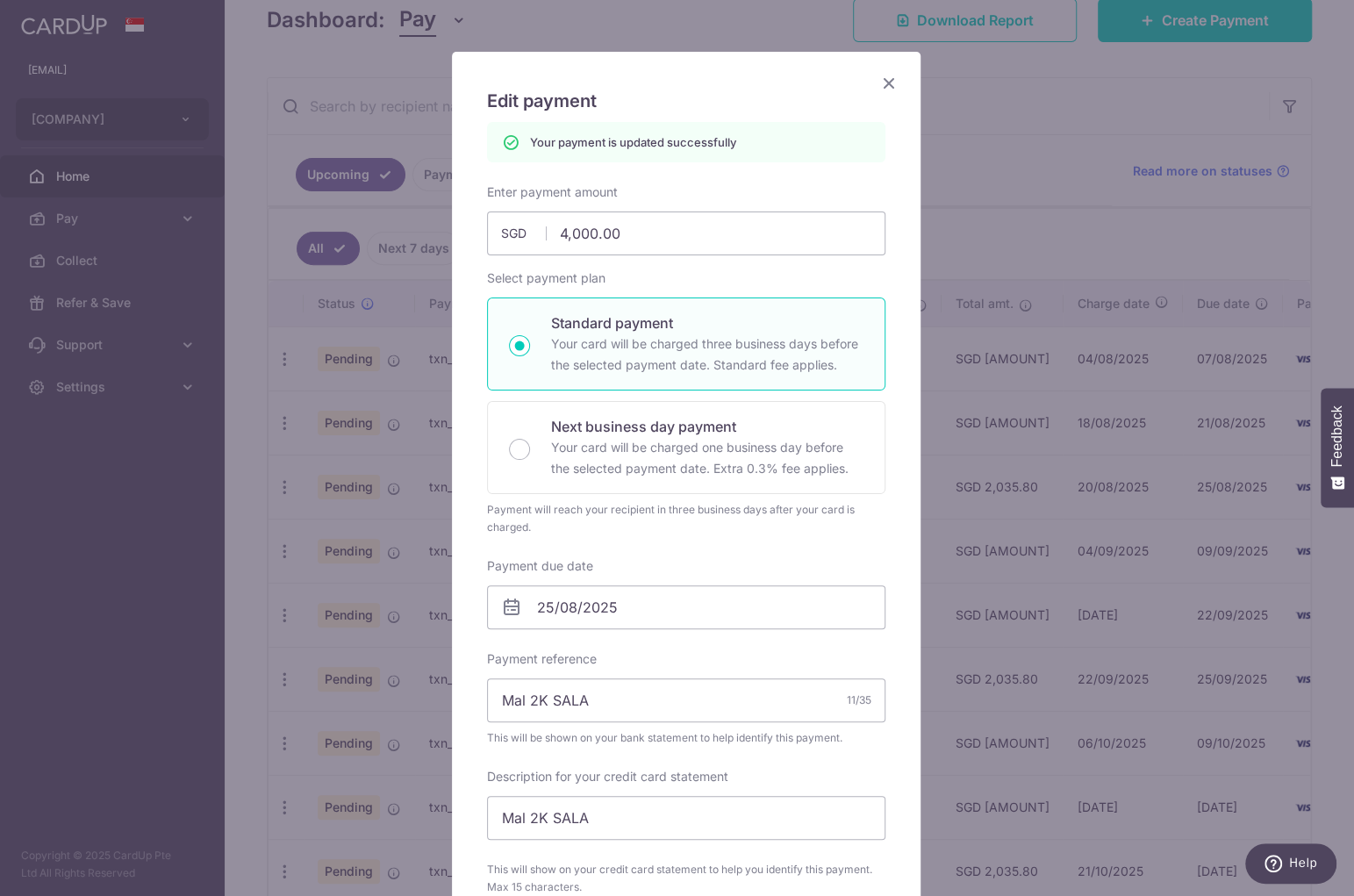 scroll, scrollTop: 37, scrollLeft: 0, axis: vertical 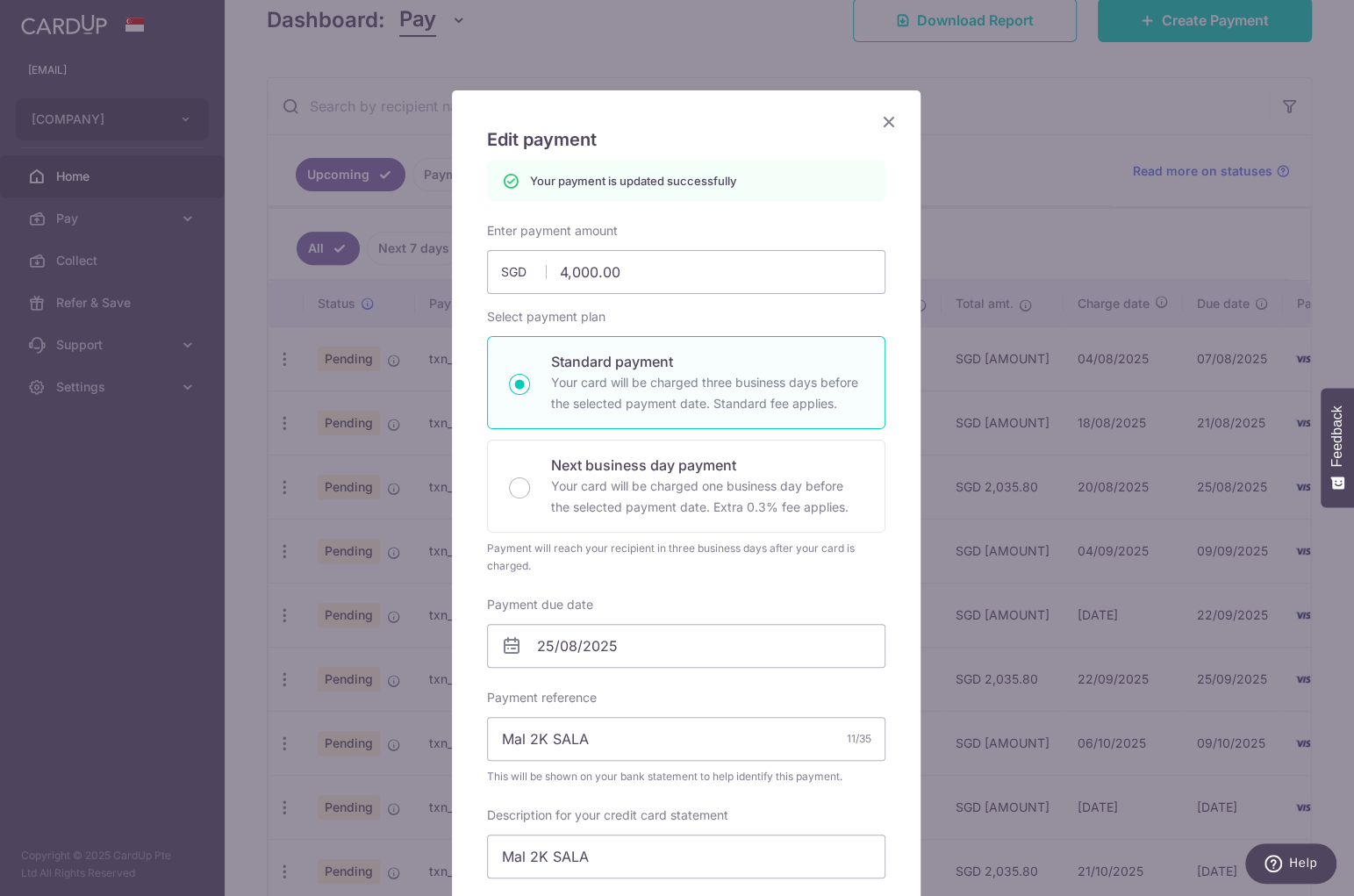 click at bounding box center (889, 121) 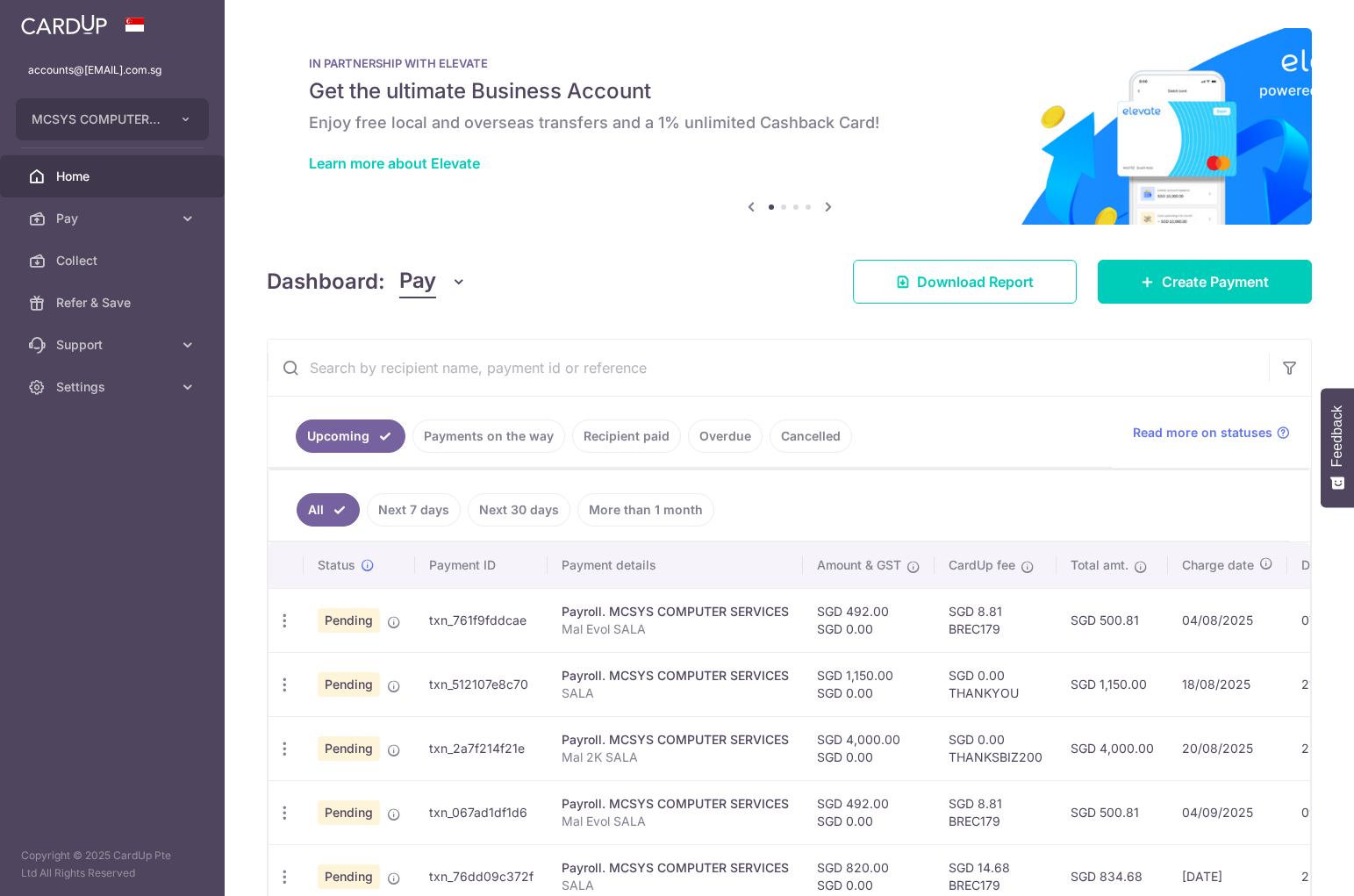 scroll, scrollTop: 0, scrollLeft: 0, axis: both 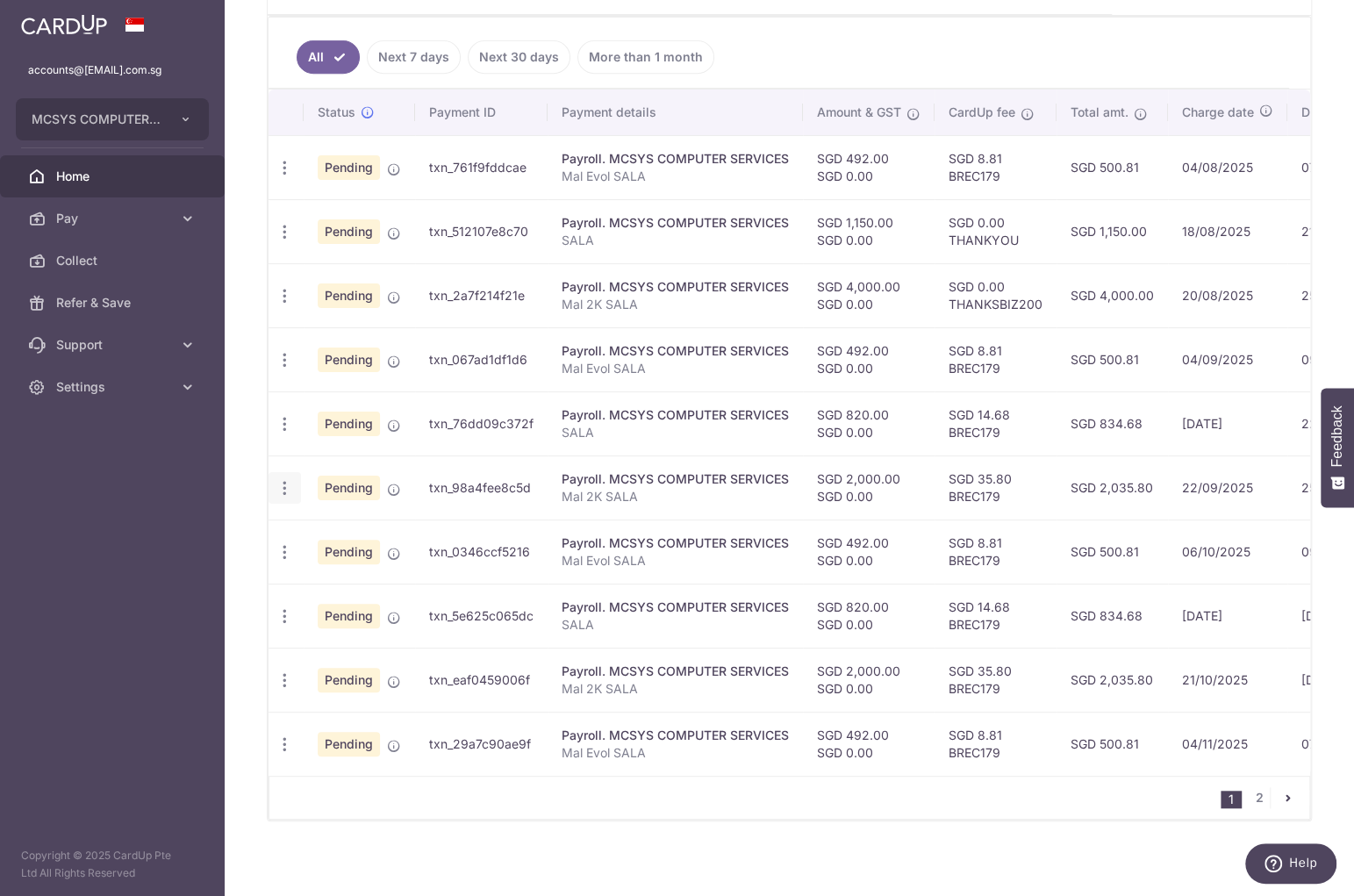 click at bounding box center (284, 168) 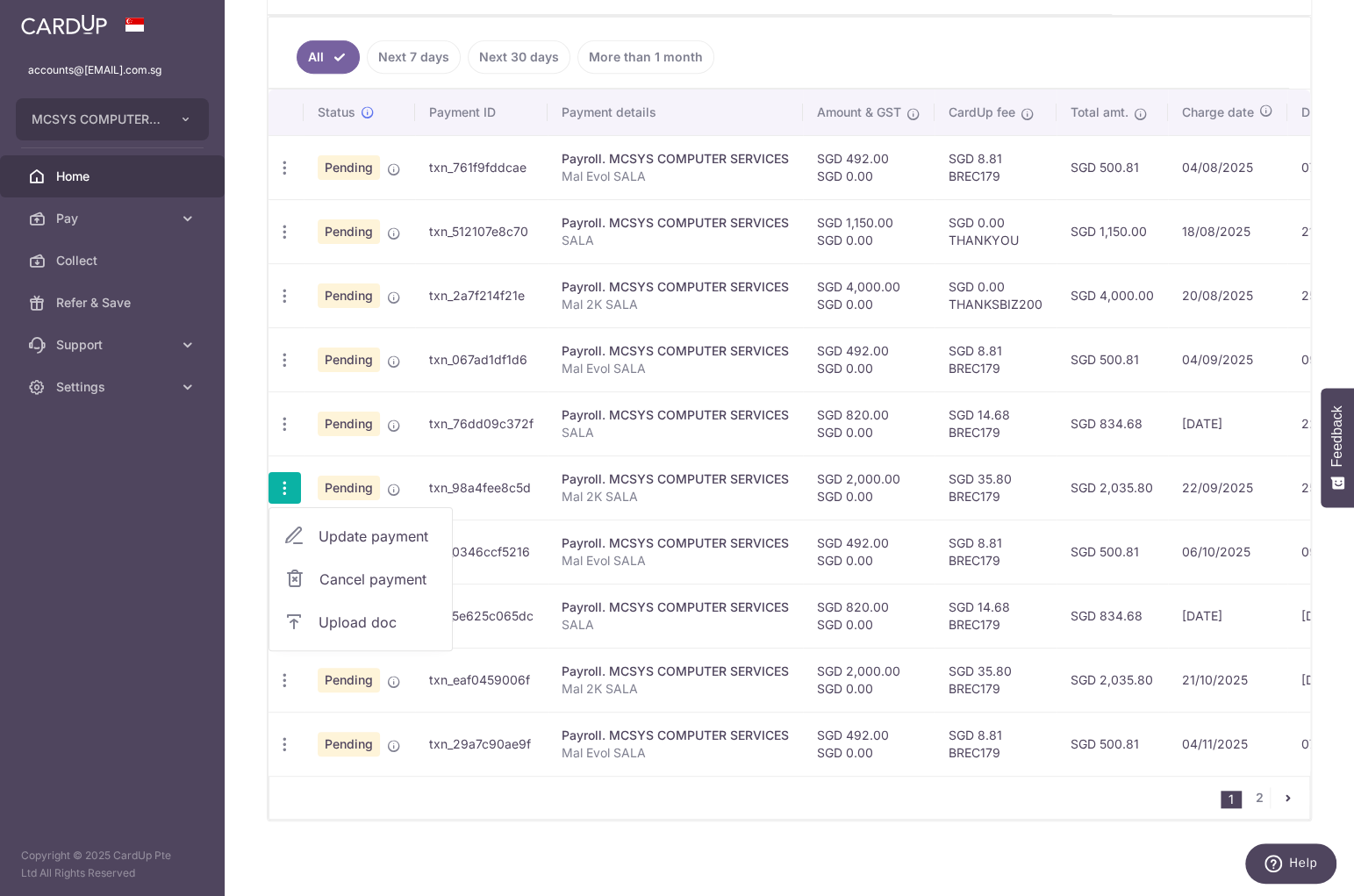 click on "Update payment" at bounding box center (378, 536) 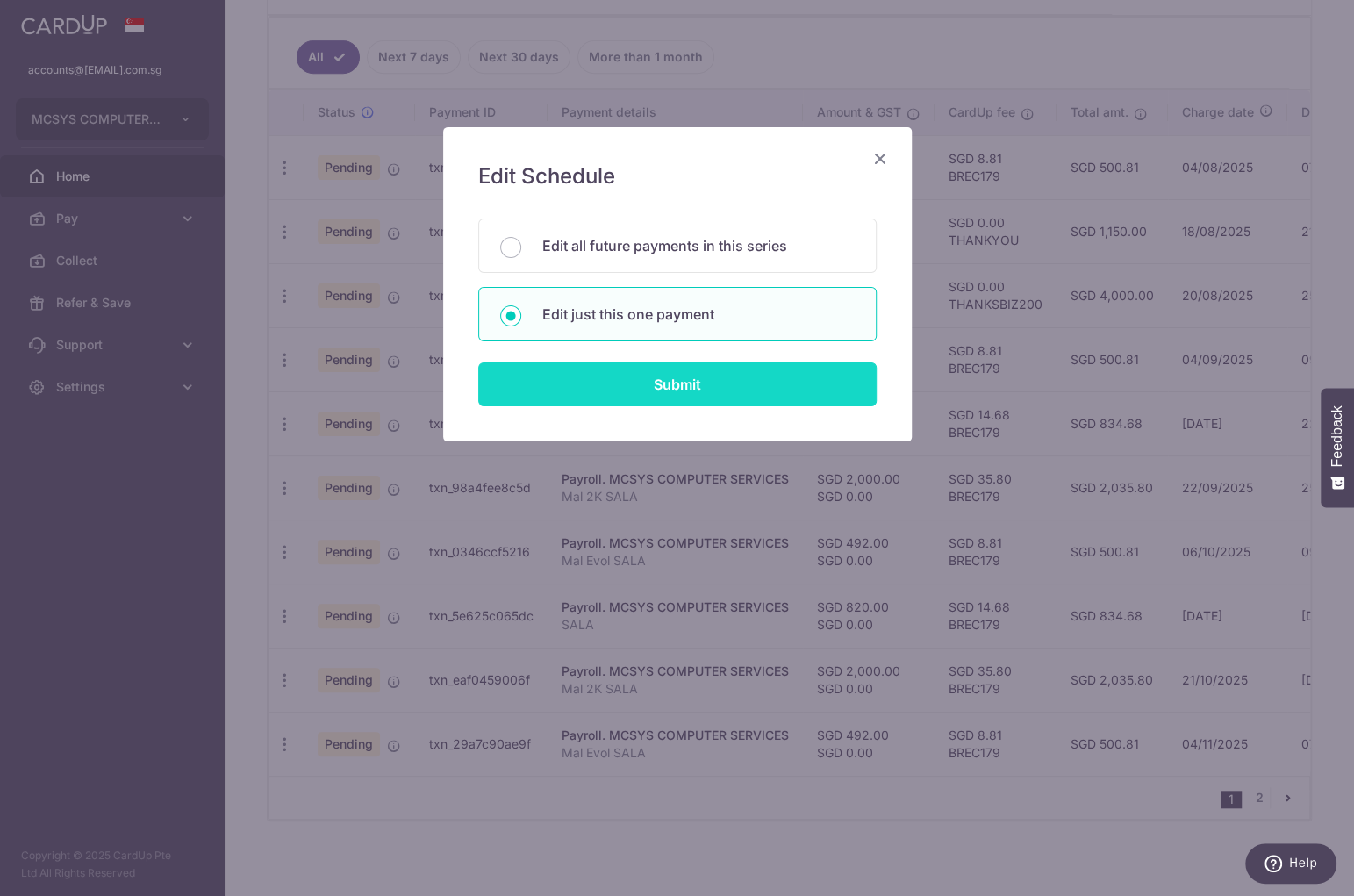 click on "Submit" at bounding box center (677, 384) 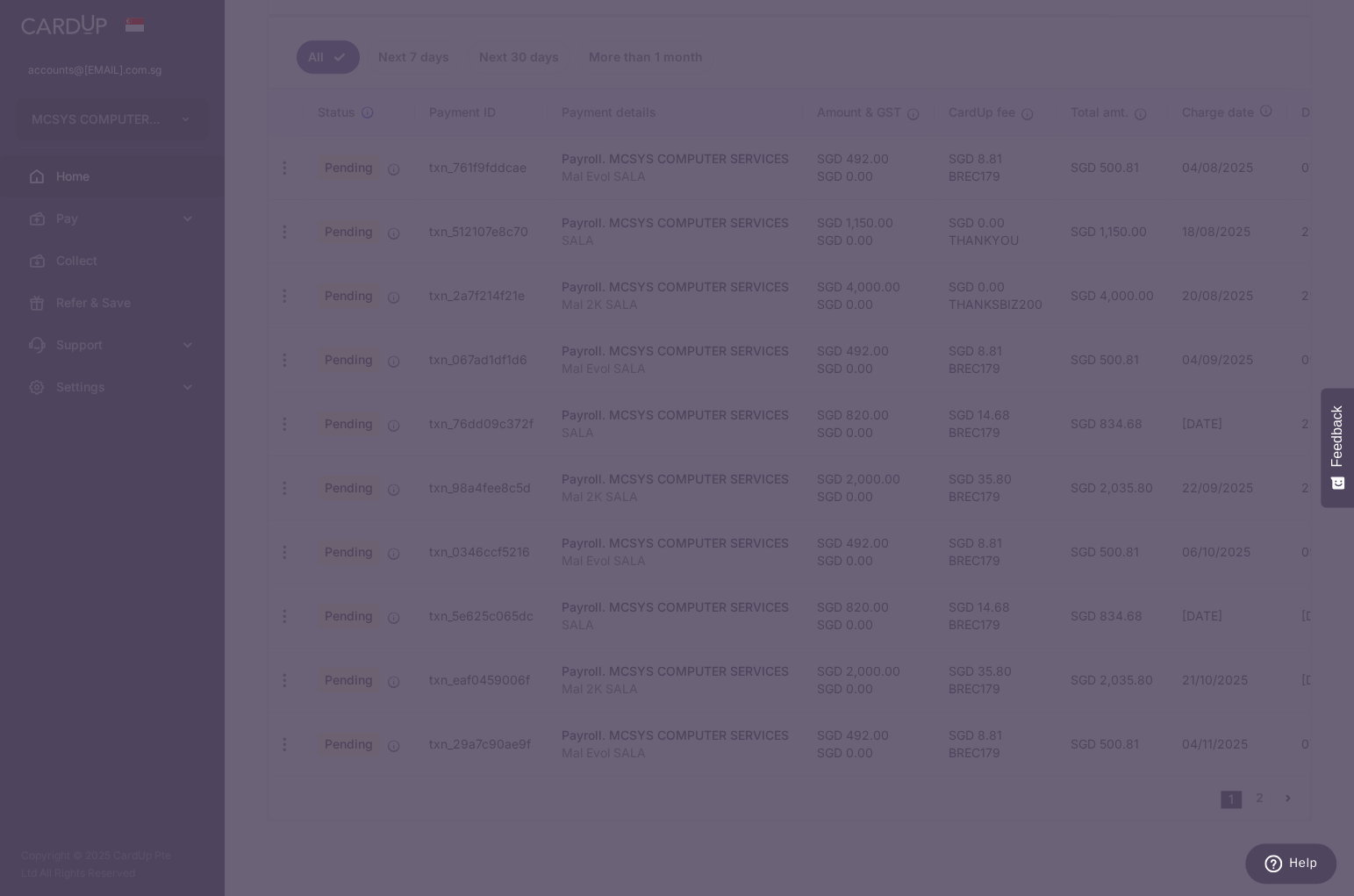 type on "BREC179" 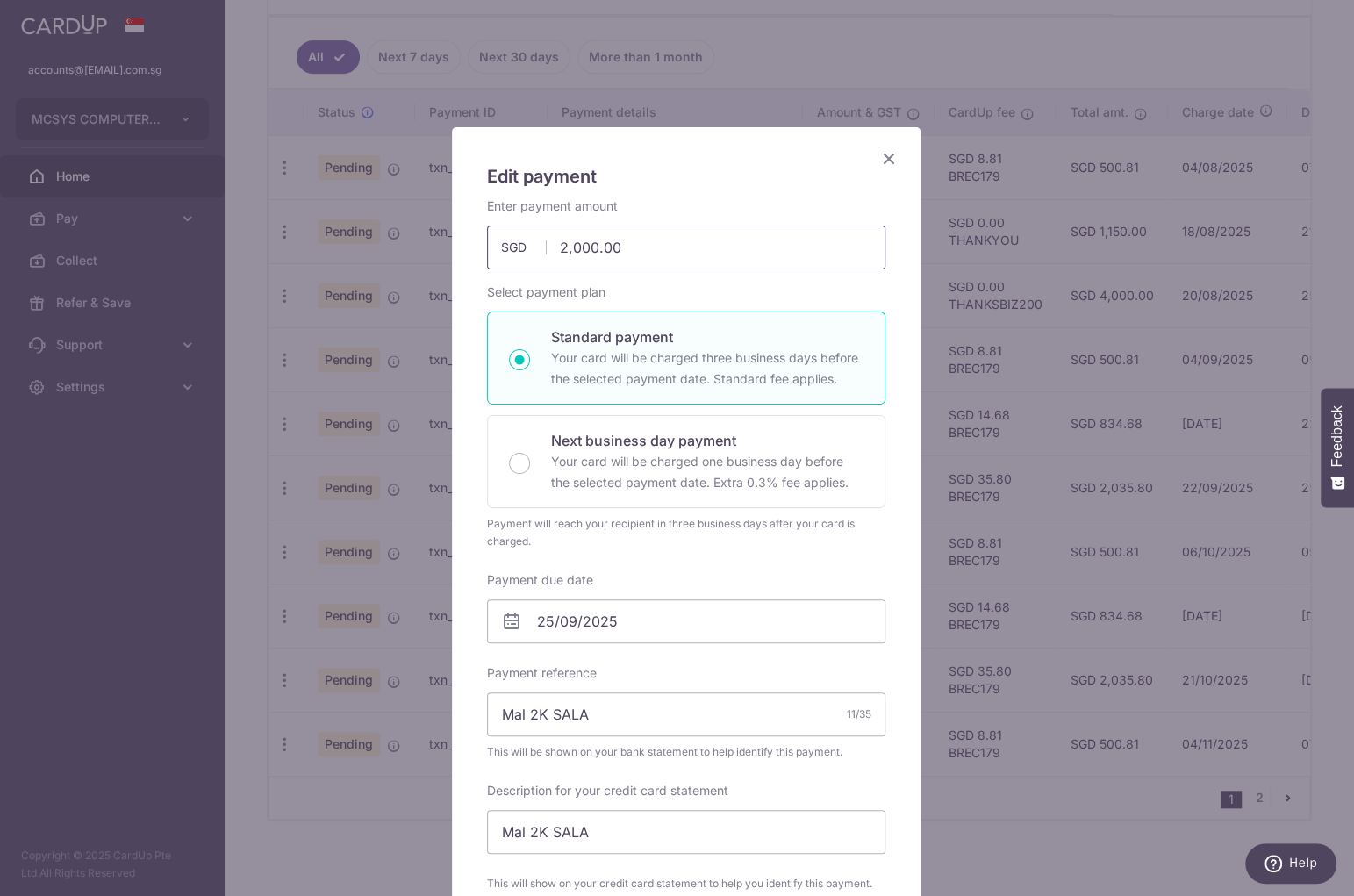 click on "2,000.00" at bounding box center [686, 247] 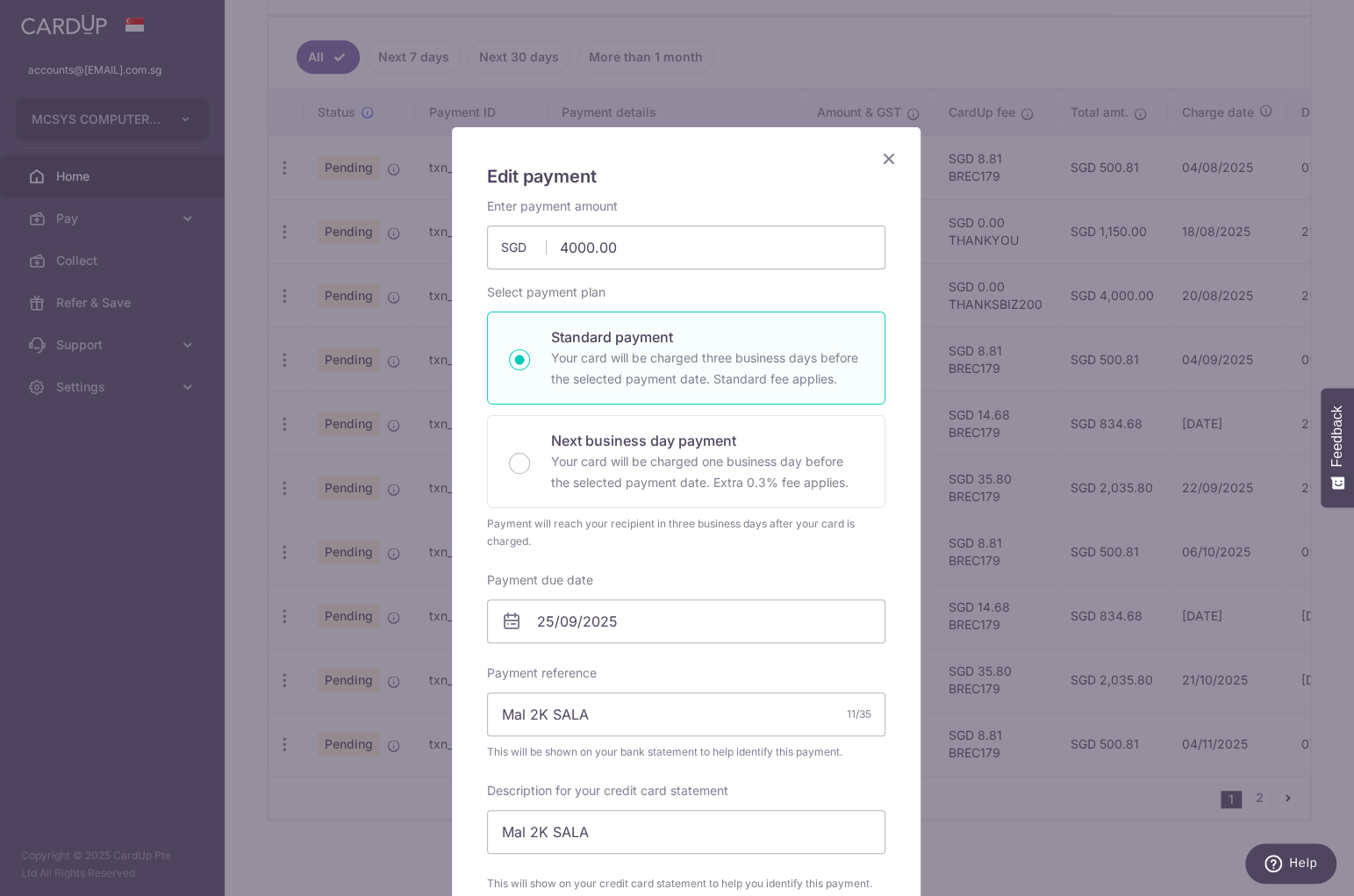 click on "Payment will reach your recipient in three business days after your card is charged." at bounding box center (686, 533) 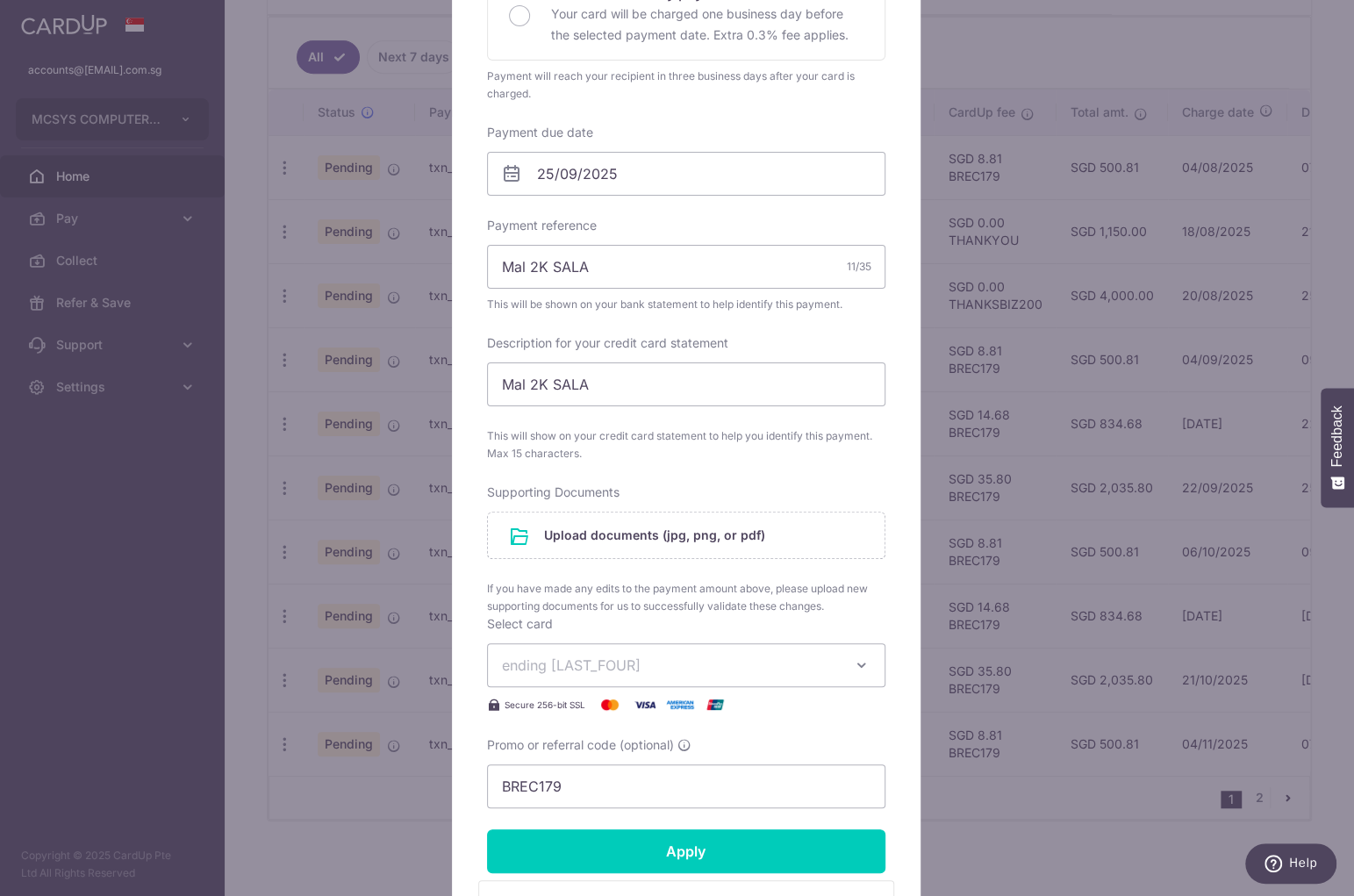 scroll, scrollTop: 531, scrollLeft: 0, axis: vertical 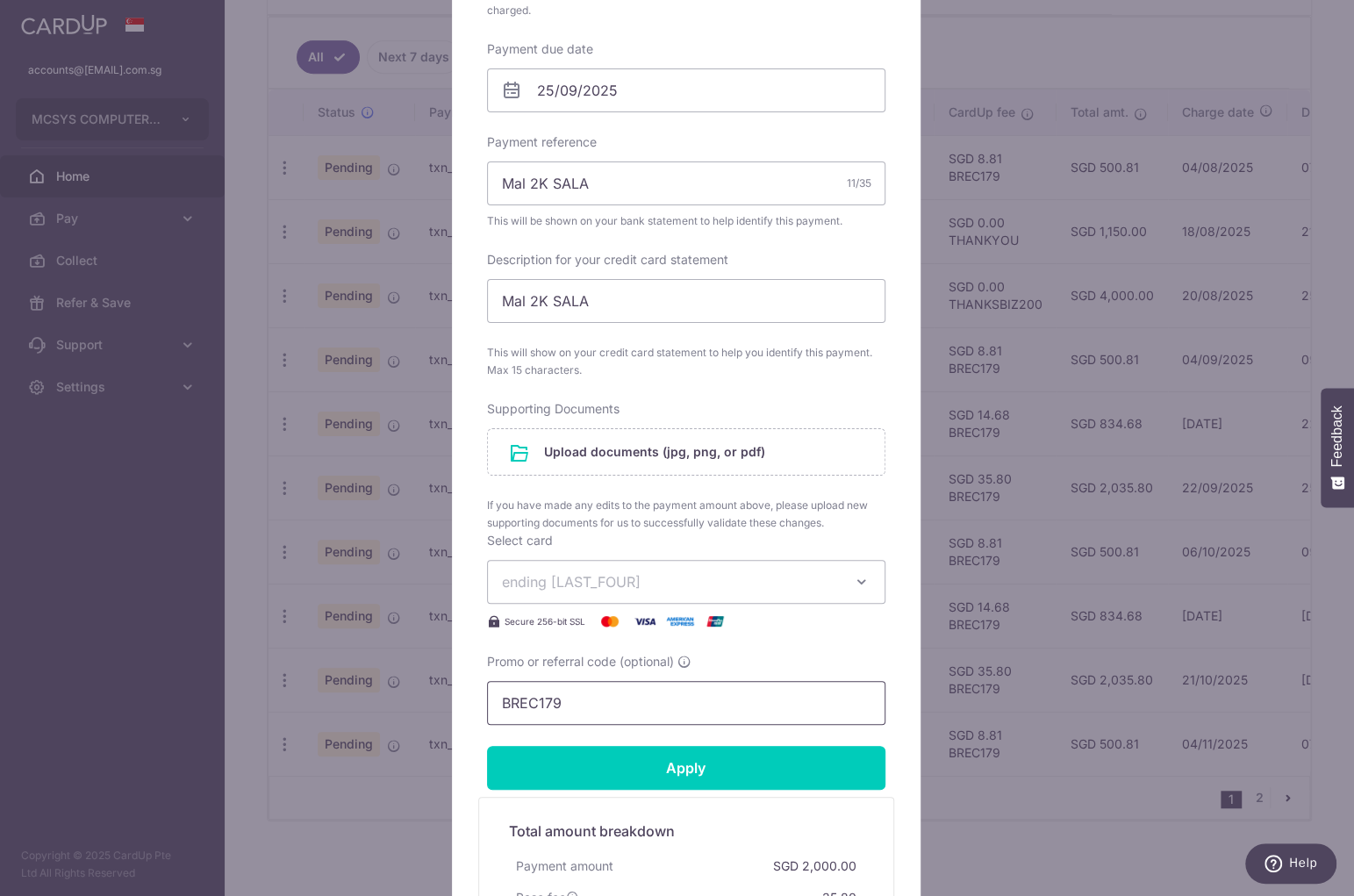 click on "BREC179" at bounding box center (686, 703) 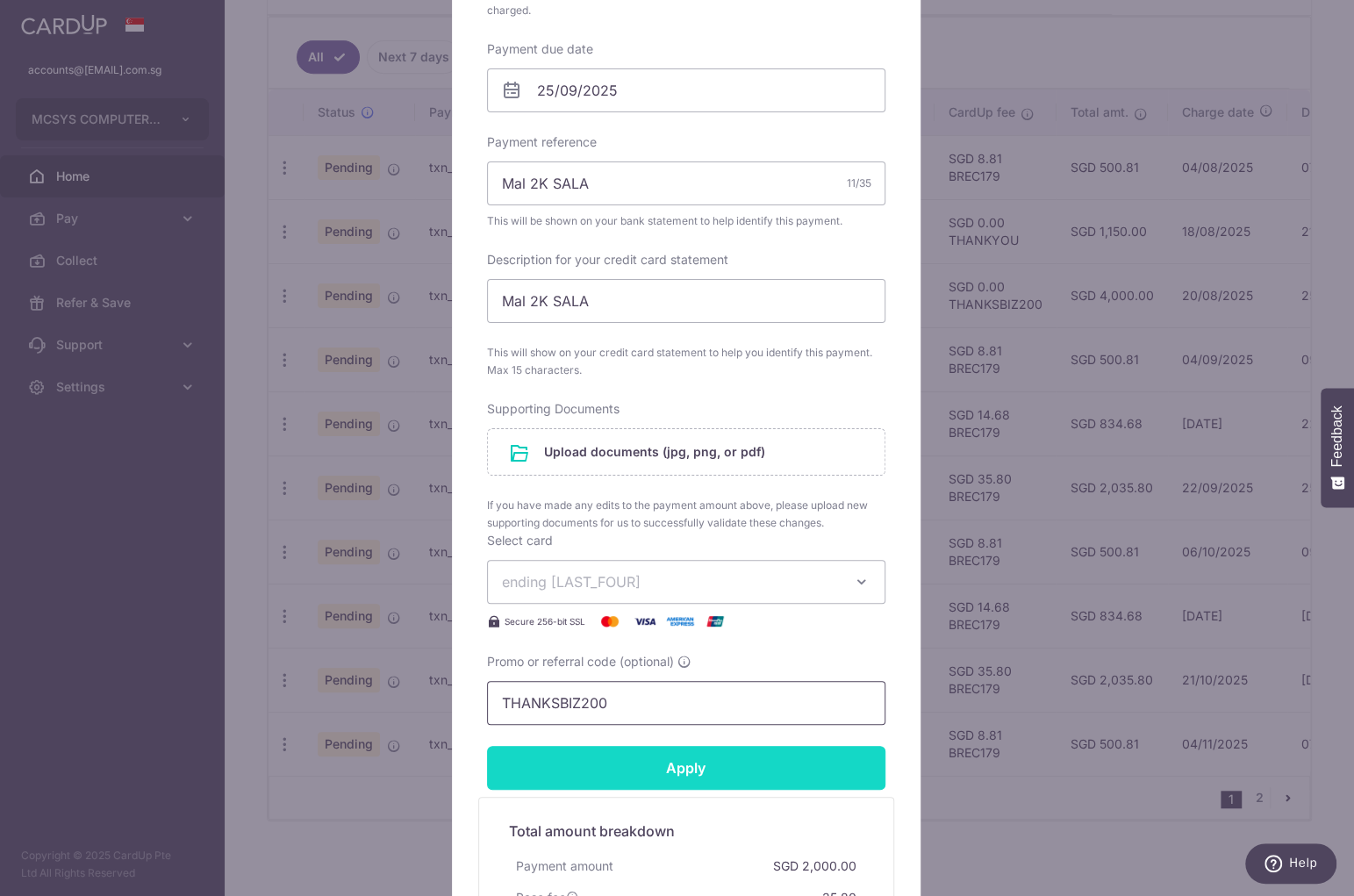 type on "THANKSBIZ200" 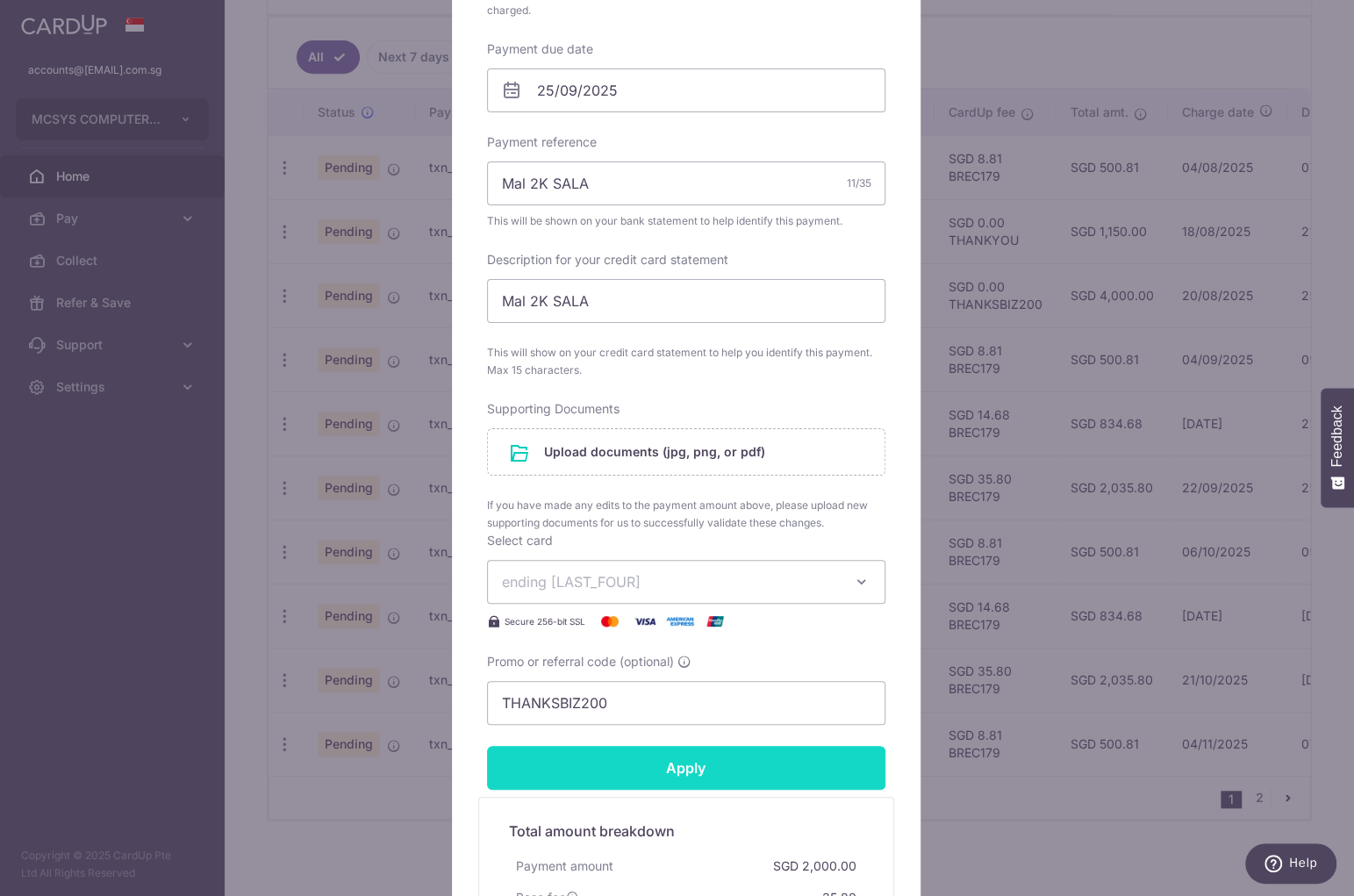 click on "Apply" at bounding box center [686, 768] 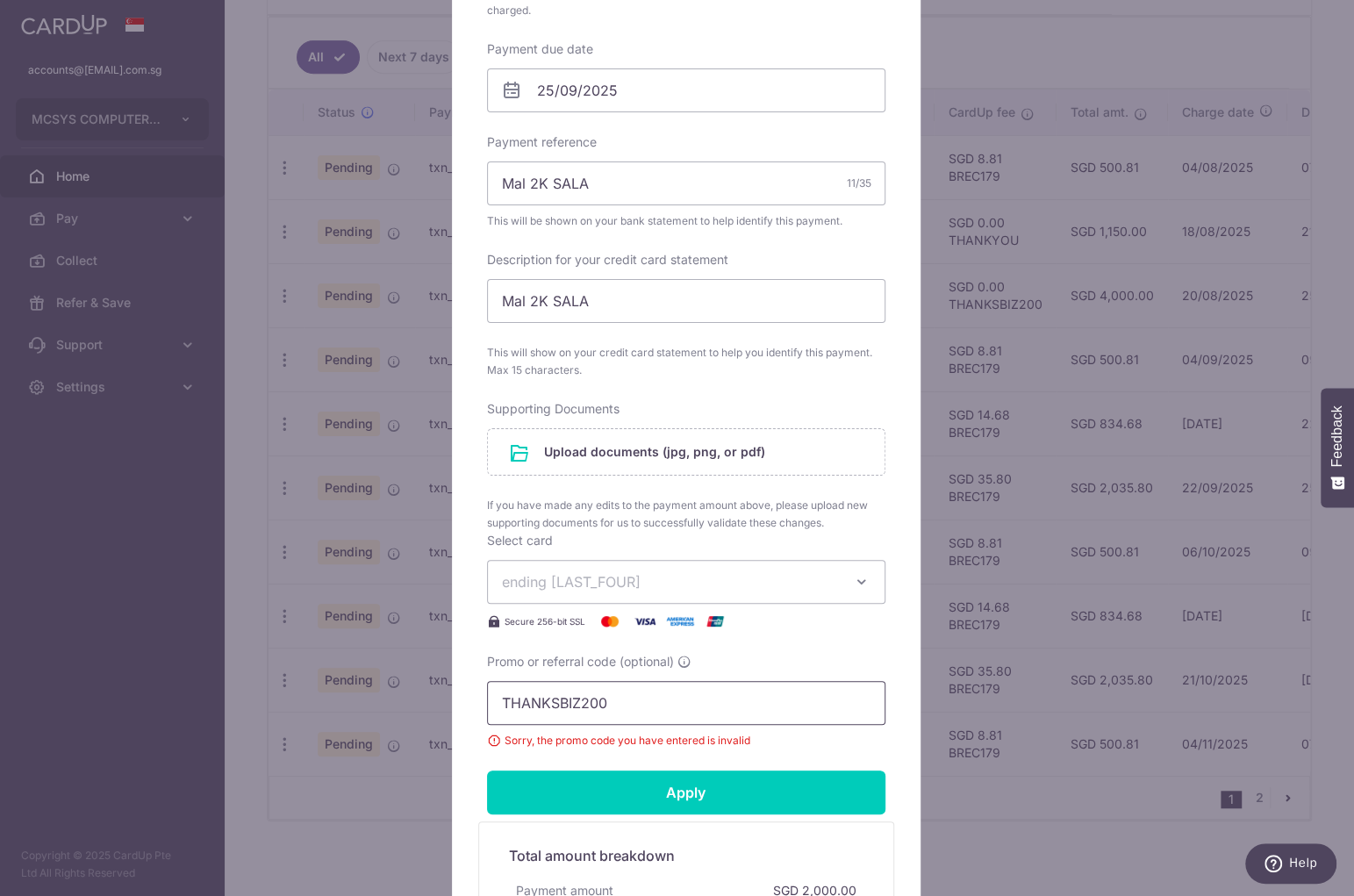 click on "THANKSBIZ200" at bounding box center [686, 703] 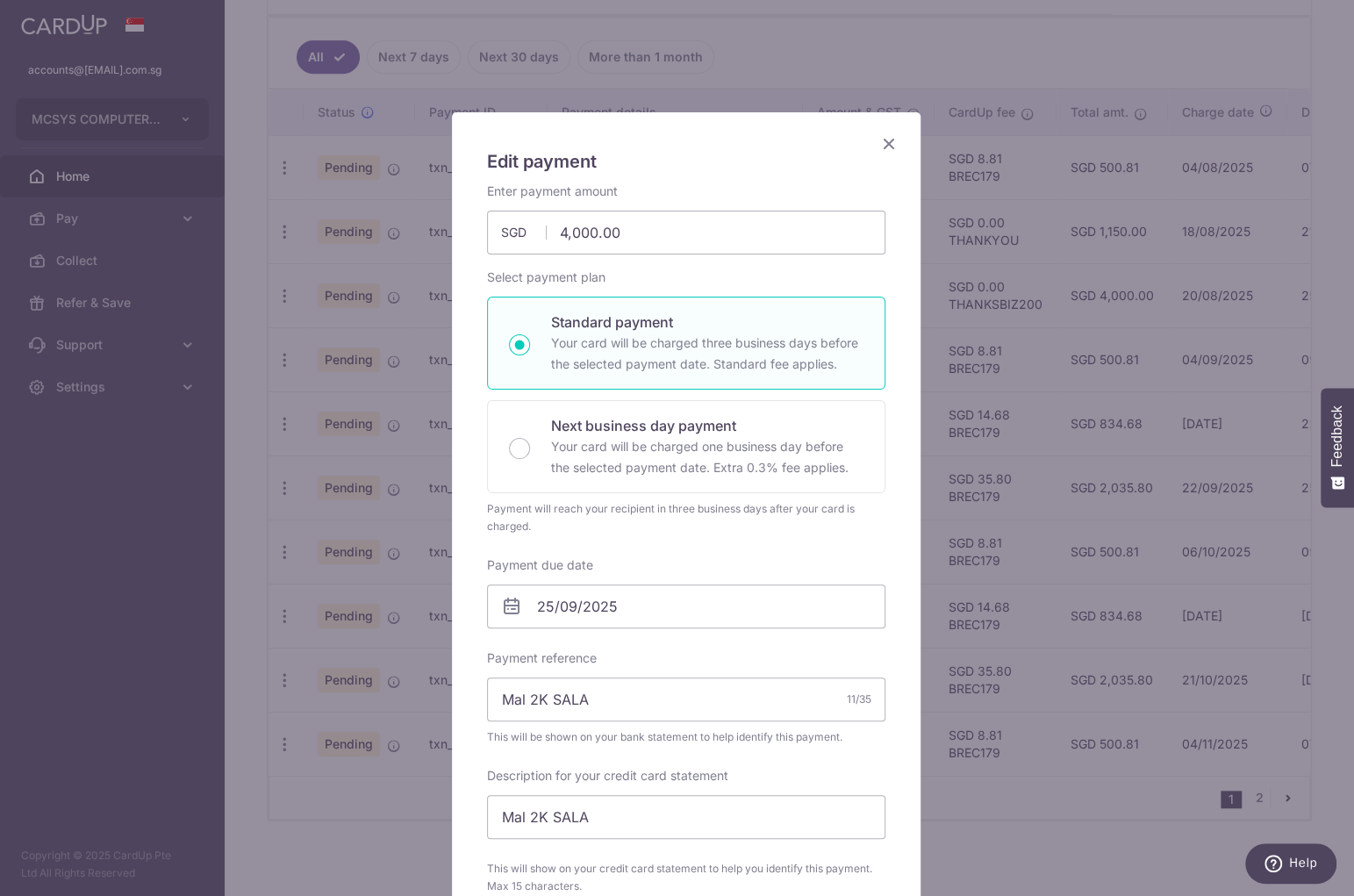 scroll, scrollTop: 0, scrollLeft: 0, axis: both 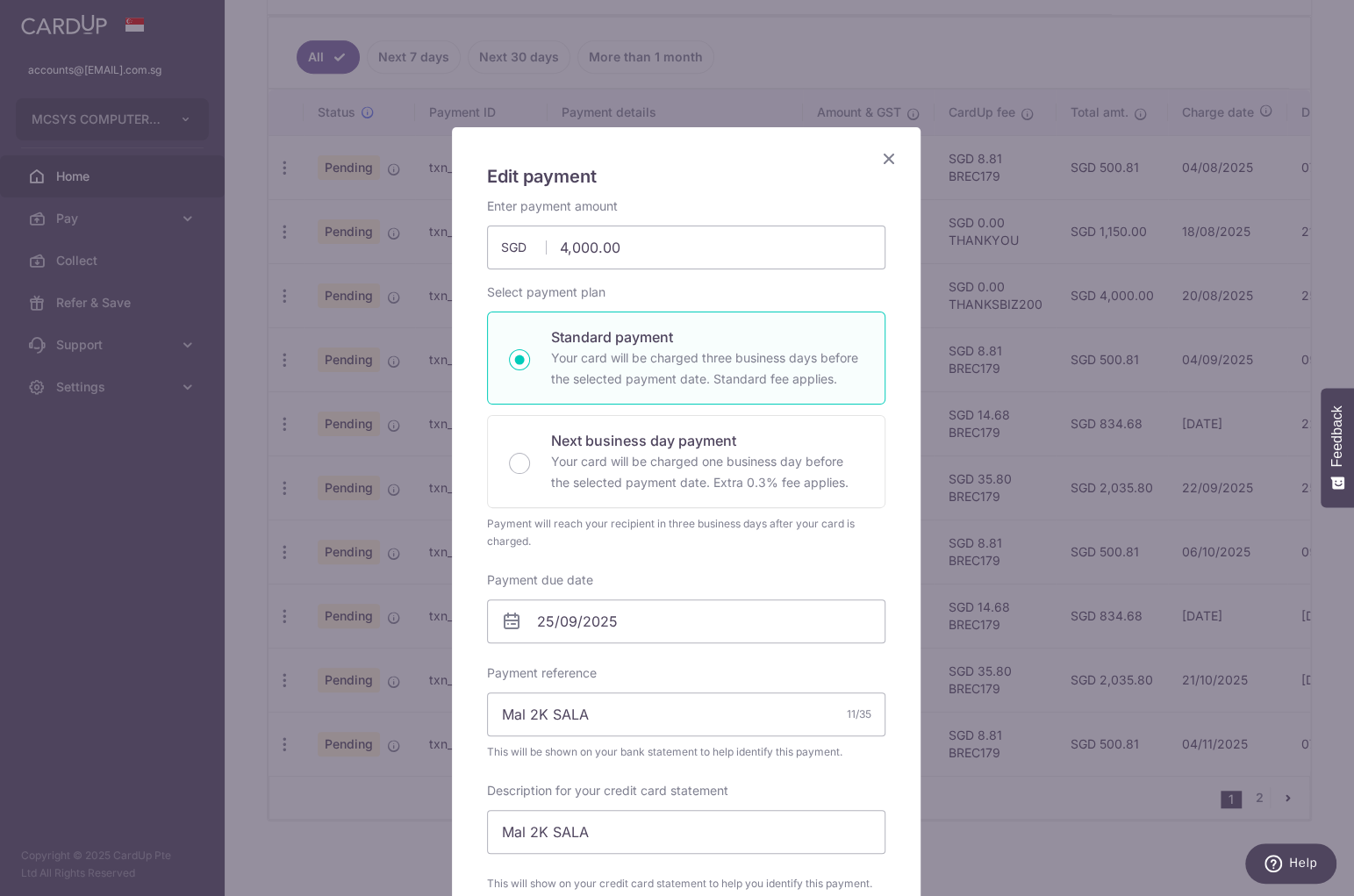 type 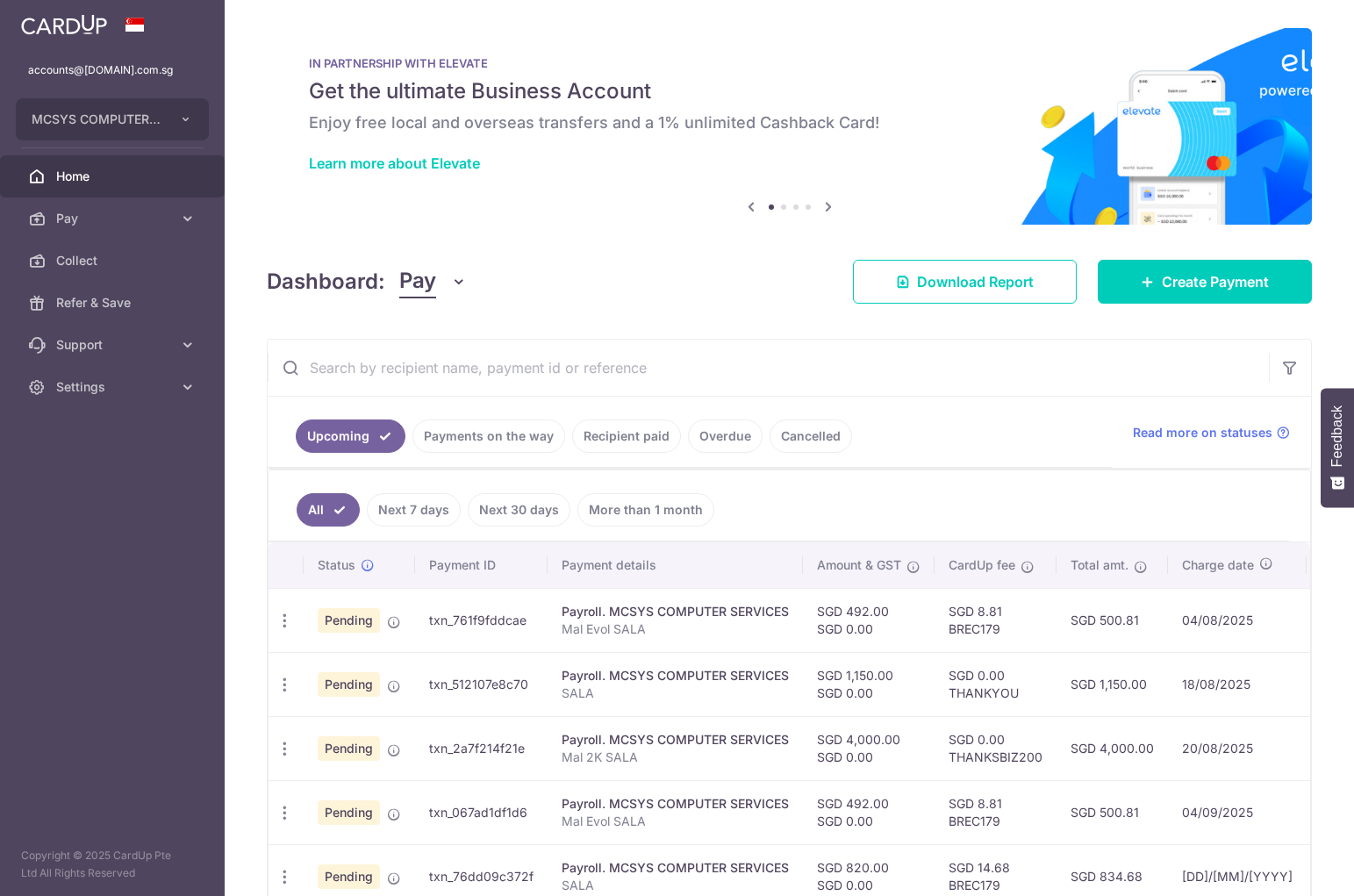 scroll, scrollTop: 0, scrollLeft: 0, axis: both 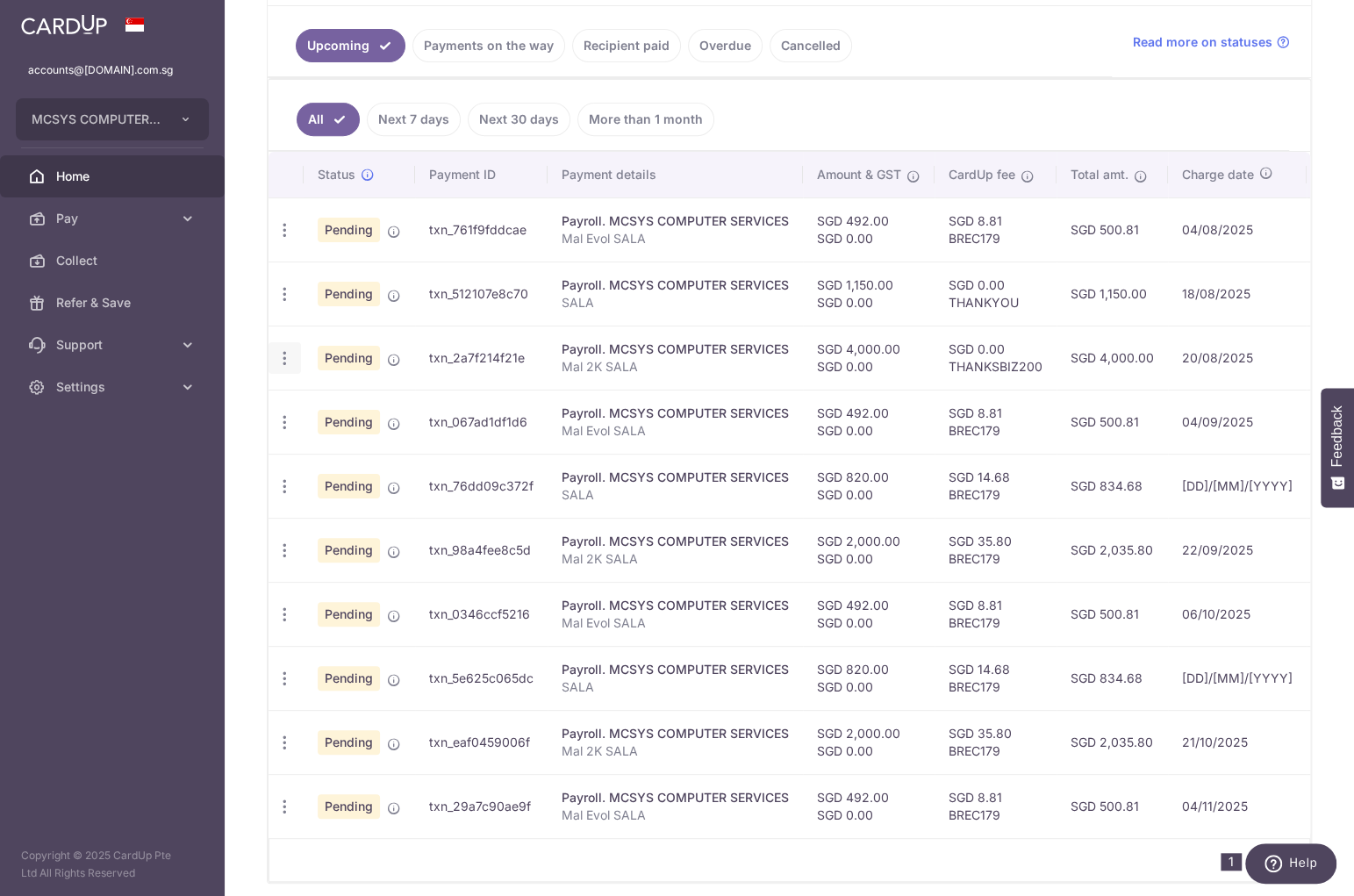 click at bounding box center (284, 230) 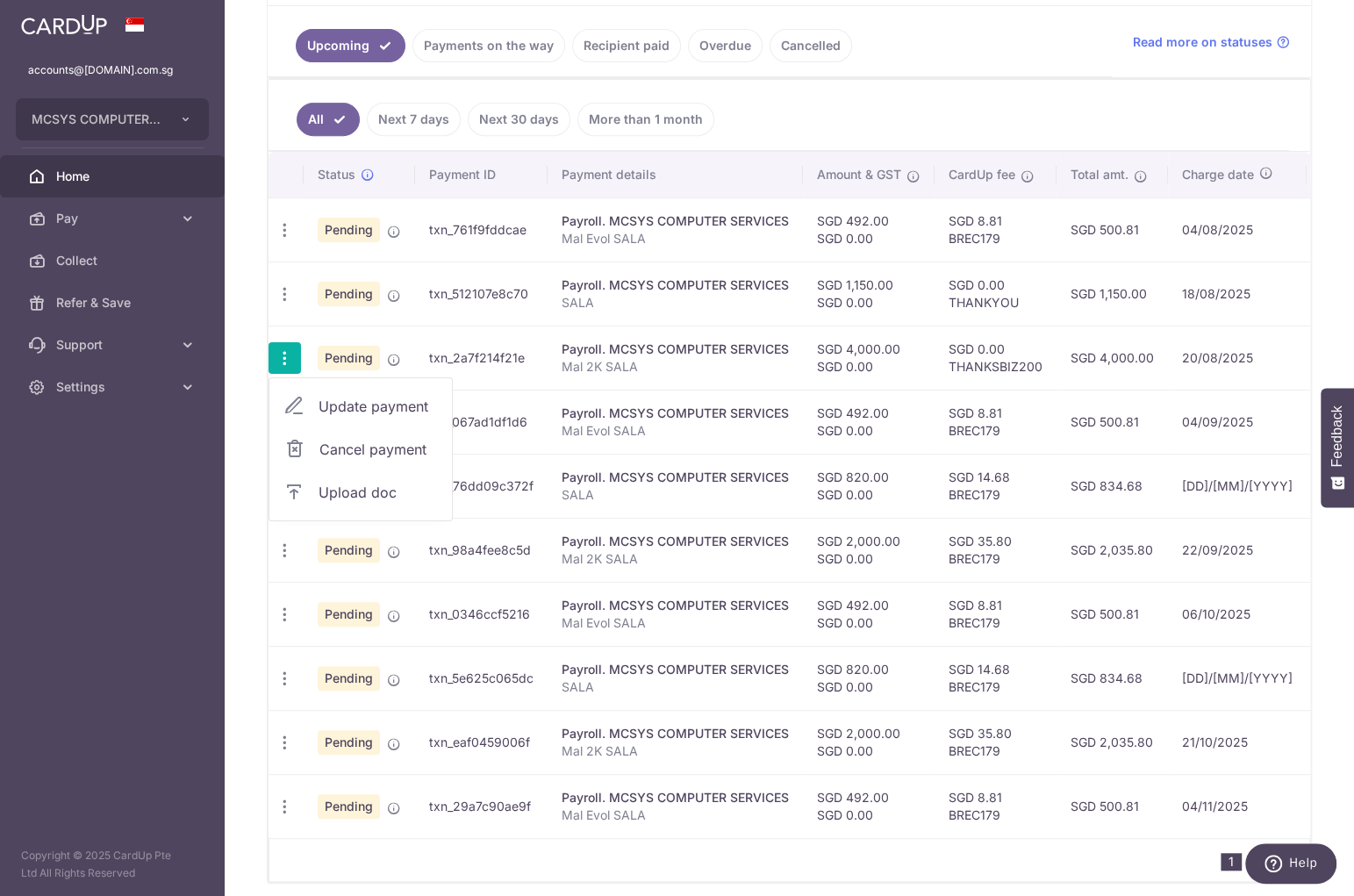 click on "Update payment" at bounding box center (378, 406) 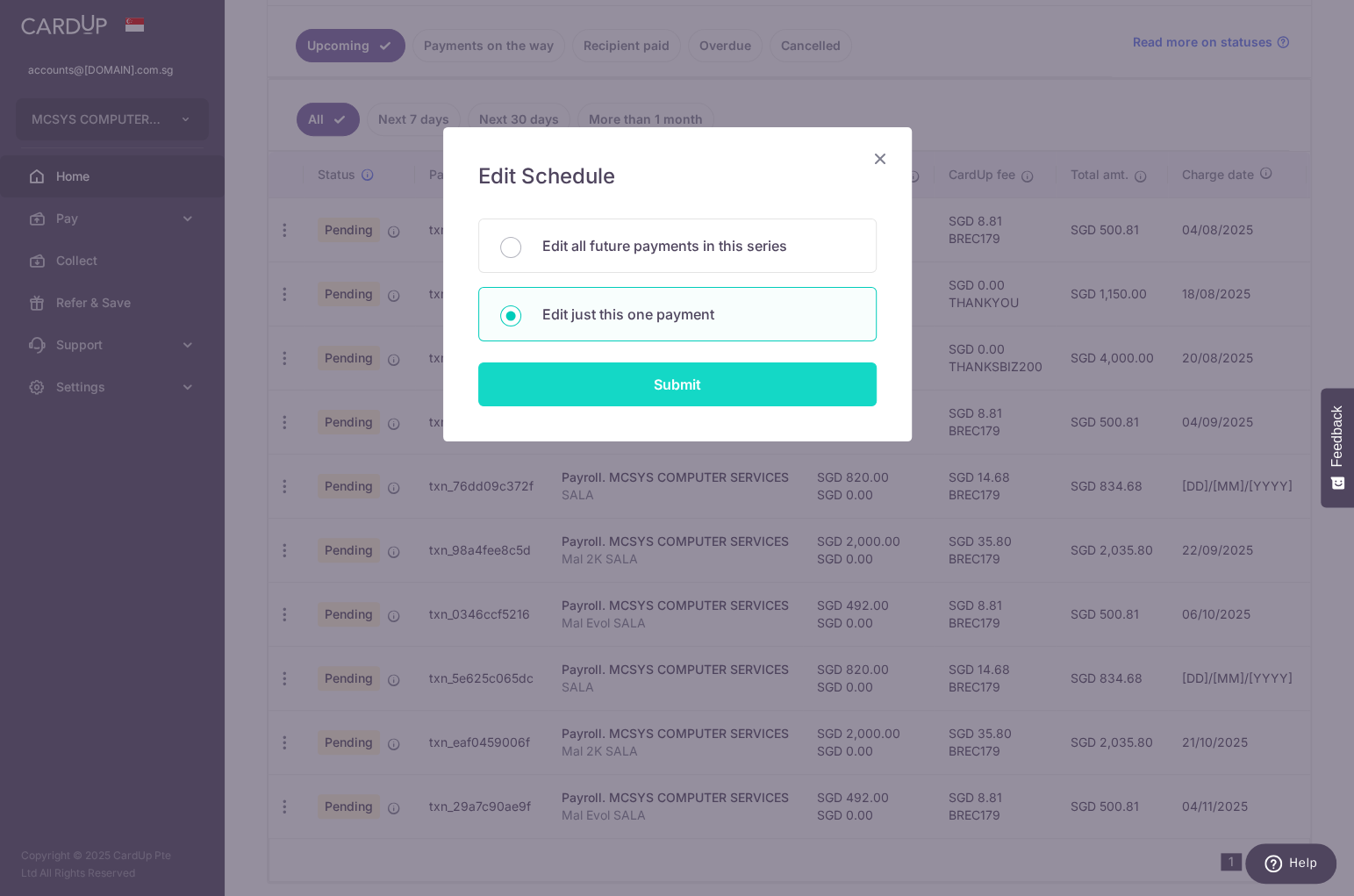 click on "Submit" at bounding box center [677, 384] 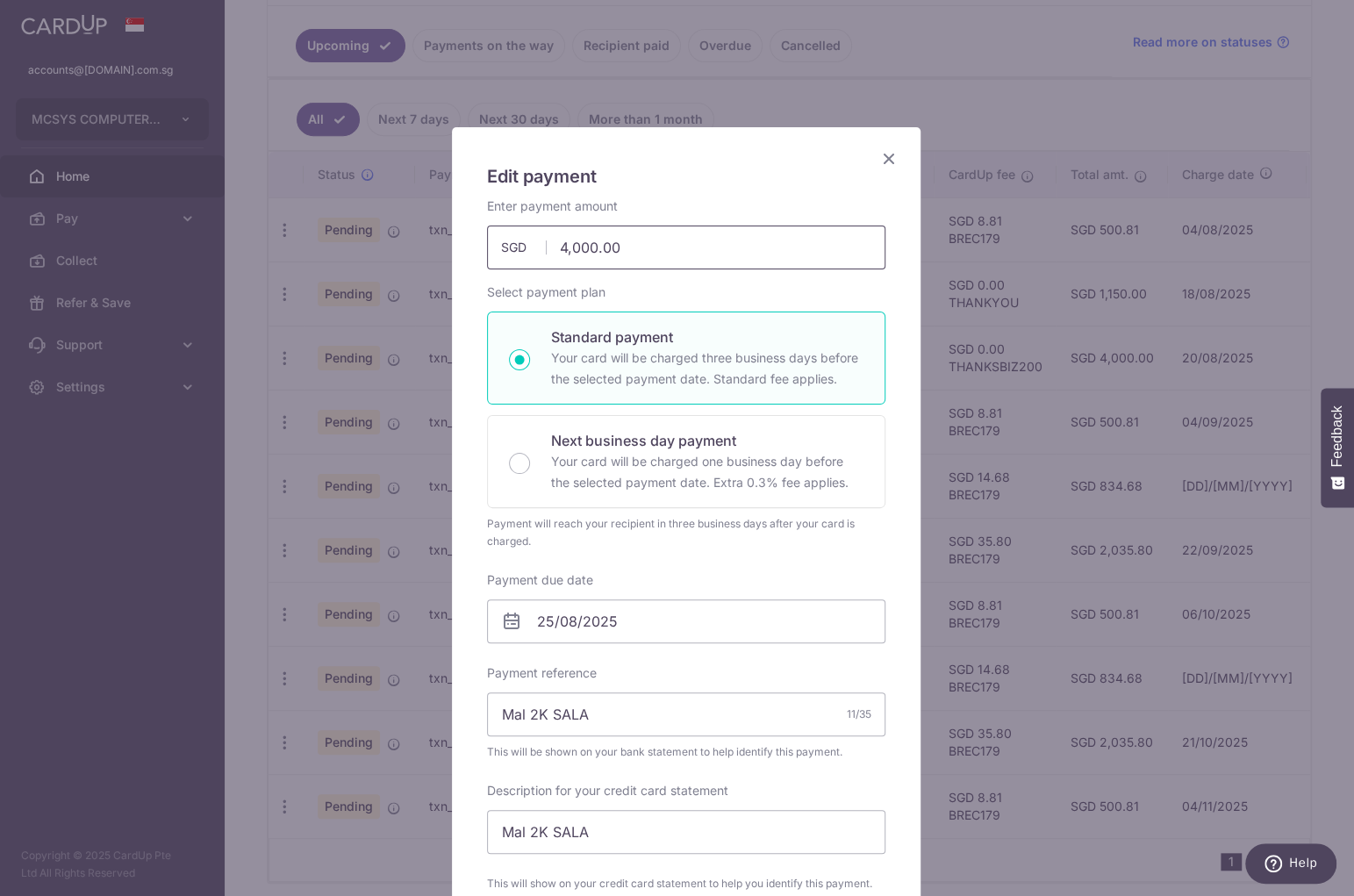 drag, startPoint x: 557, startPoint y: 252, endPoint x: 547, endPoint y: 252, distance: 10 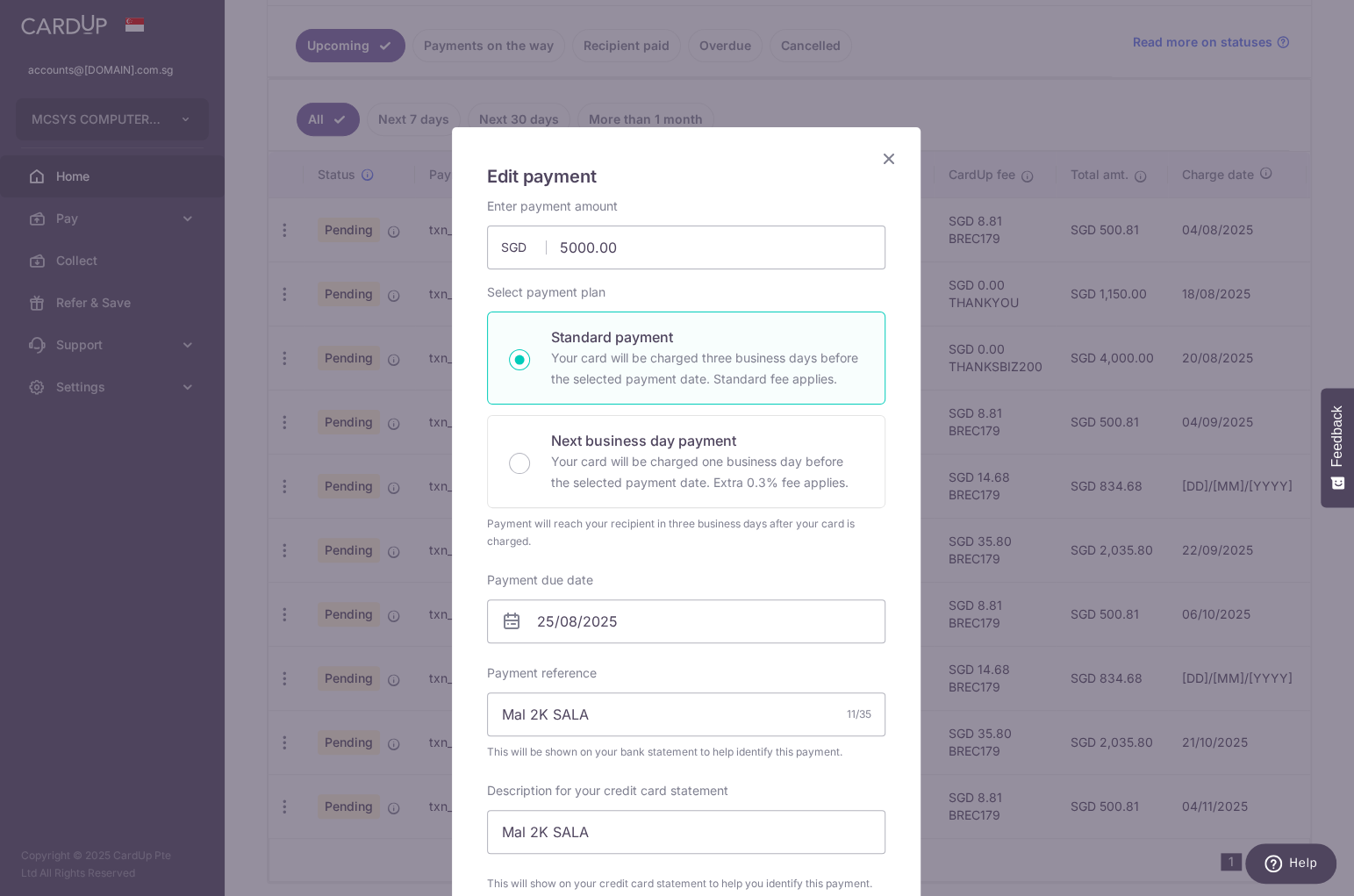 click on "Edit payment
By clicking apply,  you will make changes to all   payments to  MCSYS COMPUTER SERVICES  scheduled from
.
By clicking below, you confirm you are editing this payment to  MCSYS COMPUTER SERVICES  on
25/08/2025 .
5000.00" at bounding box center (686, 777) 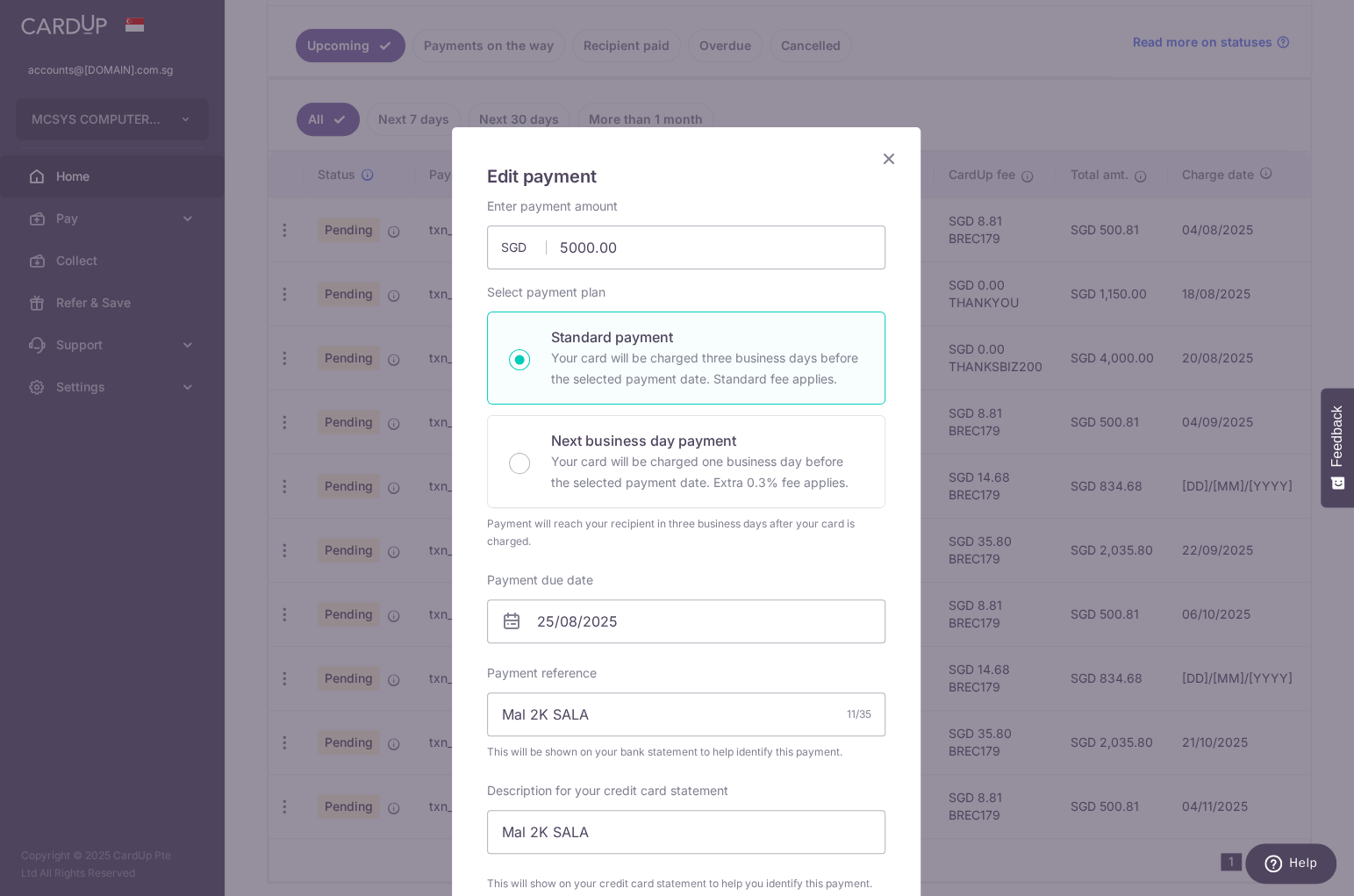 type on "5,000.00" 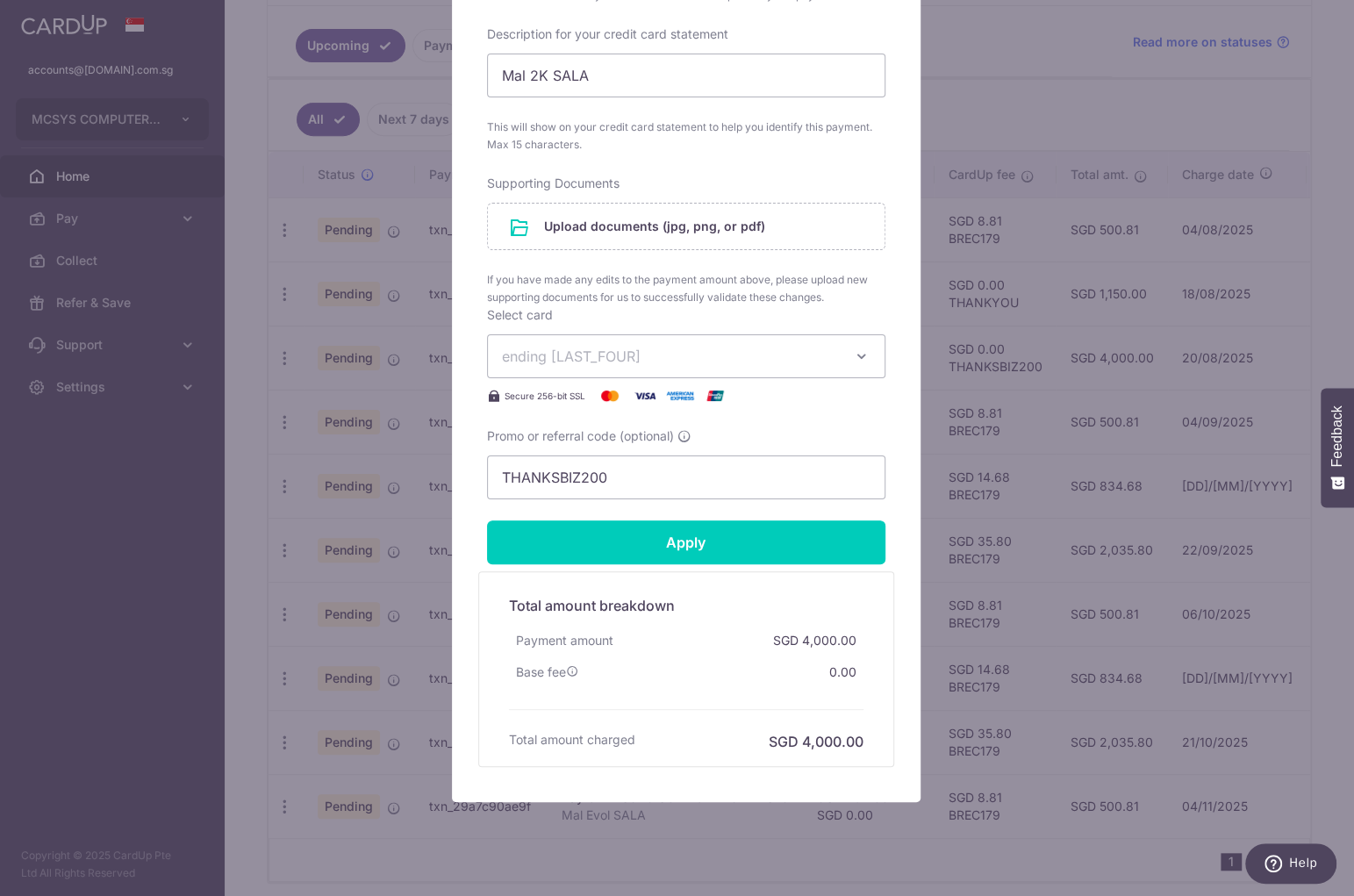 scroll, scrollTop: 785, scrollLeft: 0, axis: vertical 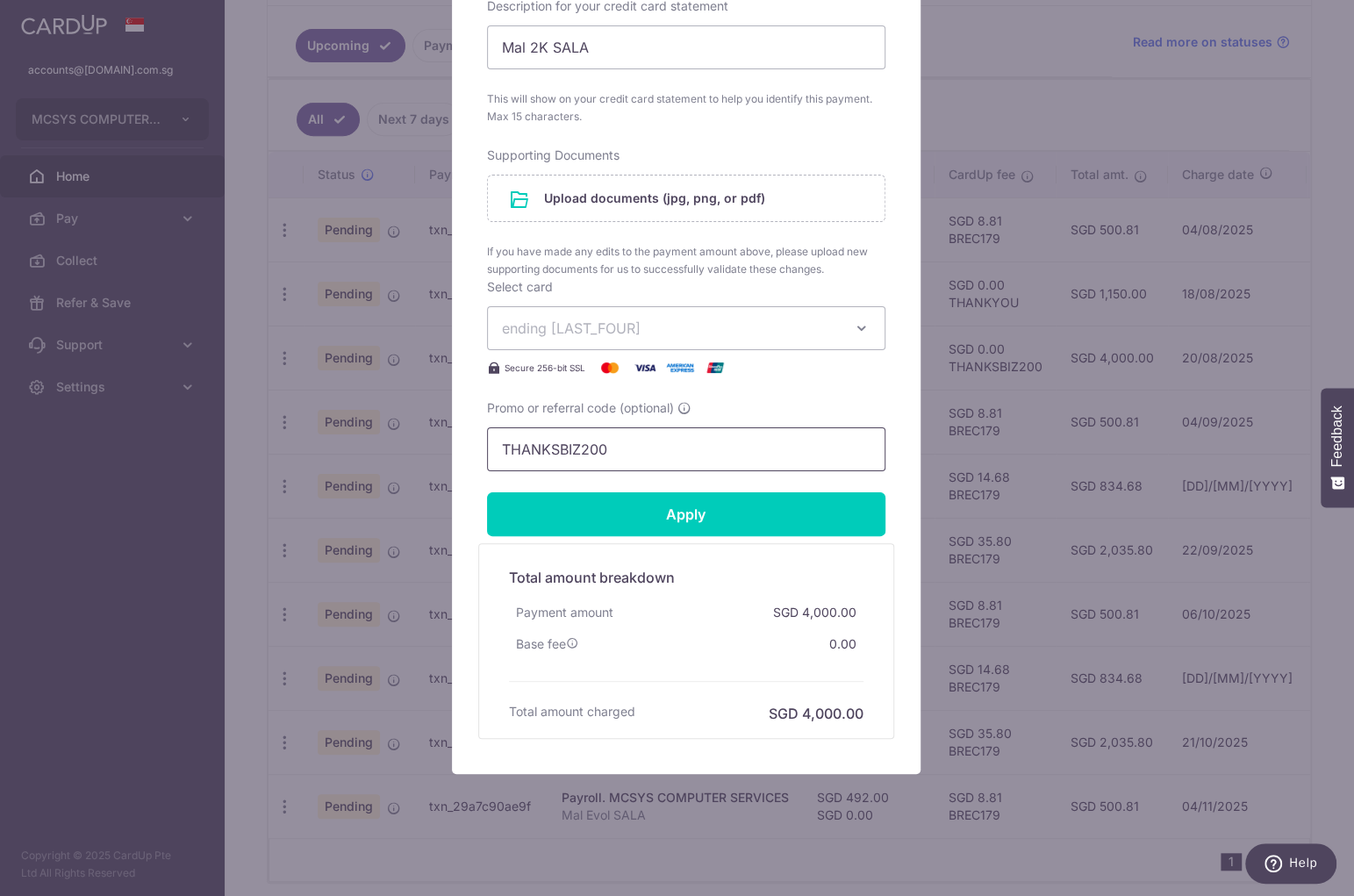 drag, startPoint x: 626, startPoint y: 446, endPoint x: 443, endPoint y: 438, distance: 183.17478 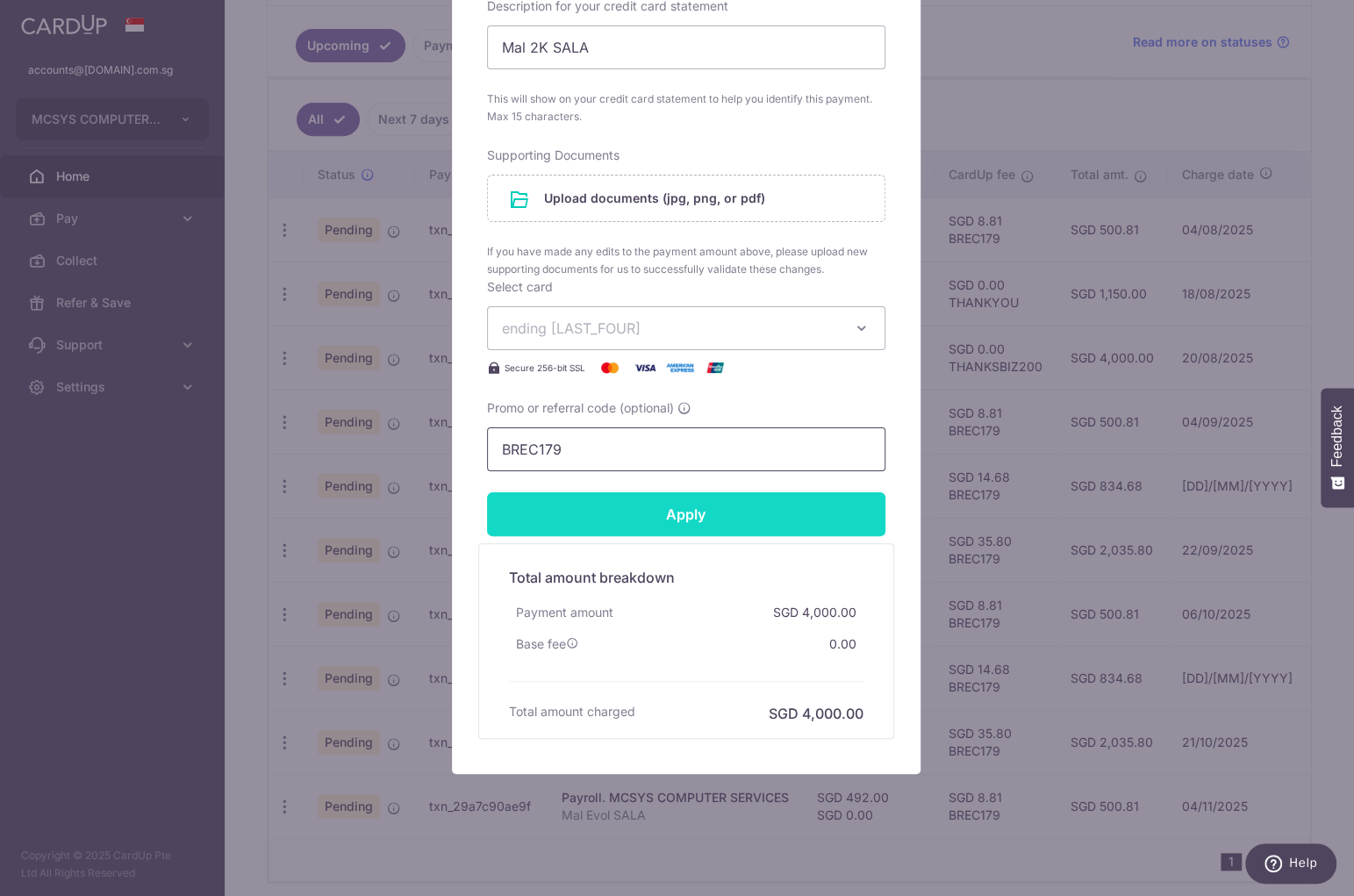 type on "BREC179" 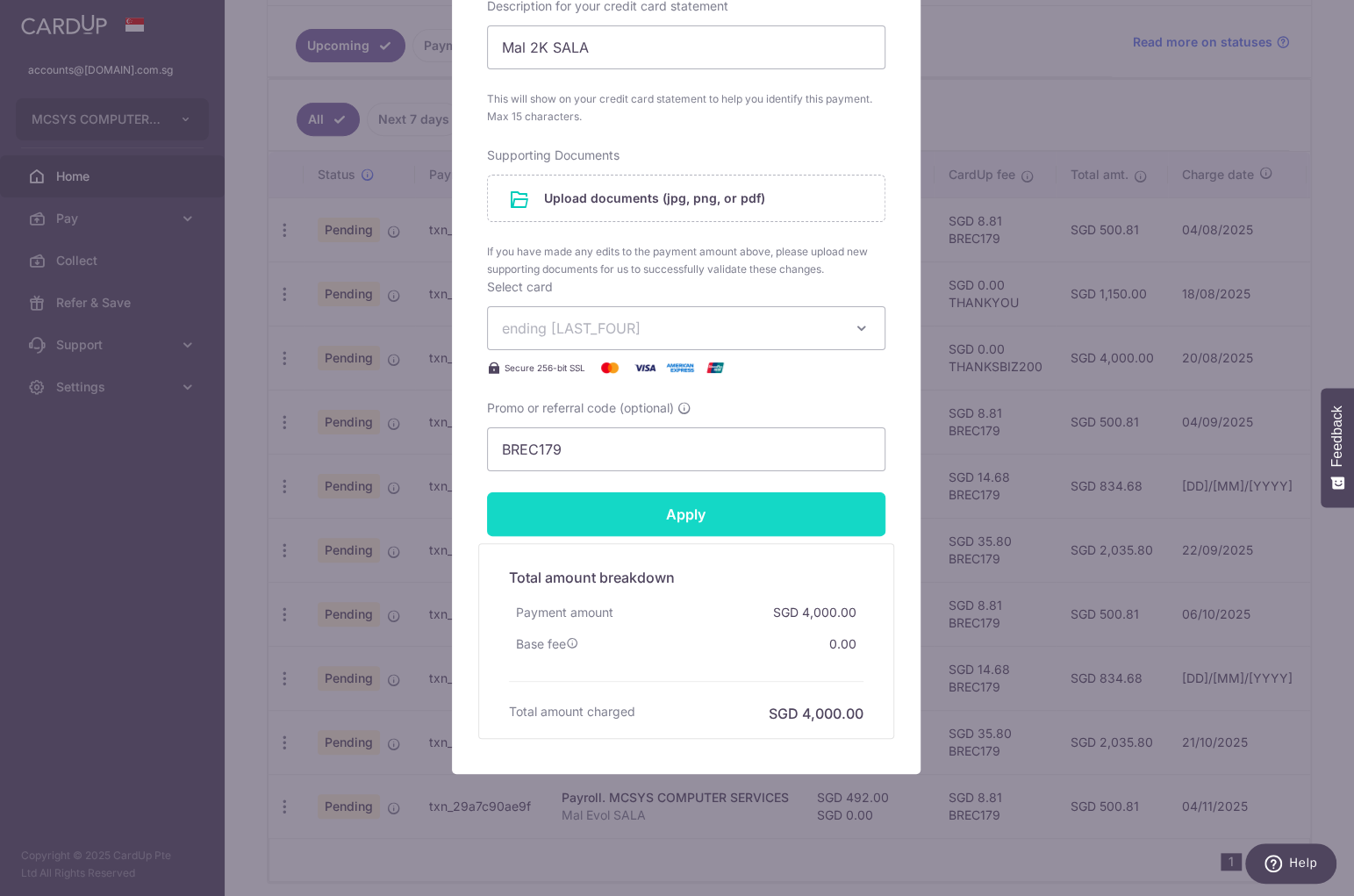 click on "Apply" at bounding box center [686, 514] 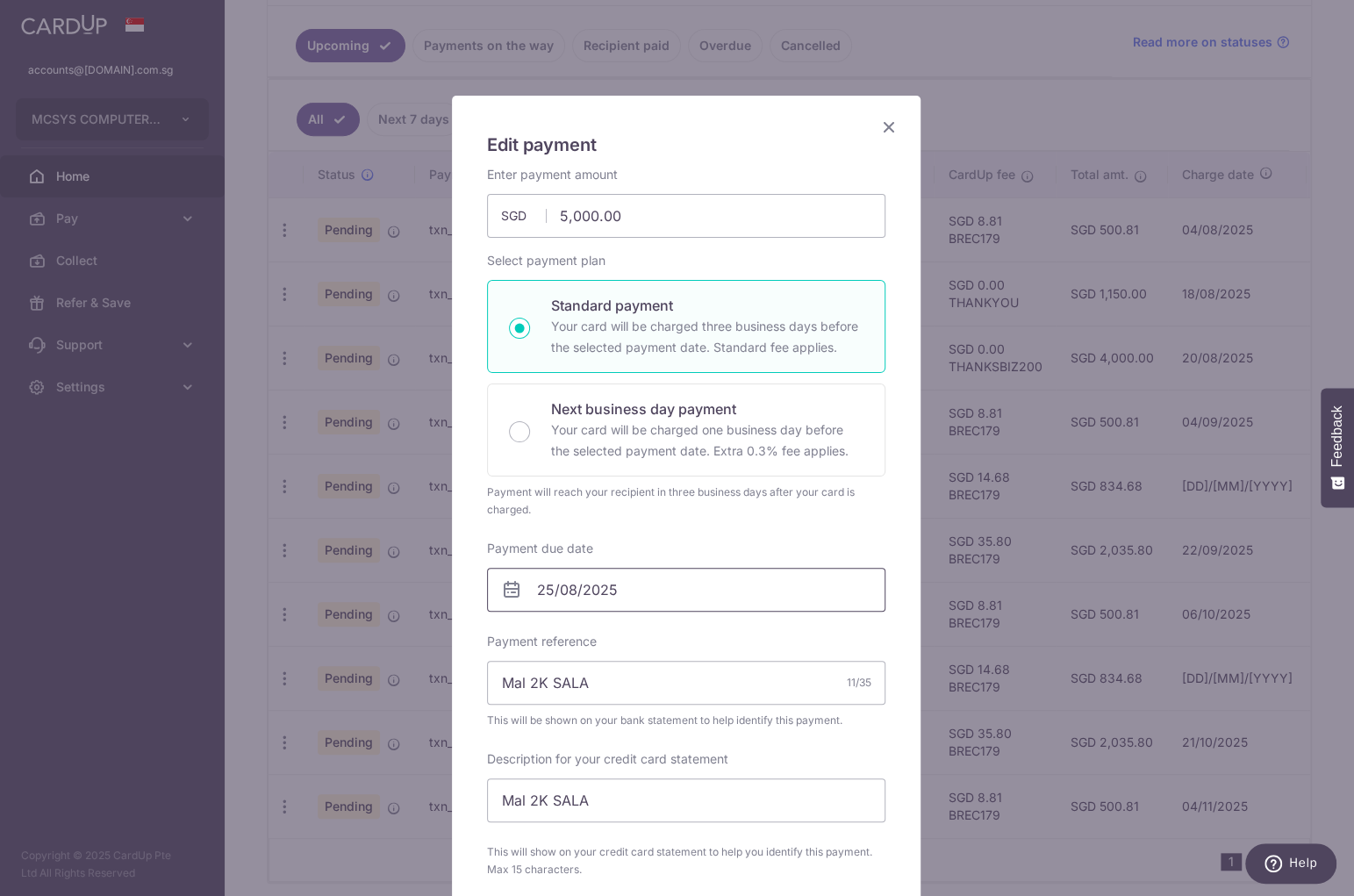 scroll, scrollTop: 0, scrollLeft: 0, axis: both 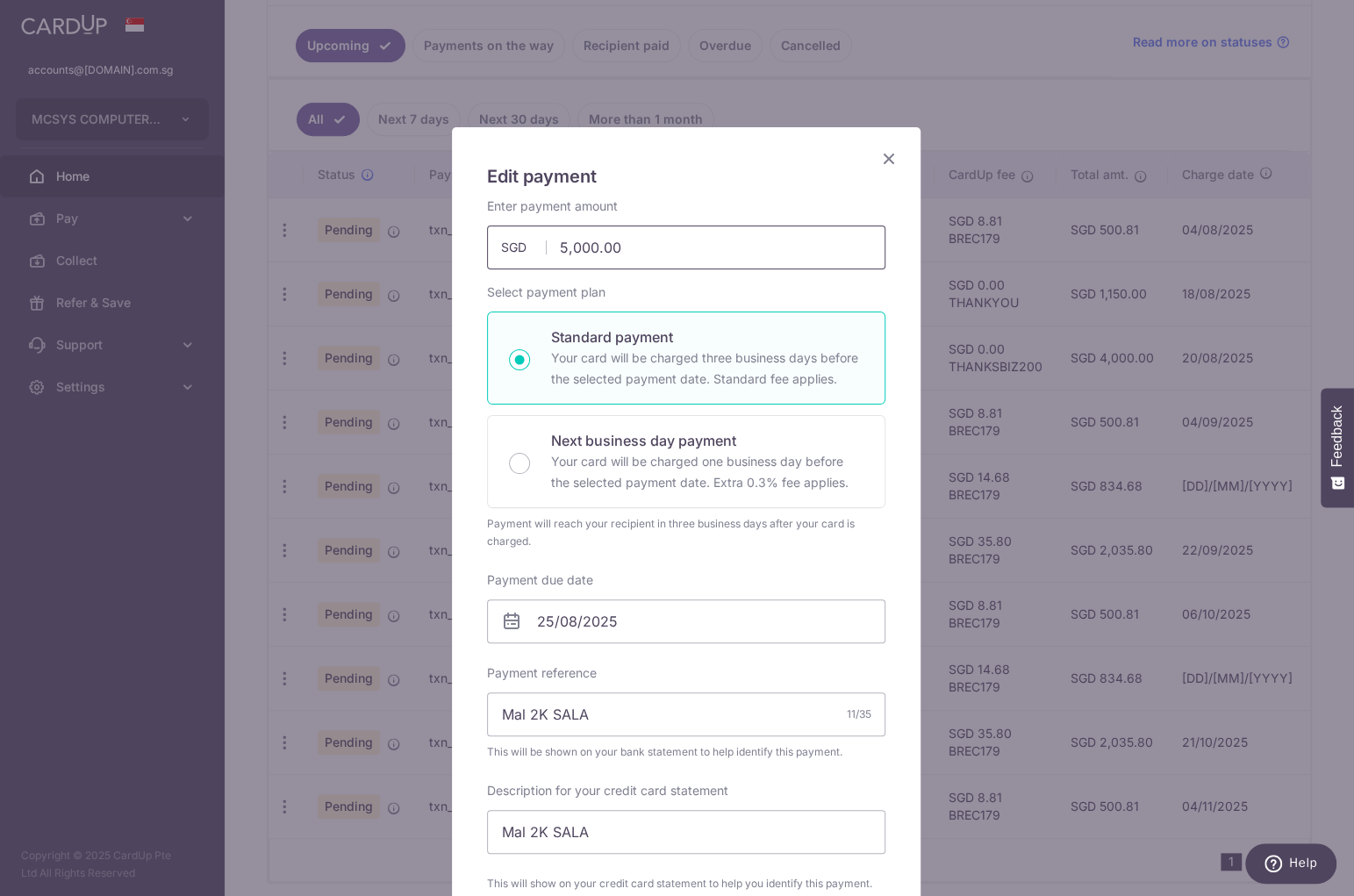 drag, startPoint x: 557, startPoint y: 245, endPoint x: 531, endPoint y: 245, distance: 26 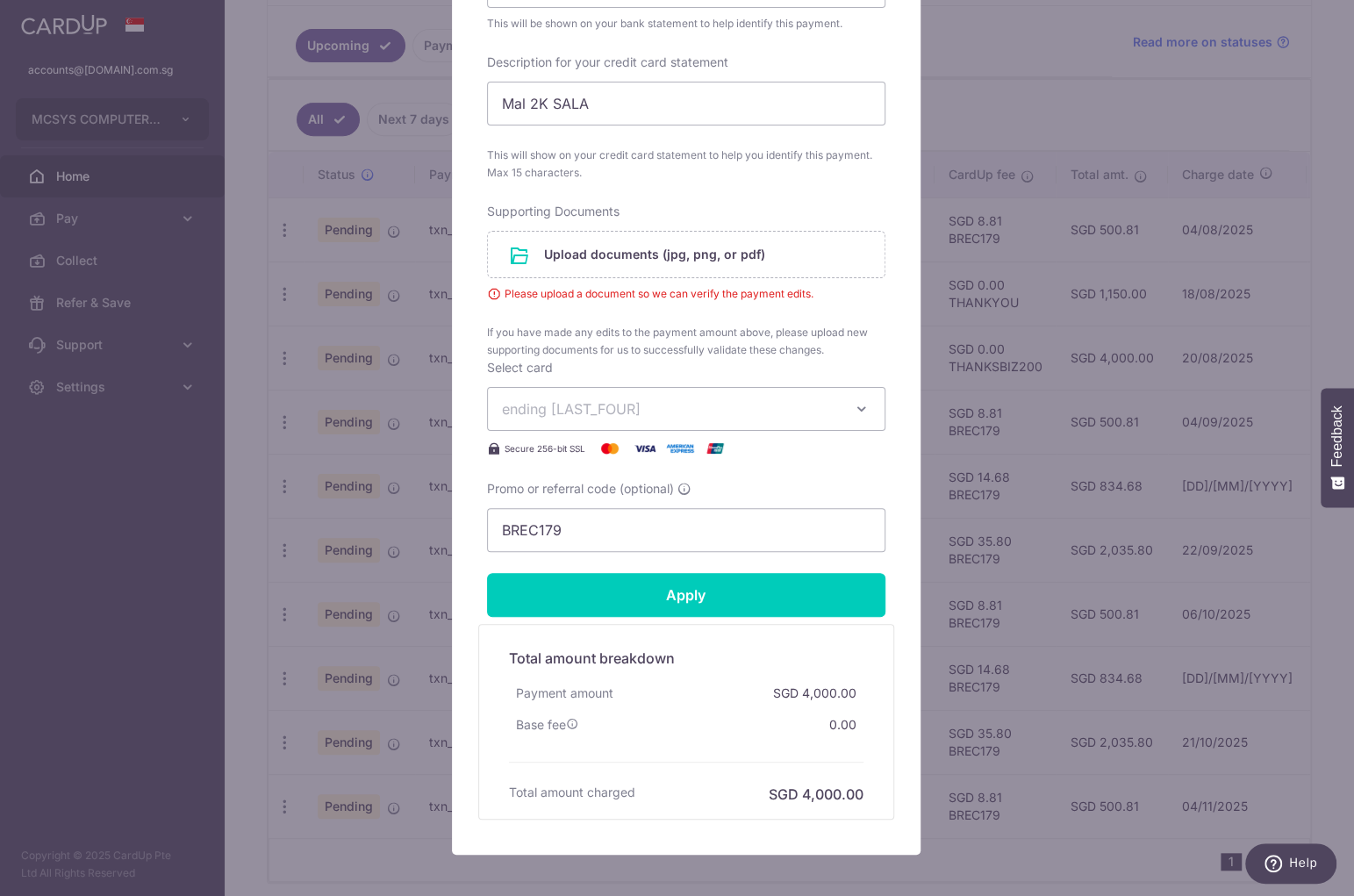 scroll, scrollTop: 809, scrollLeft: 0, axis: vertical 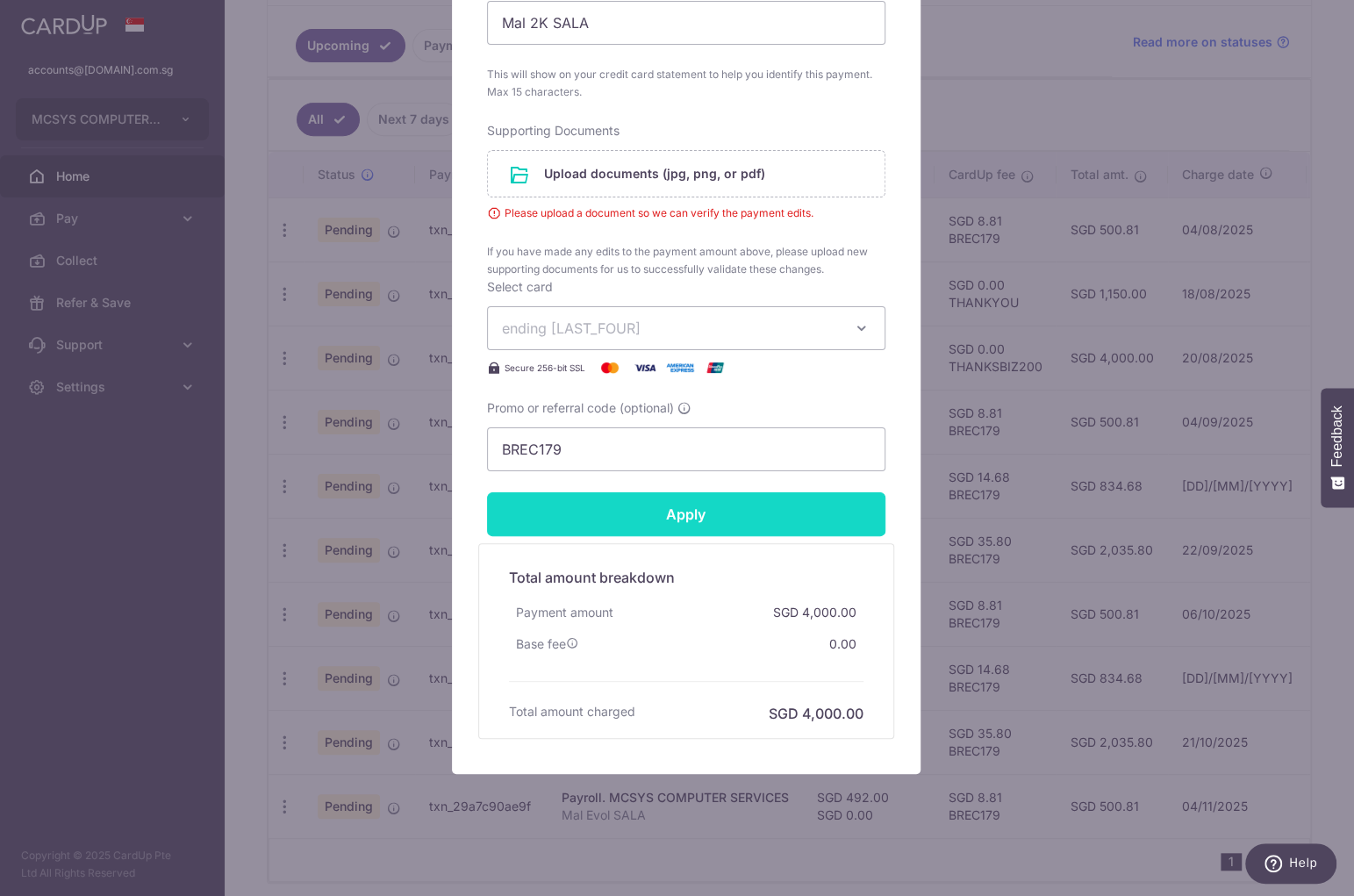 click on "Apply" at bounding box center (686, 514) 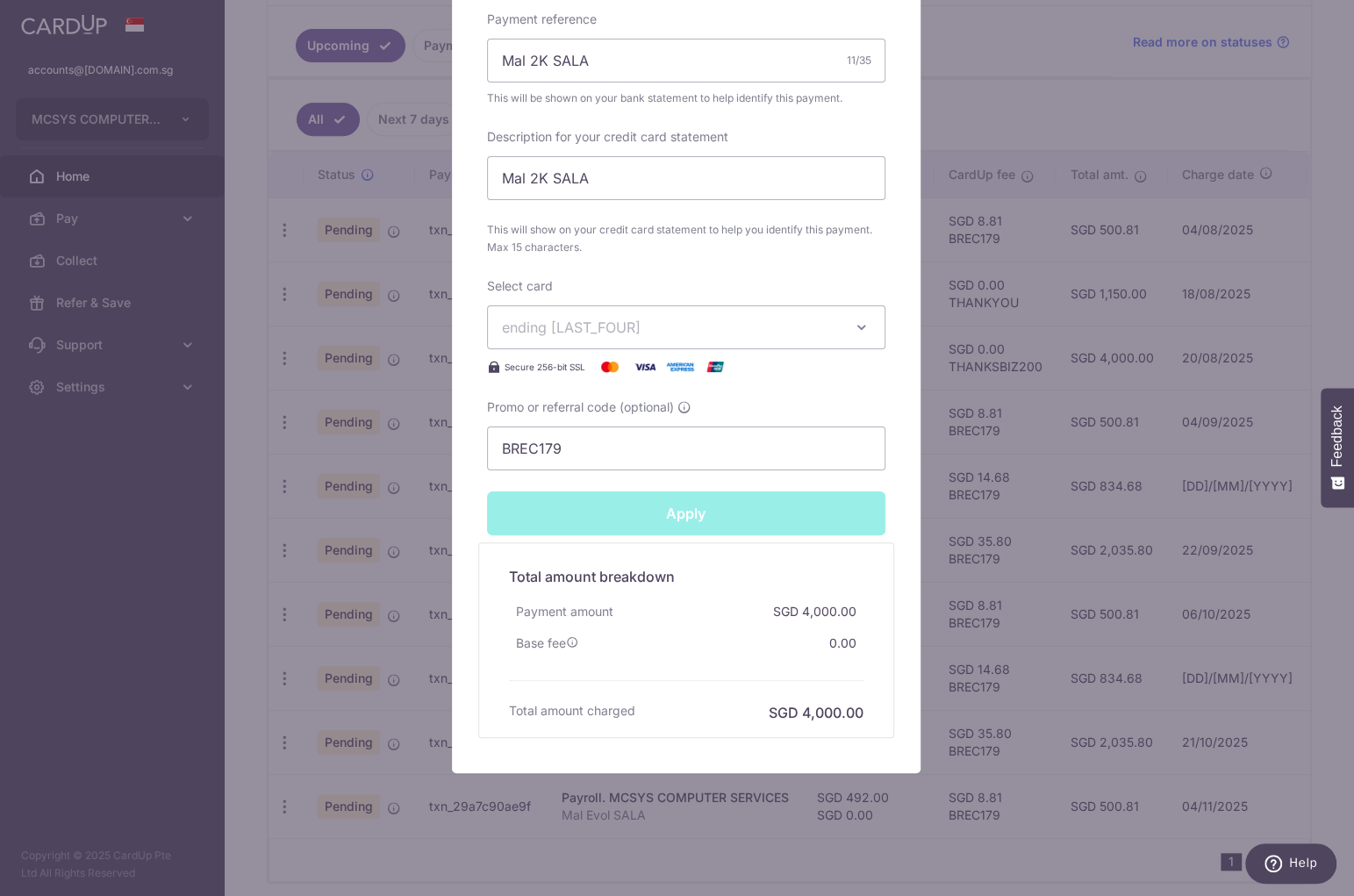type on "Successfully Applied" 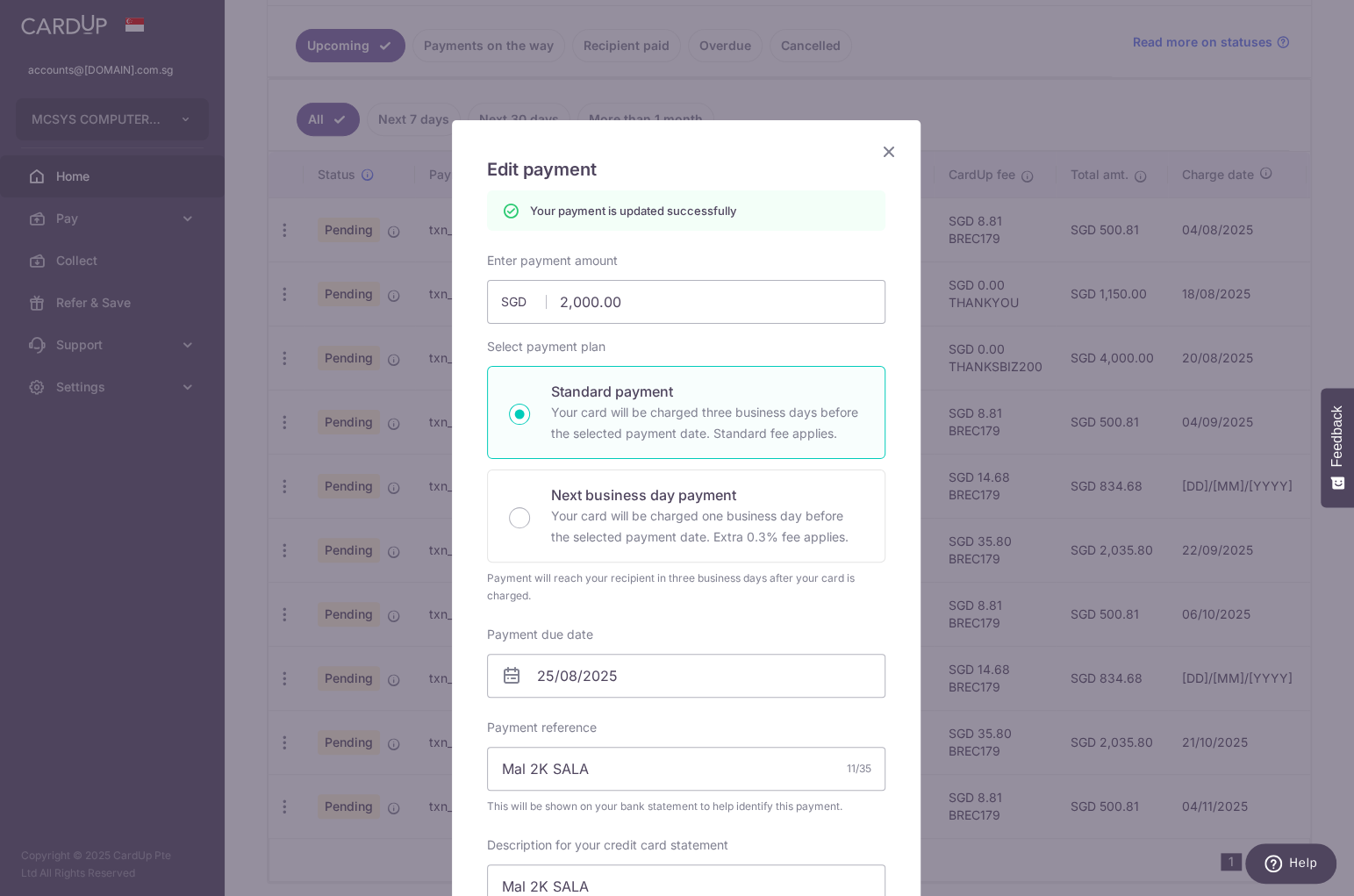 scroll, scrollTop: 0, scrollLeft: 0, axis: both 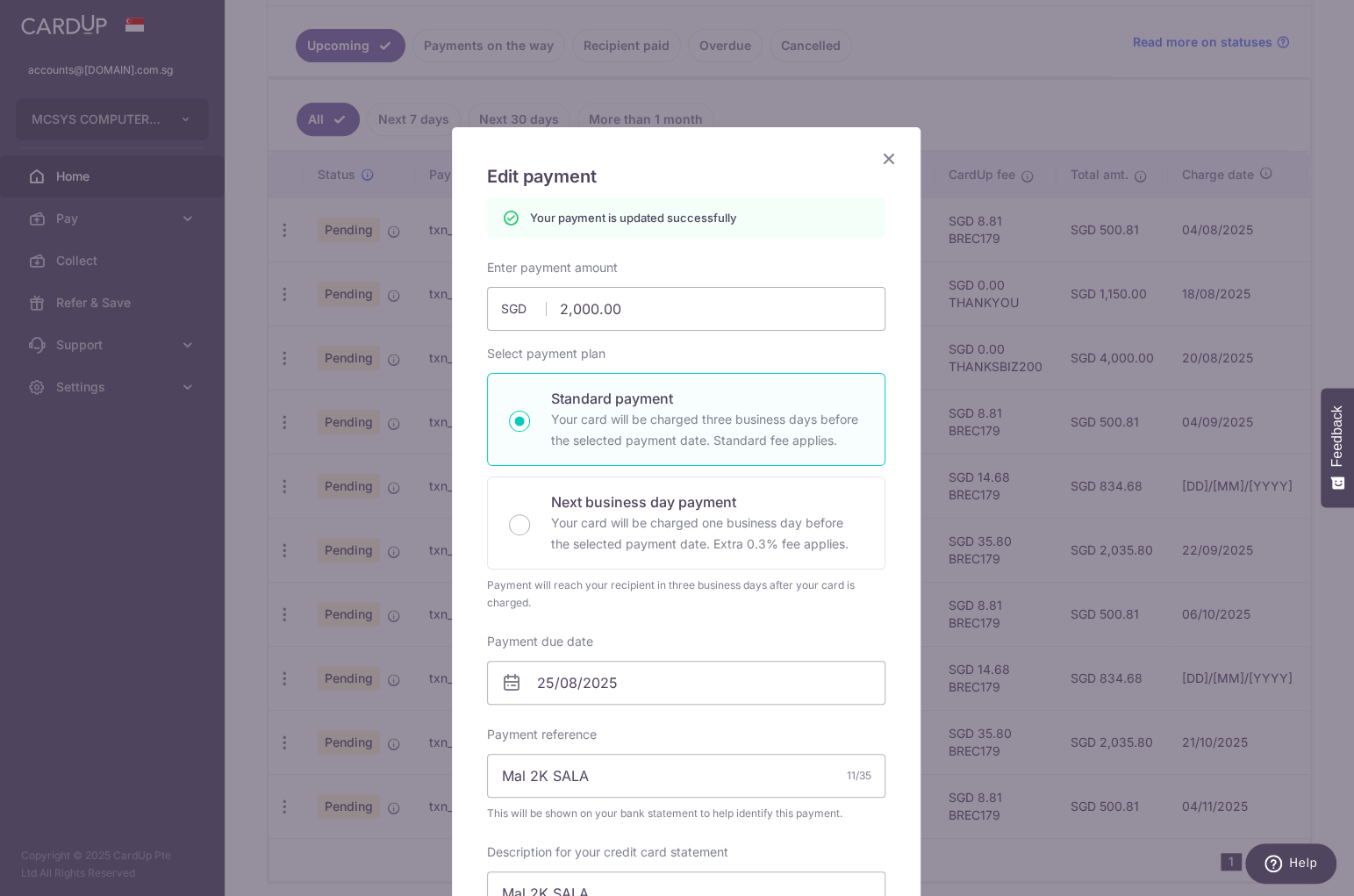 click at bounding box center [889, 158] 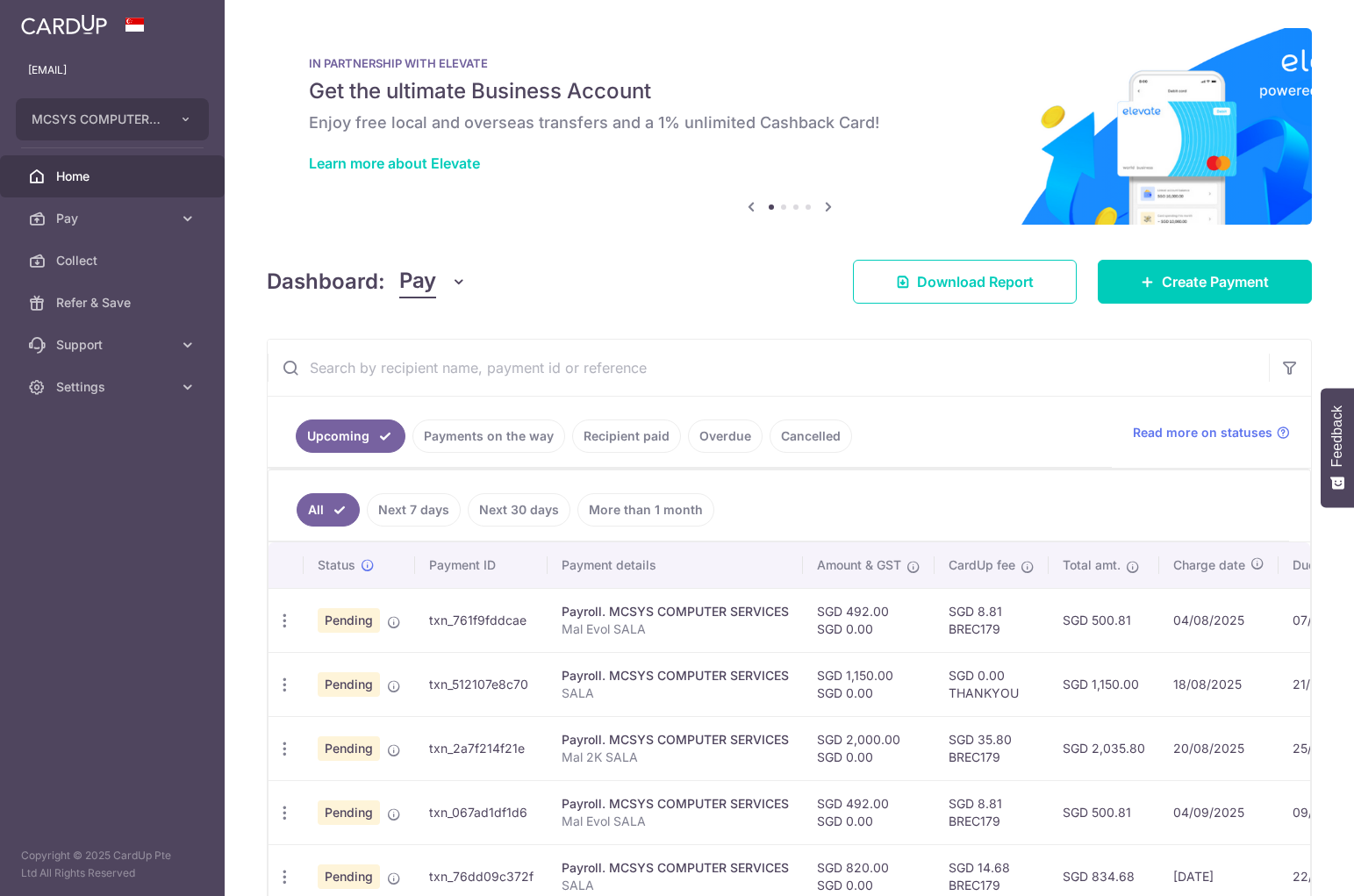scroll, scrollTop: 0, scrollLeft: 0, axis: both 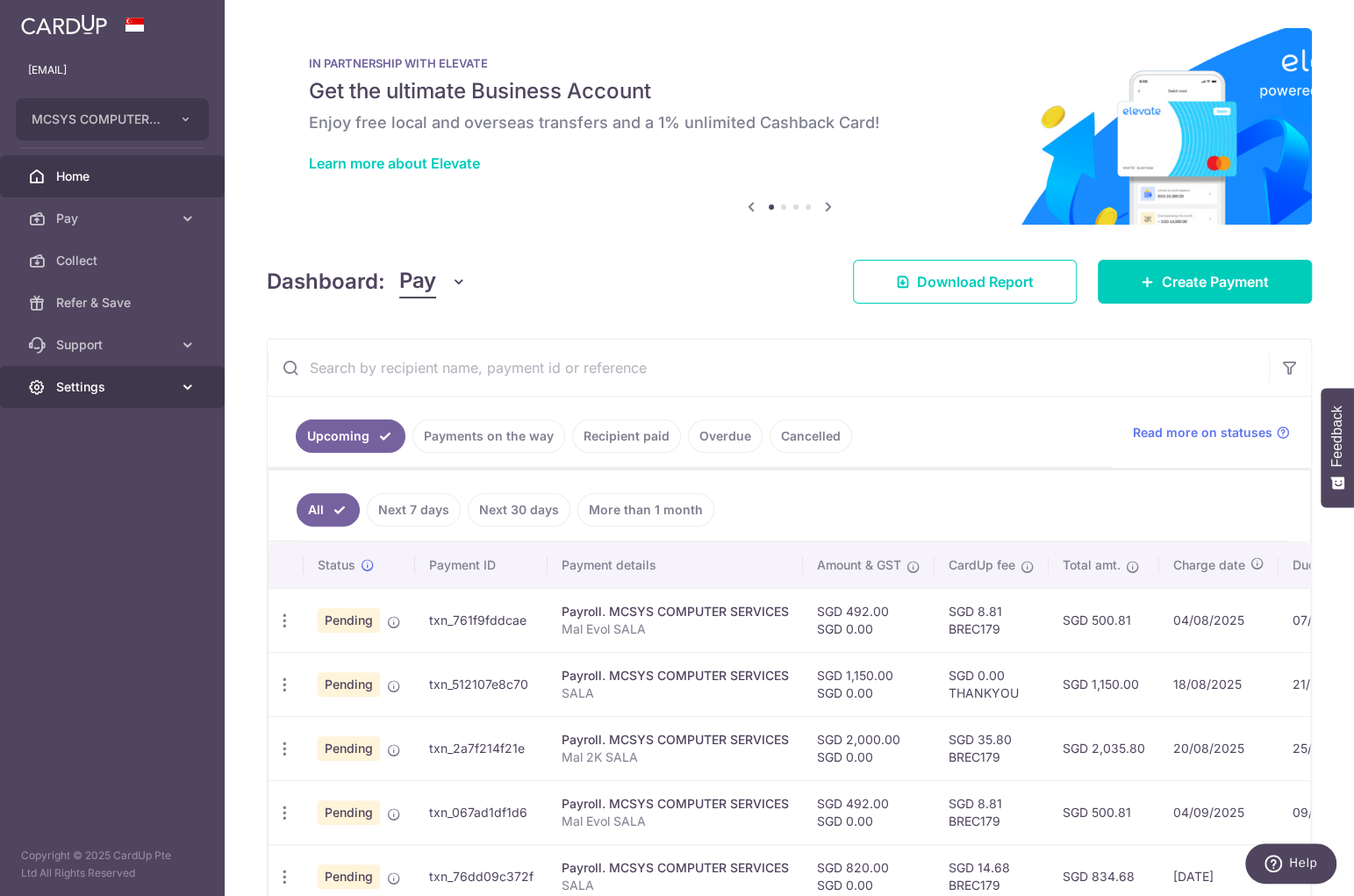 click at bounding box center [188, 387] 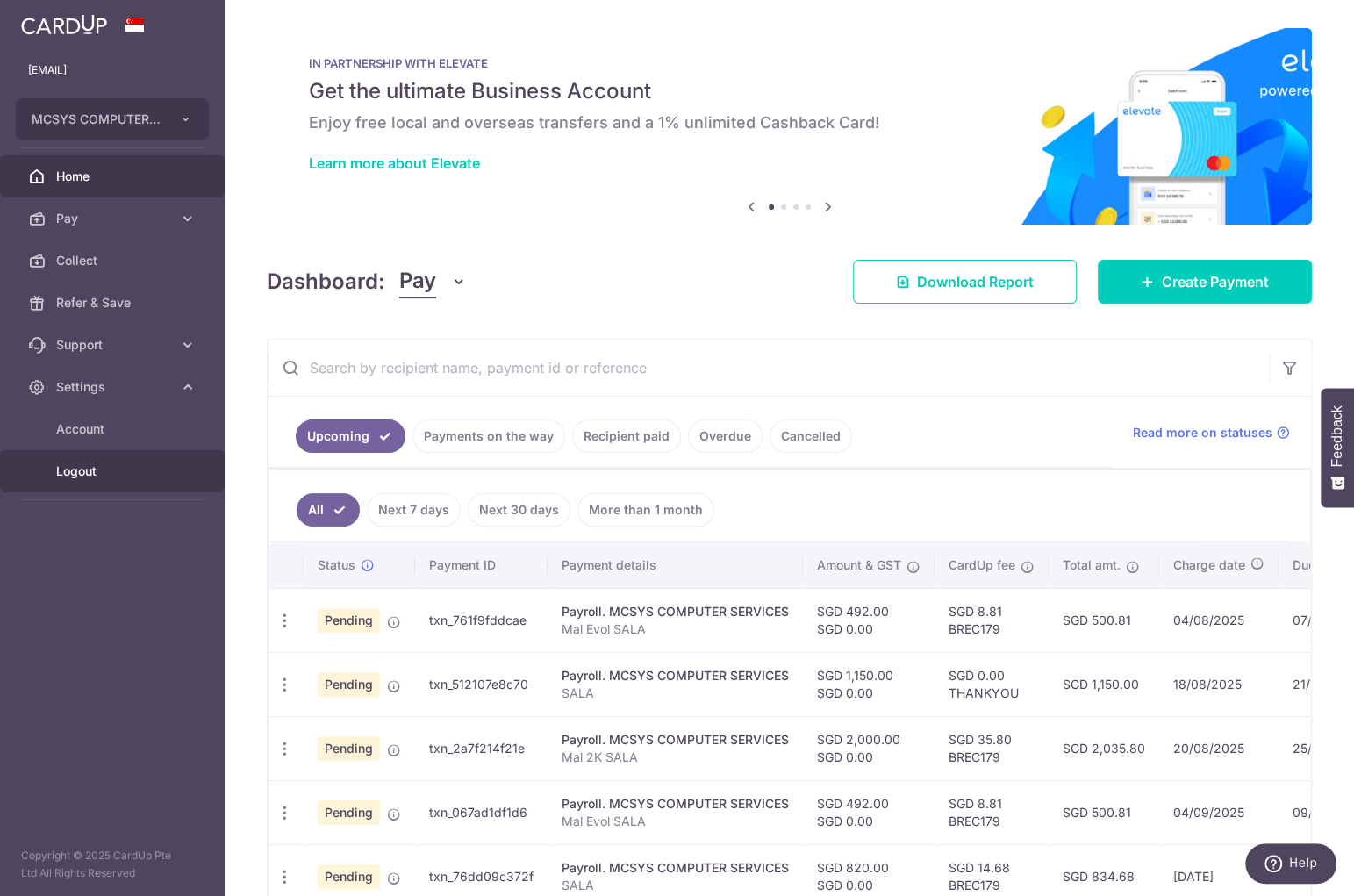 click on "Logout" at bounding box center (112, 471) 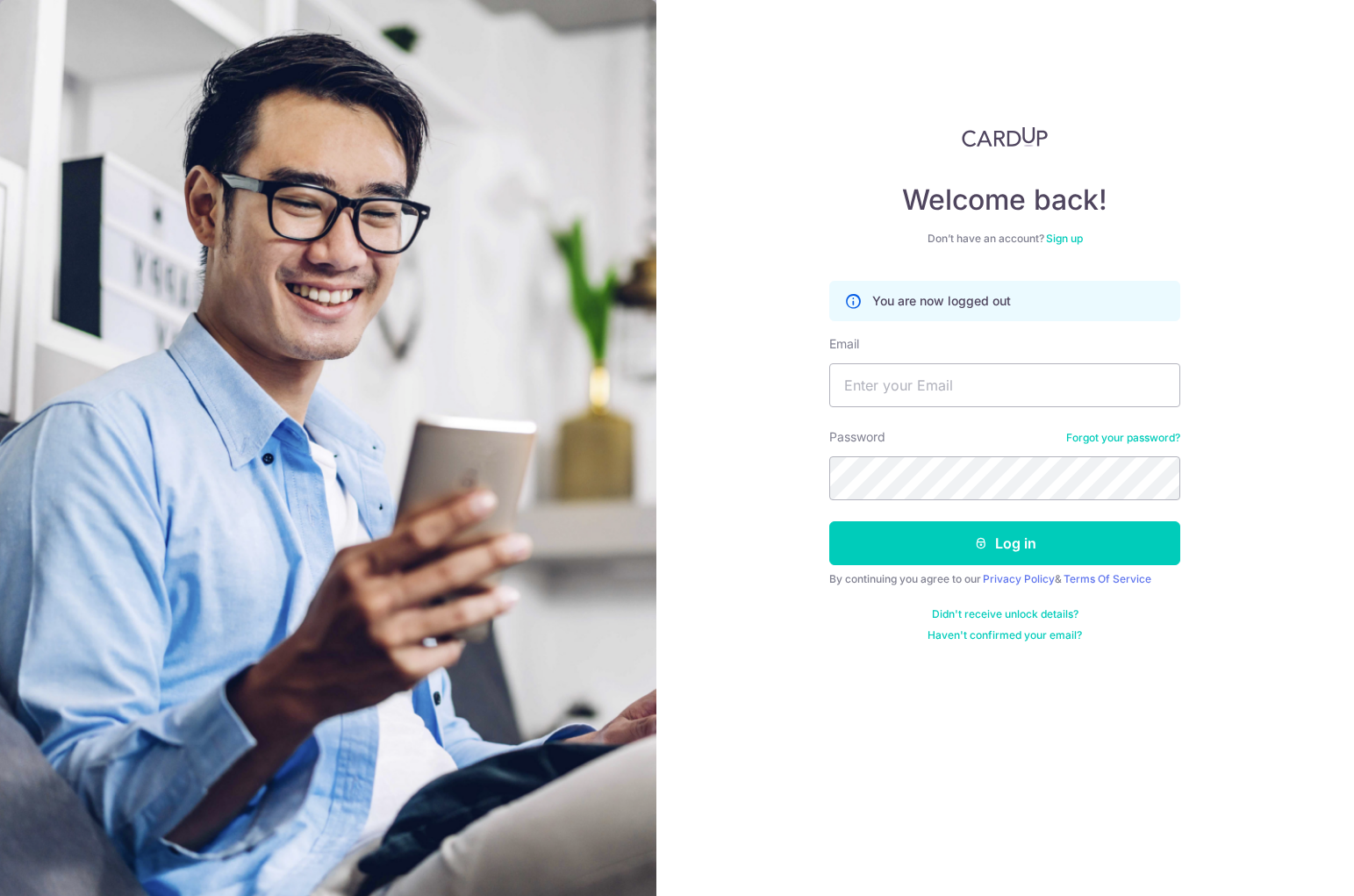 scroll, scrollTop: 0, scrollLeft: 0, axis: both 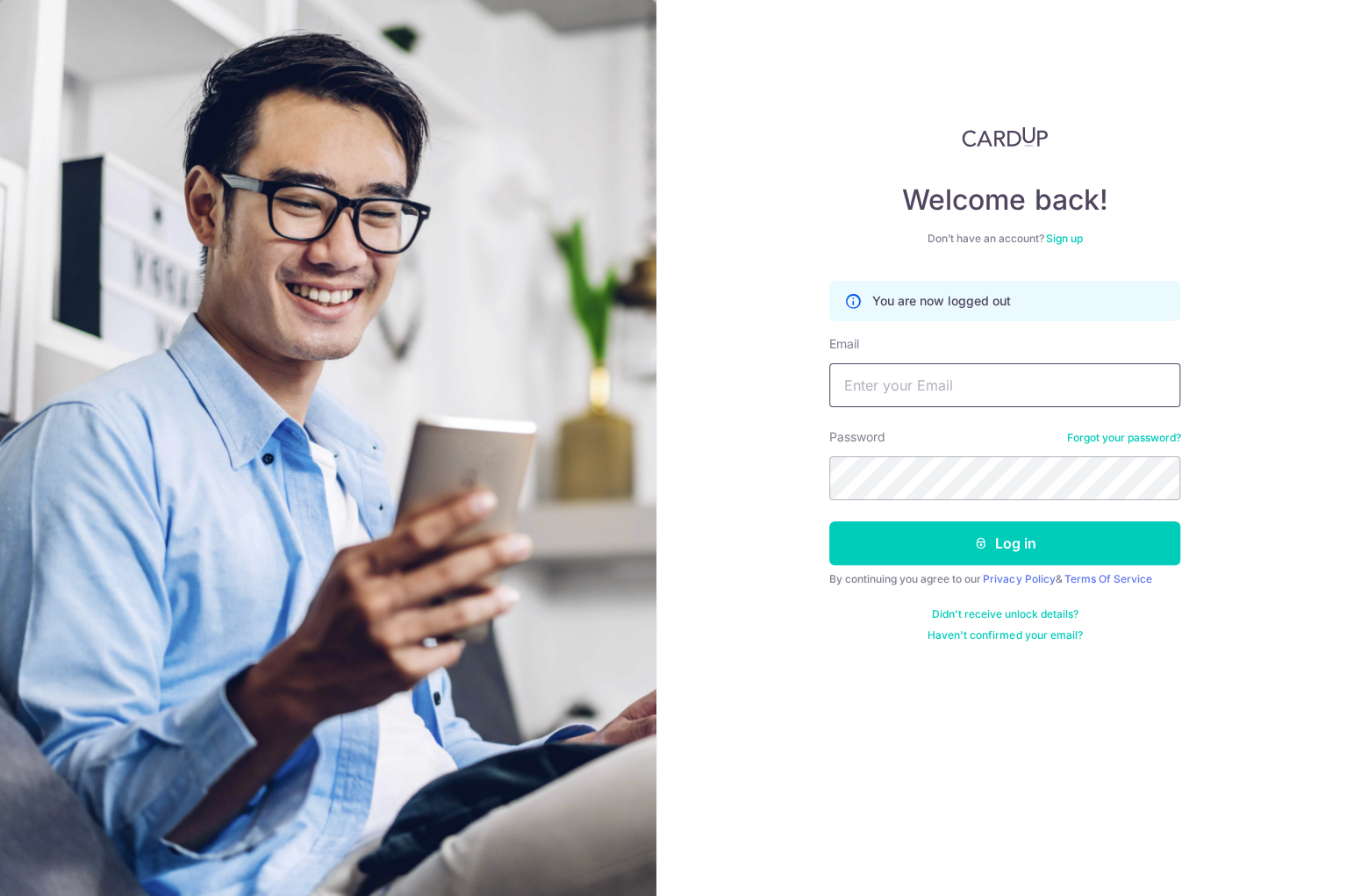 click on "Email" at bounding box center [1005, 385] 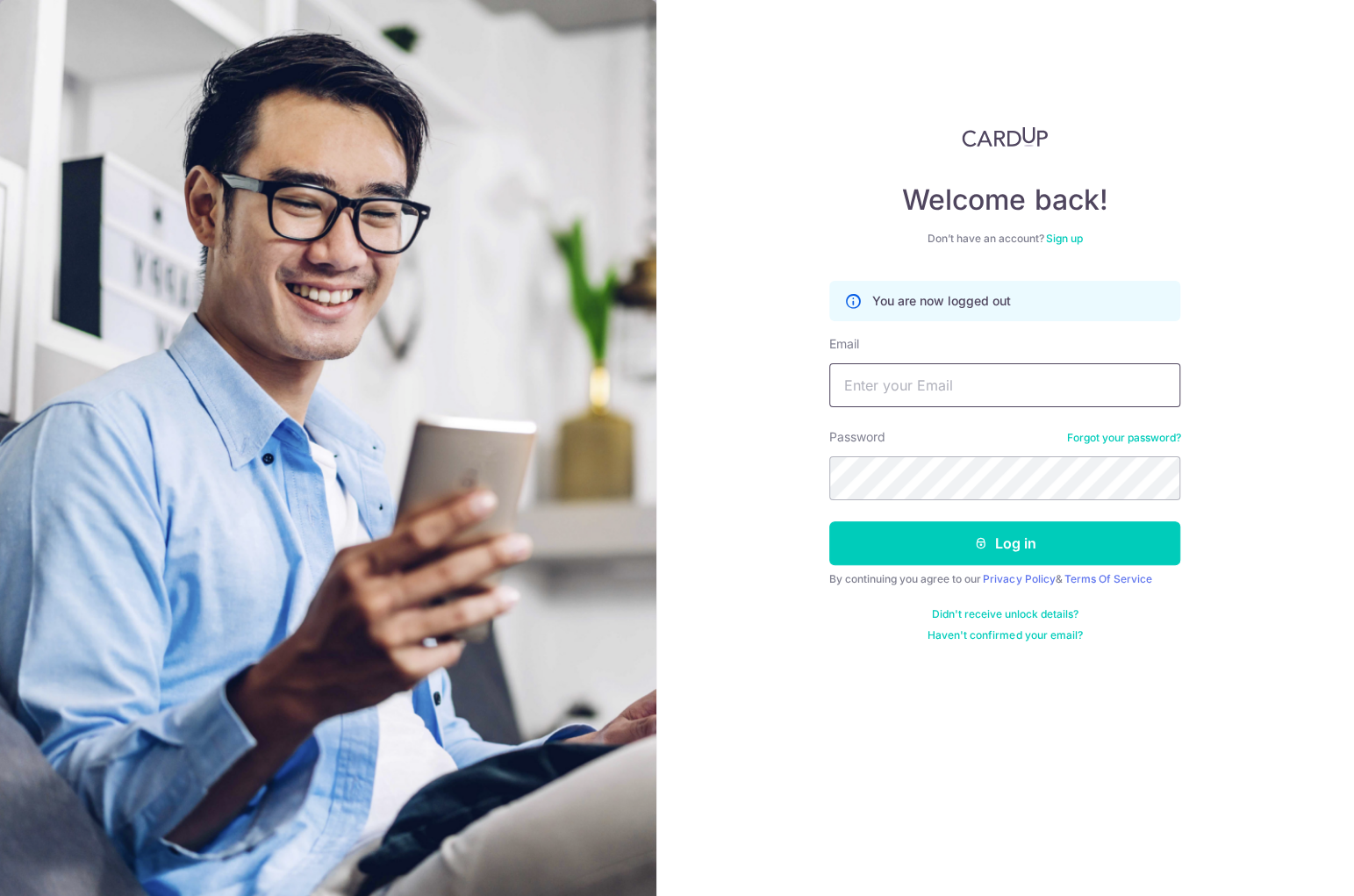 type on "accounts@mcsys.com.sg" 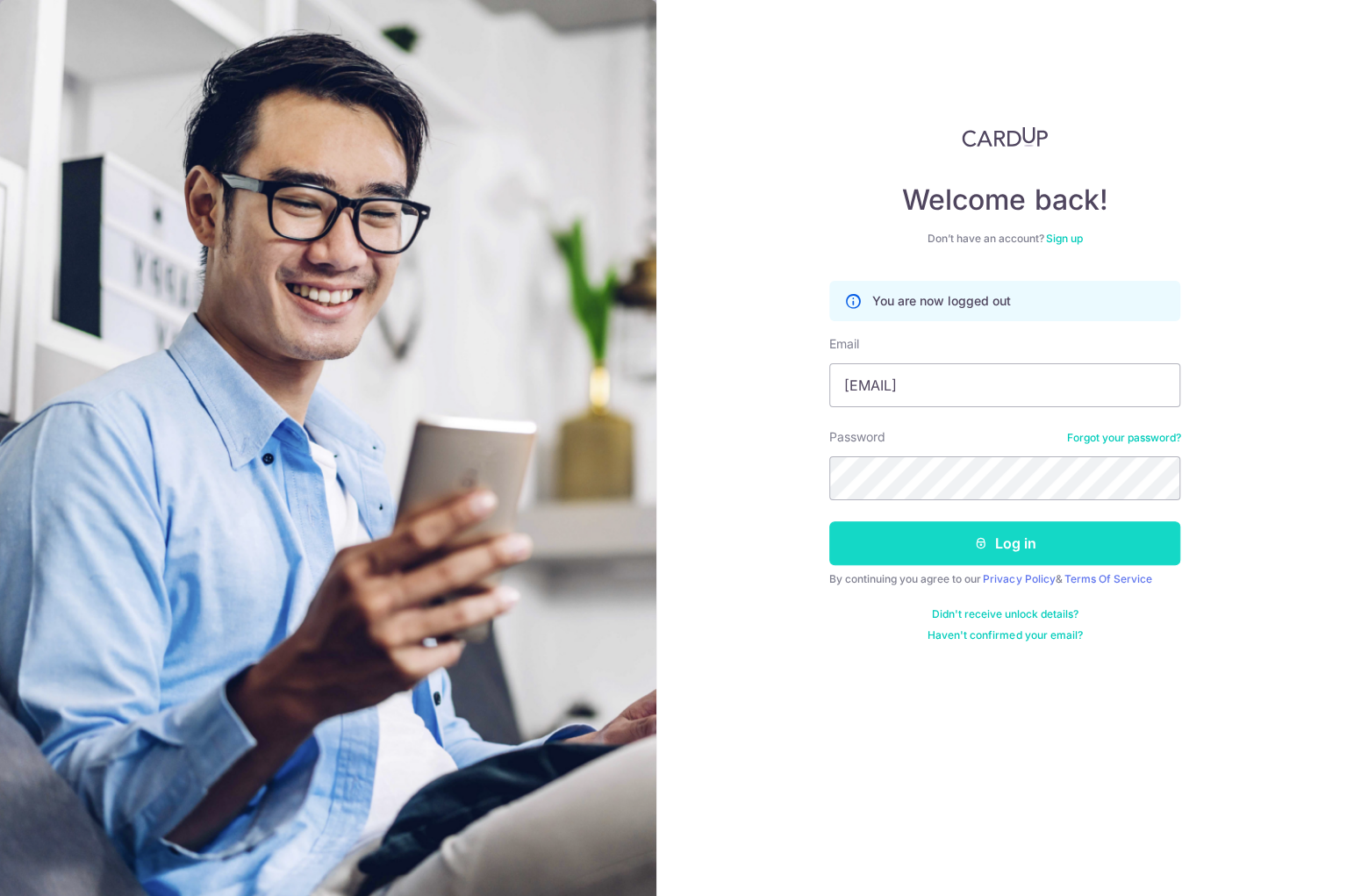click on "Log in" at bounding box center [1005, 543] 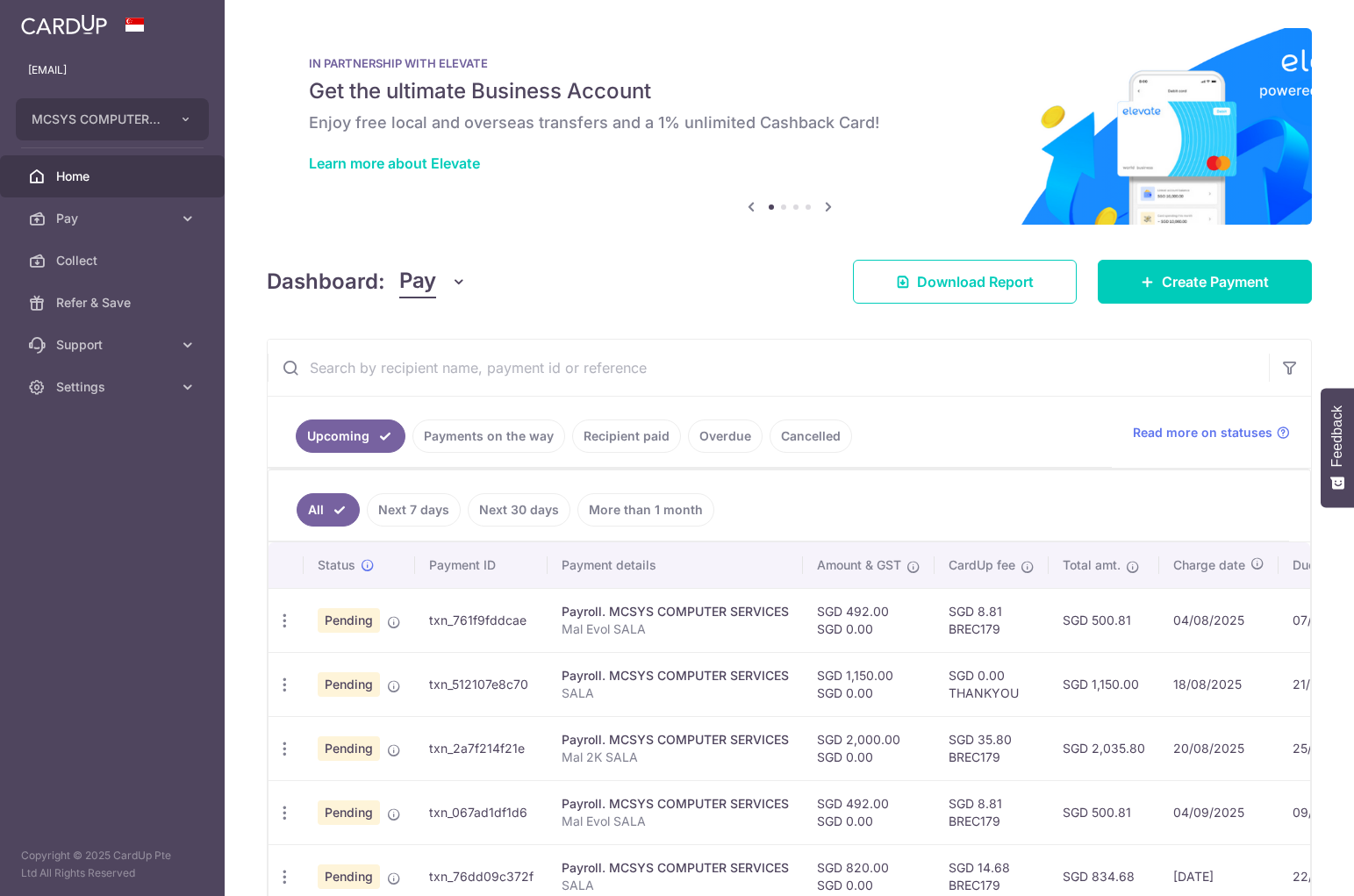 scroll, scrollTop: 0, scrollLeft: 0, axis: both 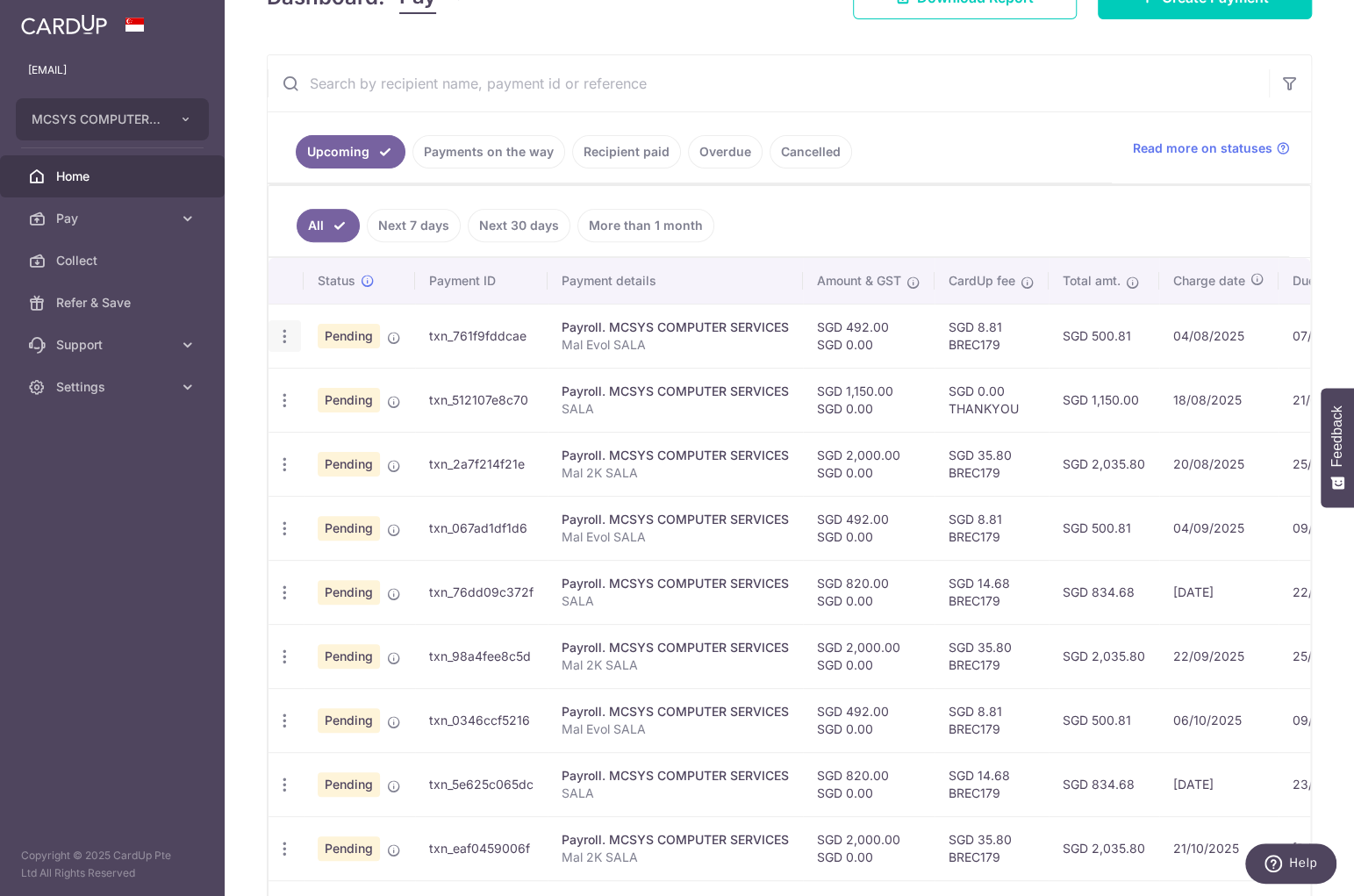 click at bounding box center (284, 336) 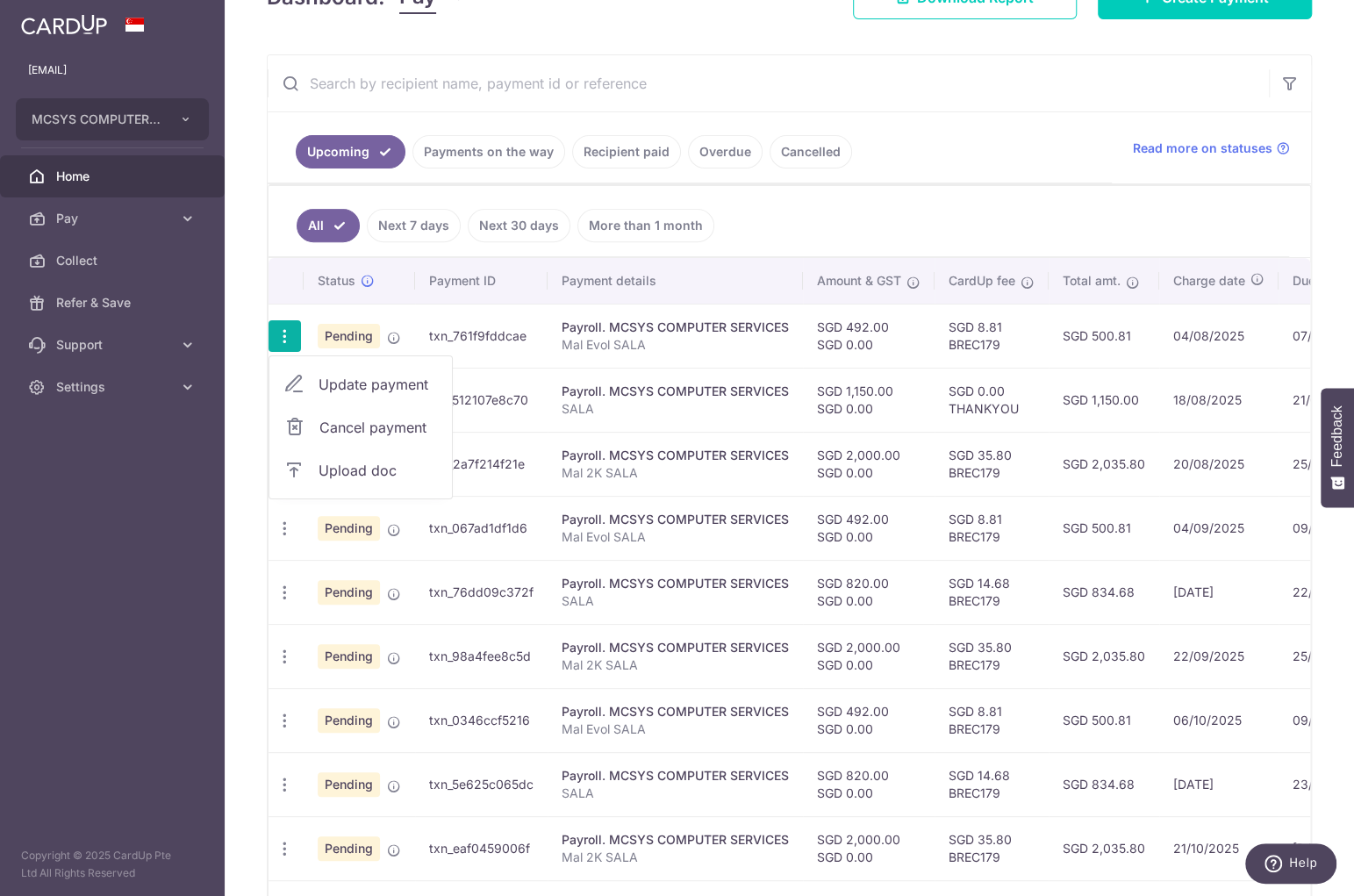 click on "Upload doc" at bounding box center [378, 470] 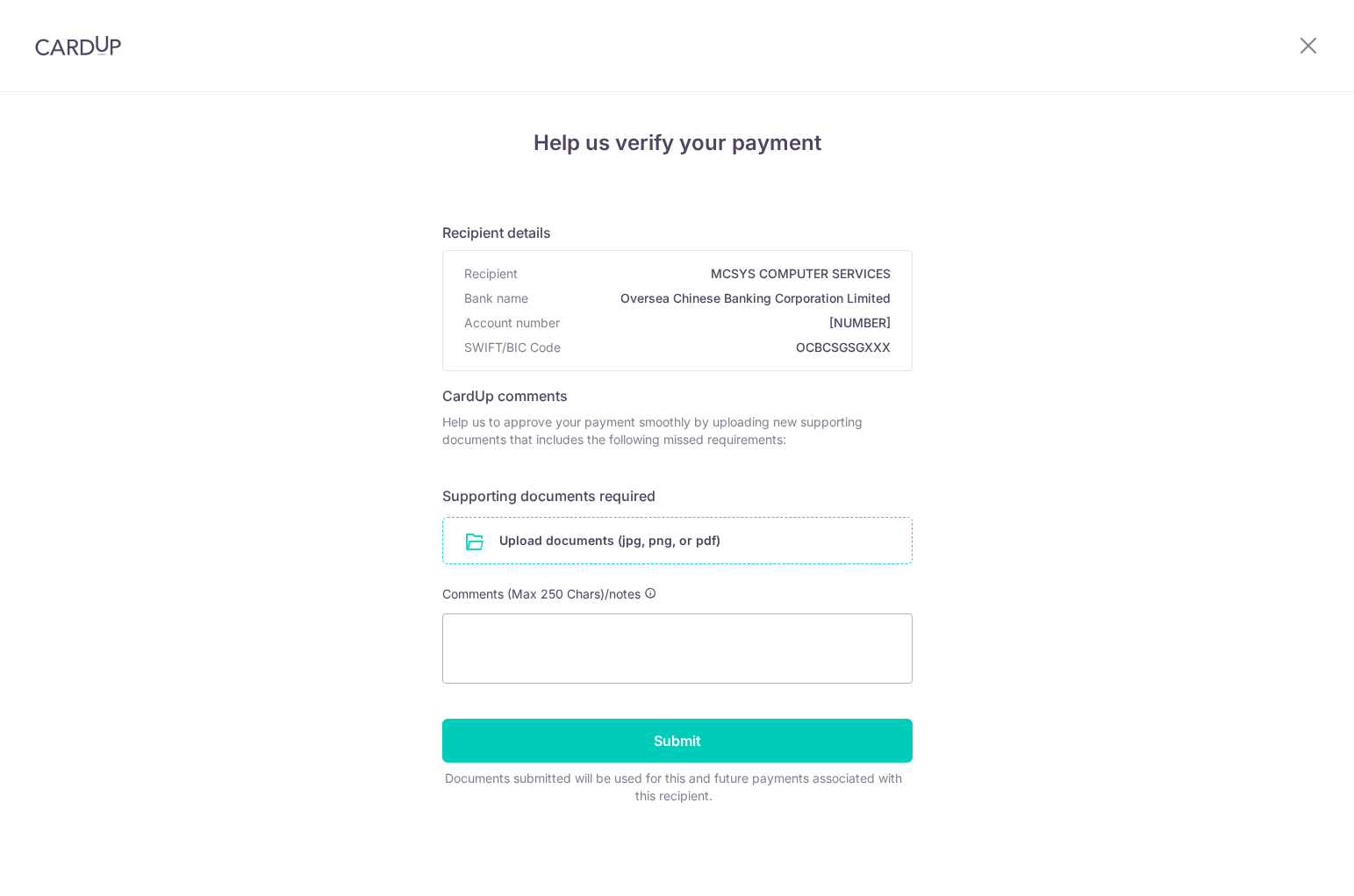 scroll, scrollTop: 0, scrollLeft: 0, axis: both 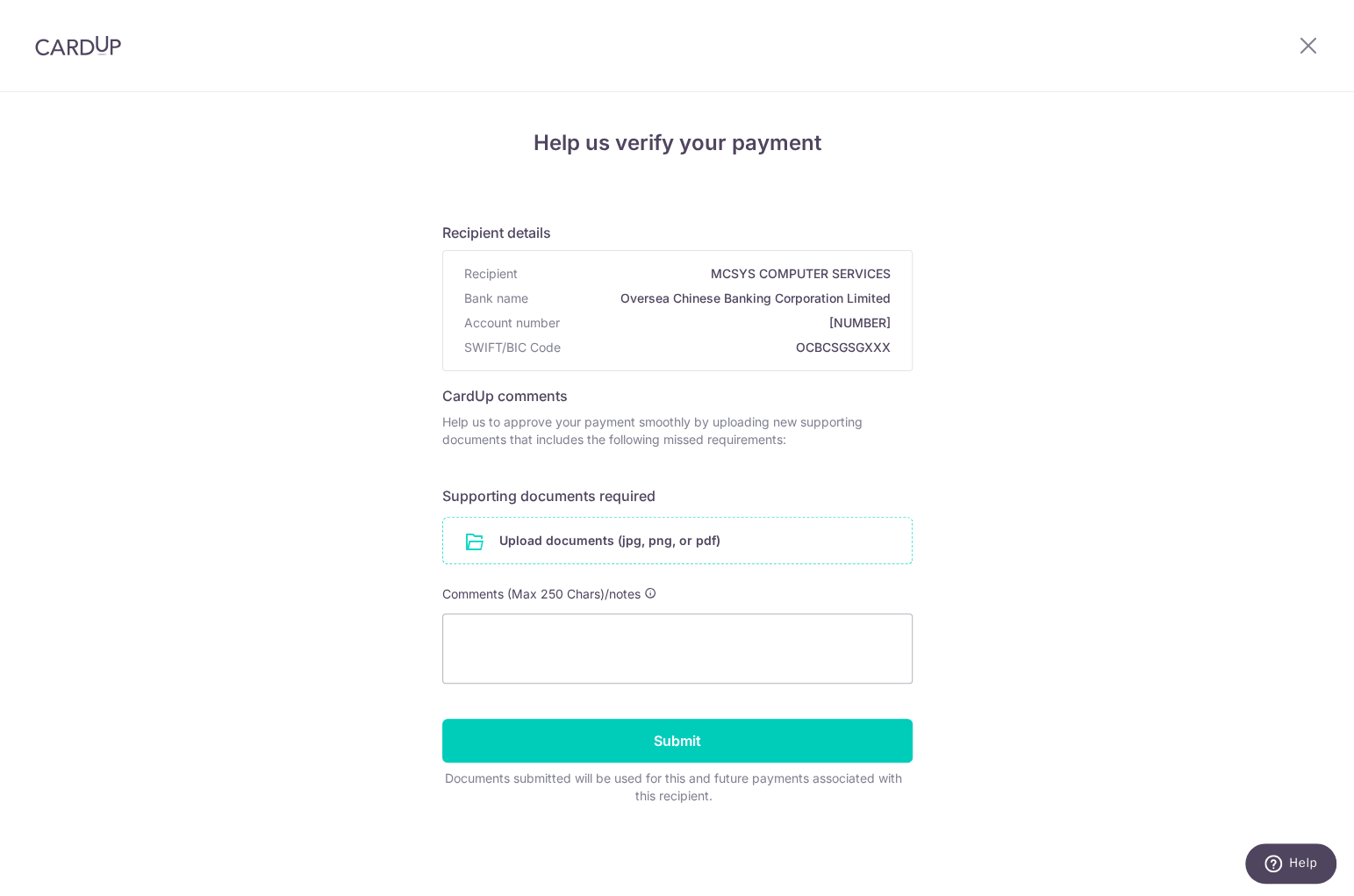 click at bounding box center [677, 541] 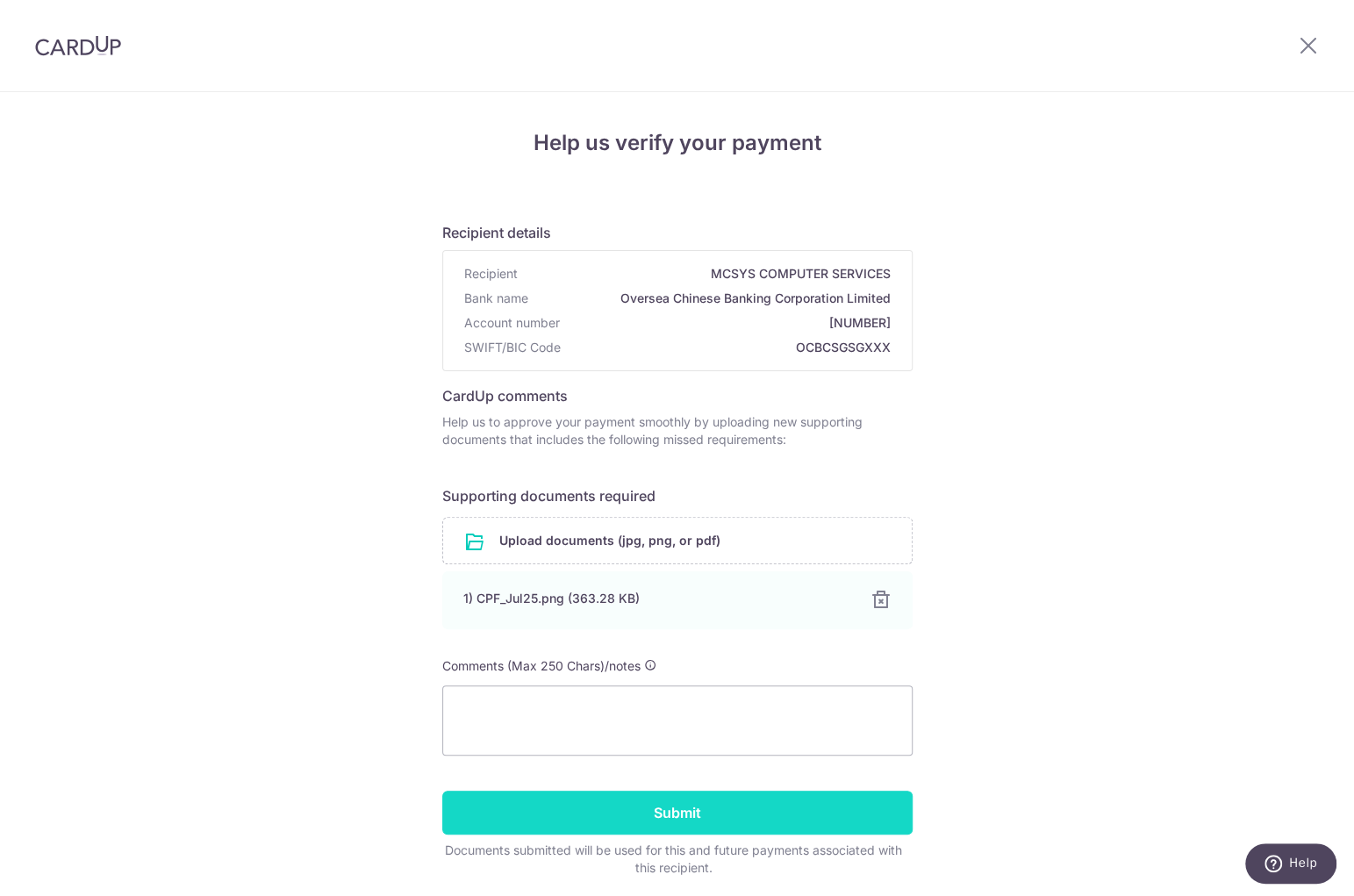 click on "Submit" at bounding box center (677, 813) 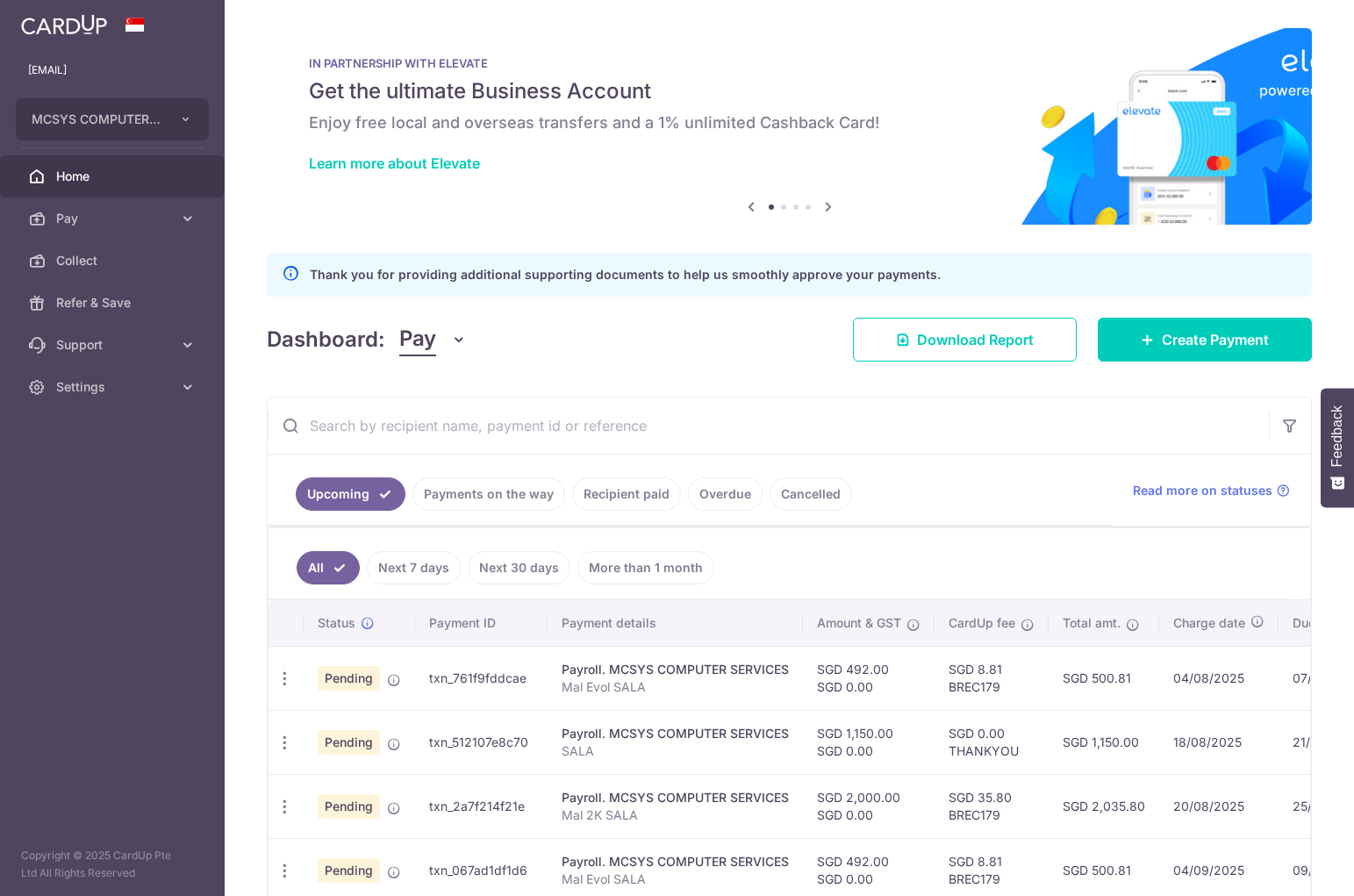 scroll, scrollTop: 0, scrollLeft: 0, axis: both 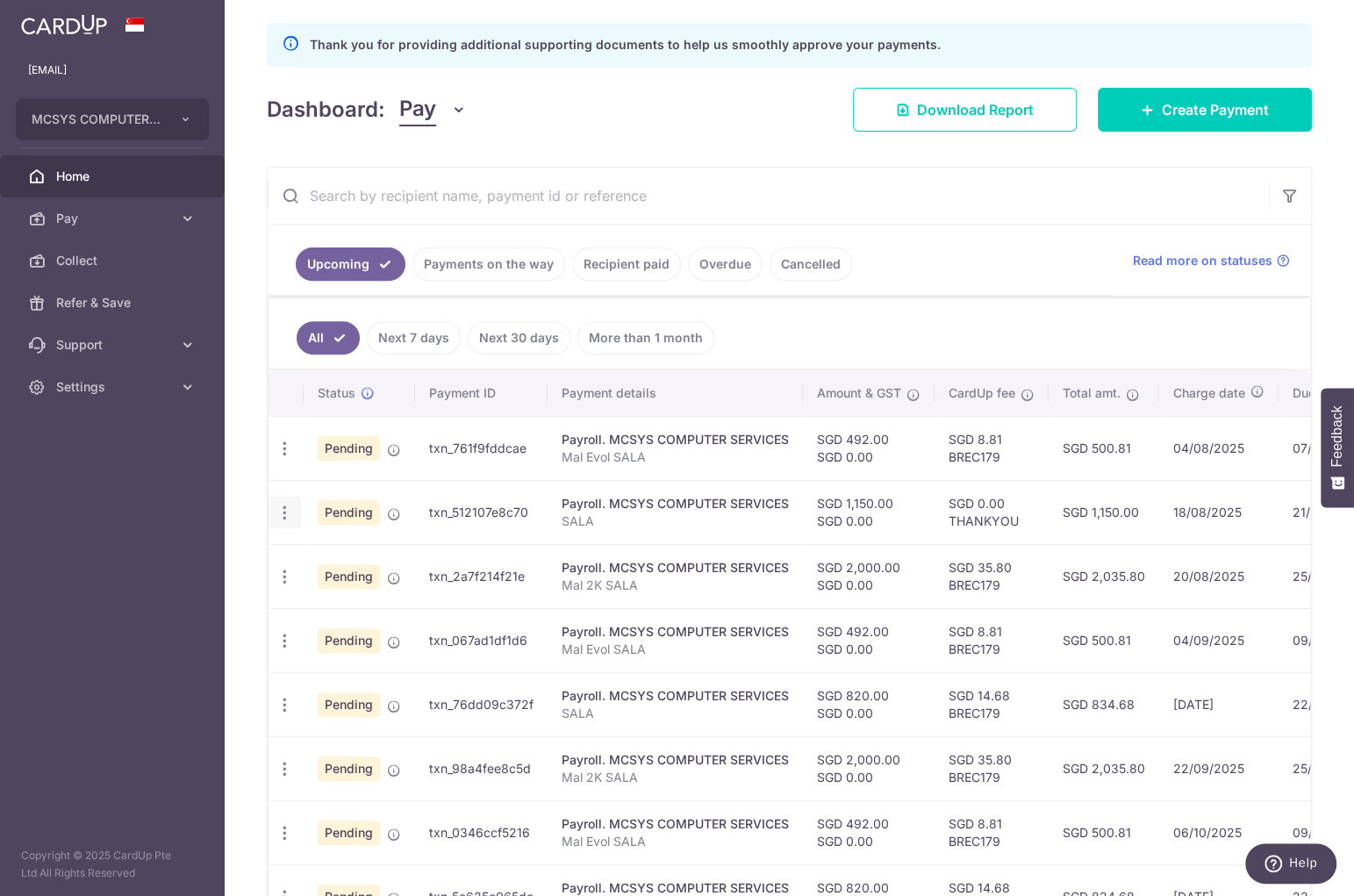 click at bounding box center [284, 448] 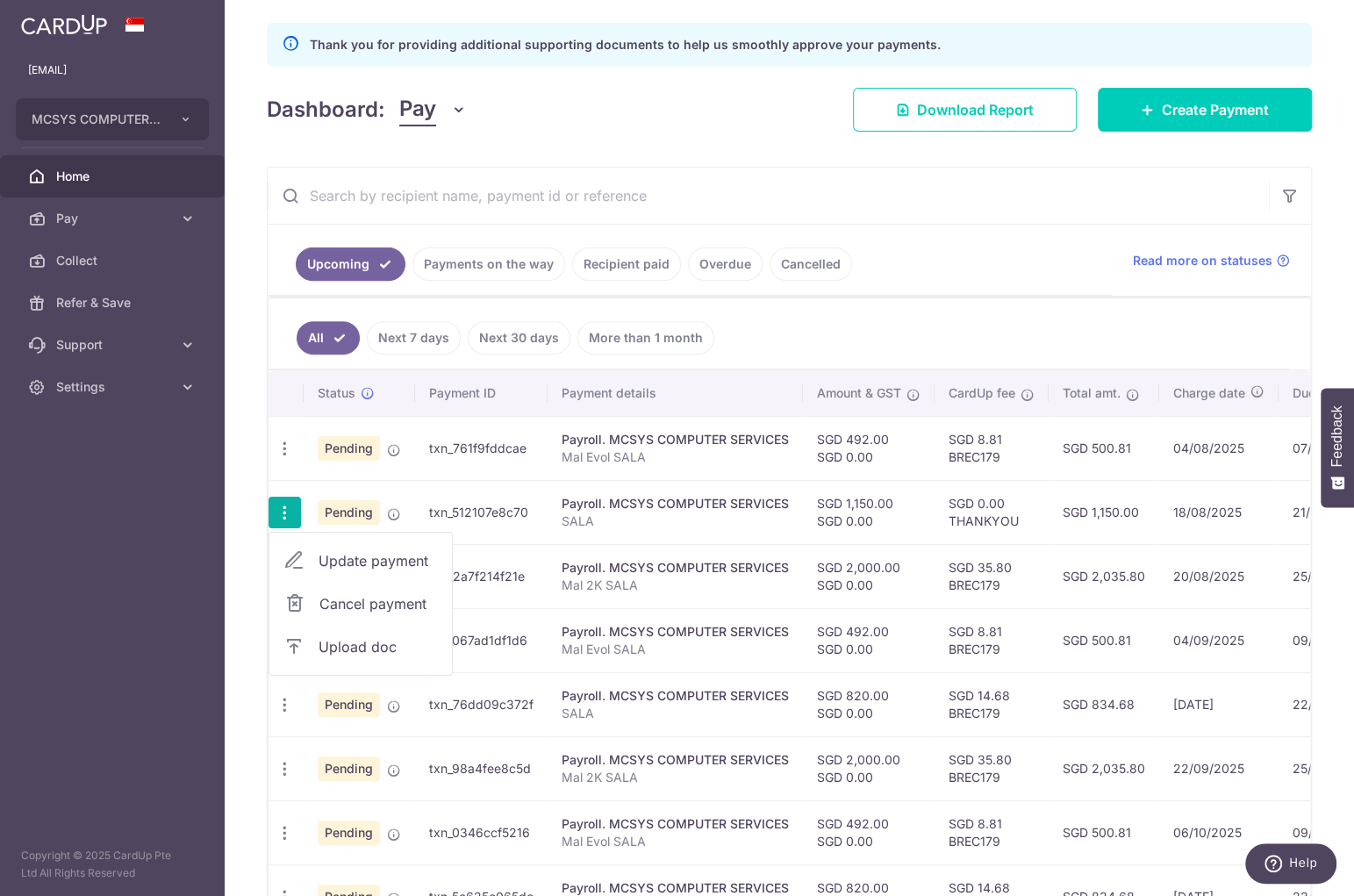 click on "Upload doc" at bounding box center (378, 647) 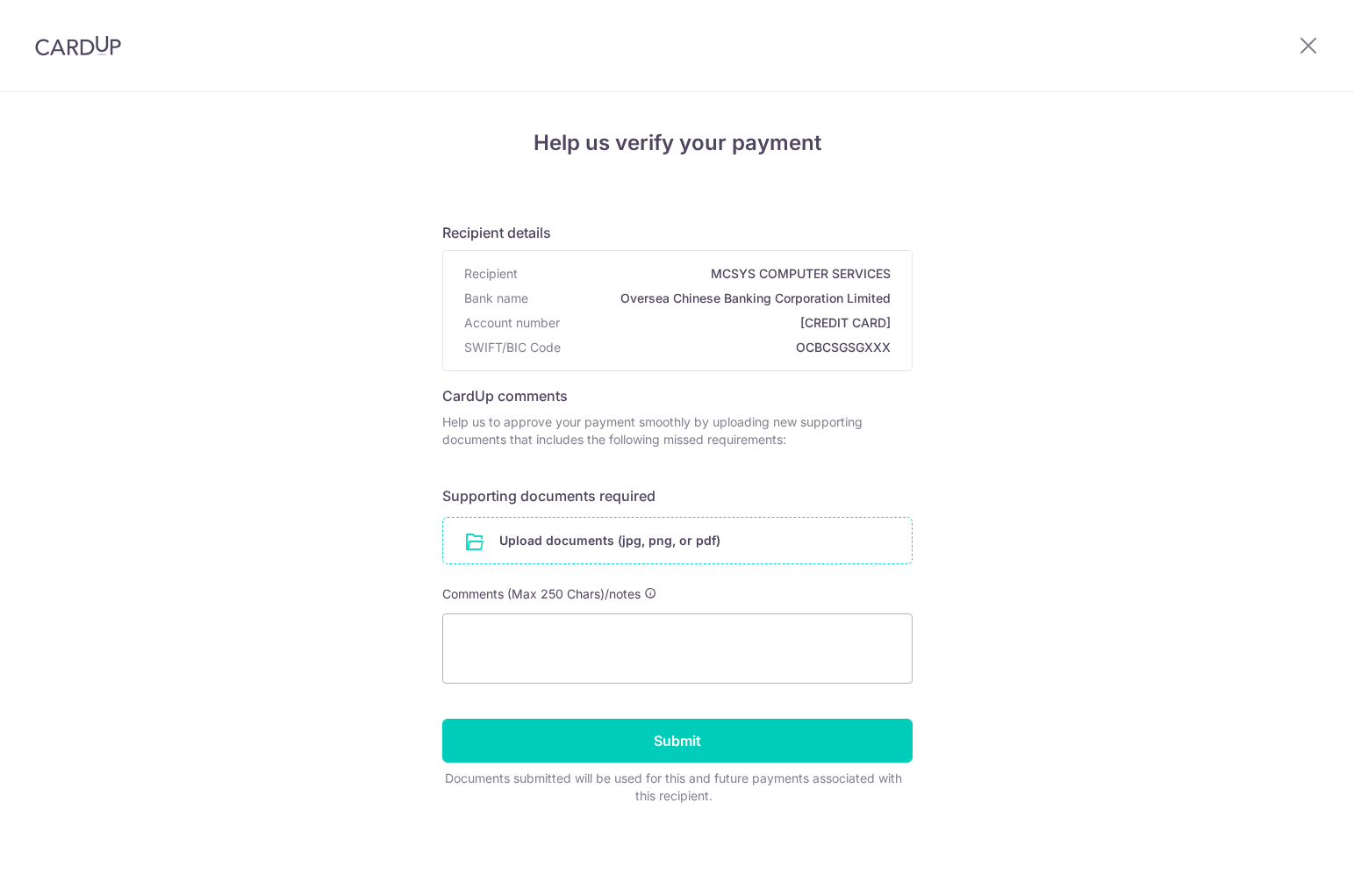 scroll, scrollTop: 0, scrollLeft: 0, axis: both 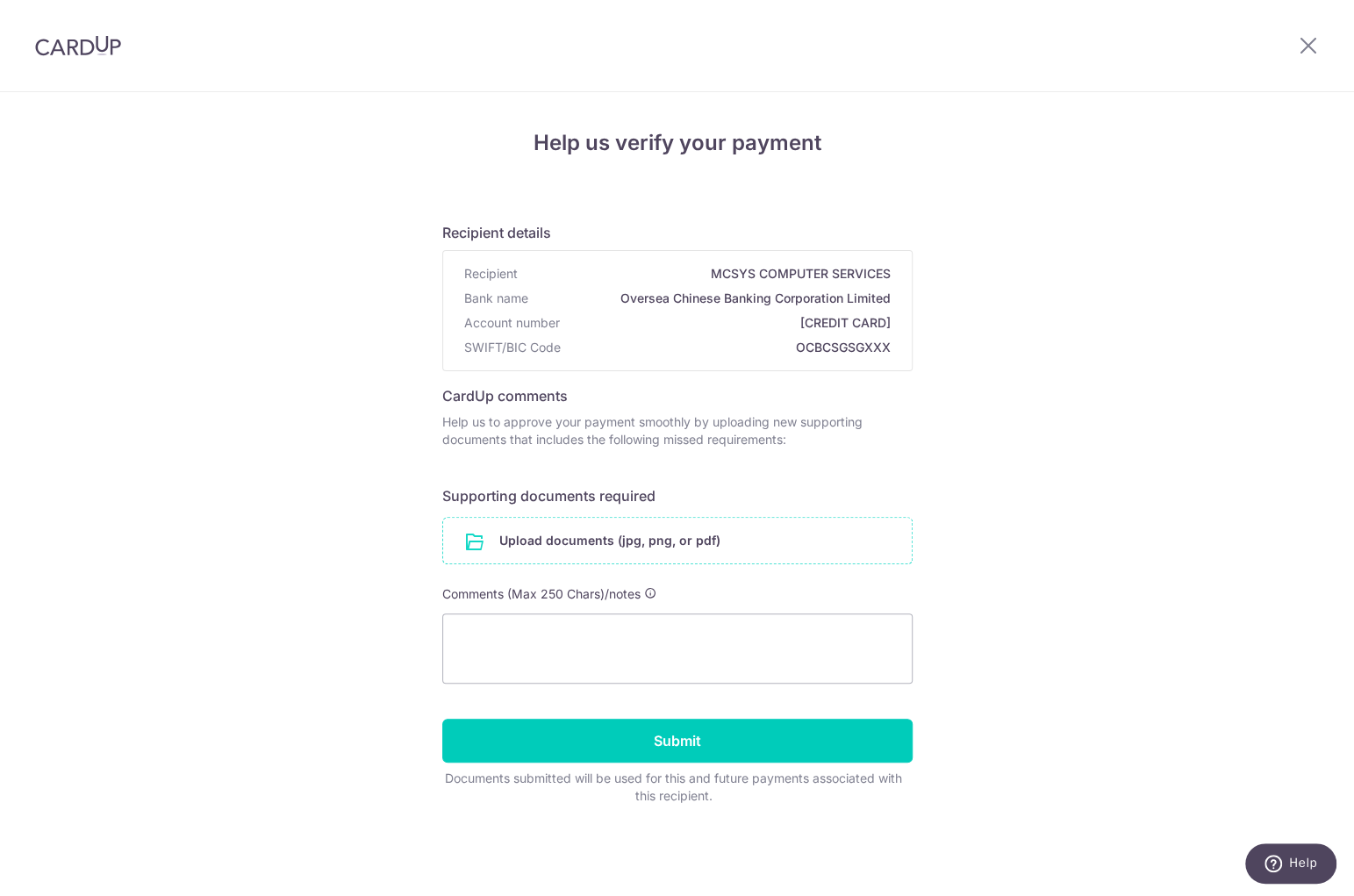click at bounding box center [677, 541] 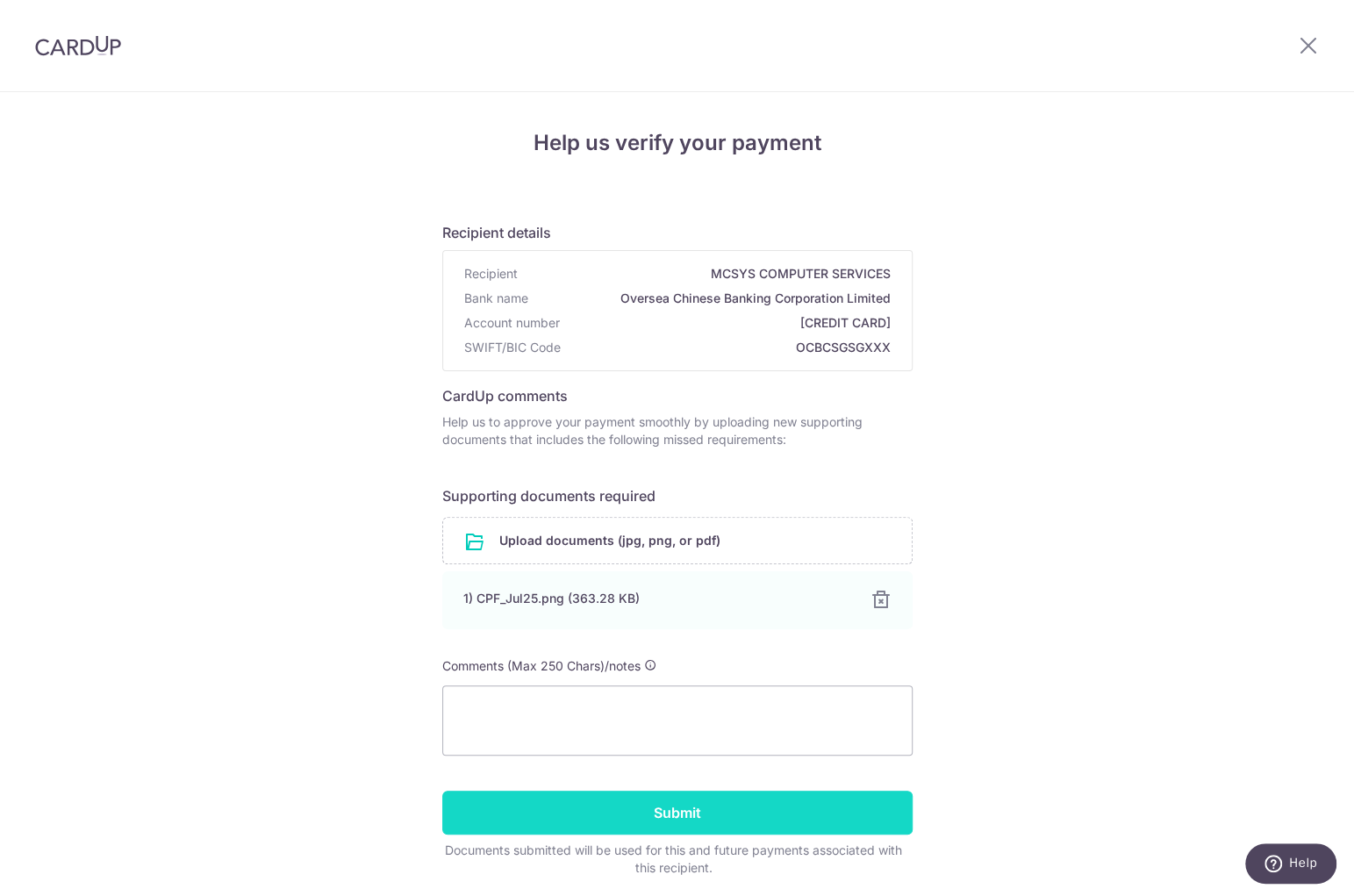 click on "Submit" at bounding box center [677, 813] 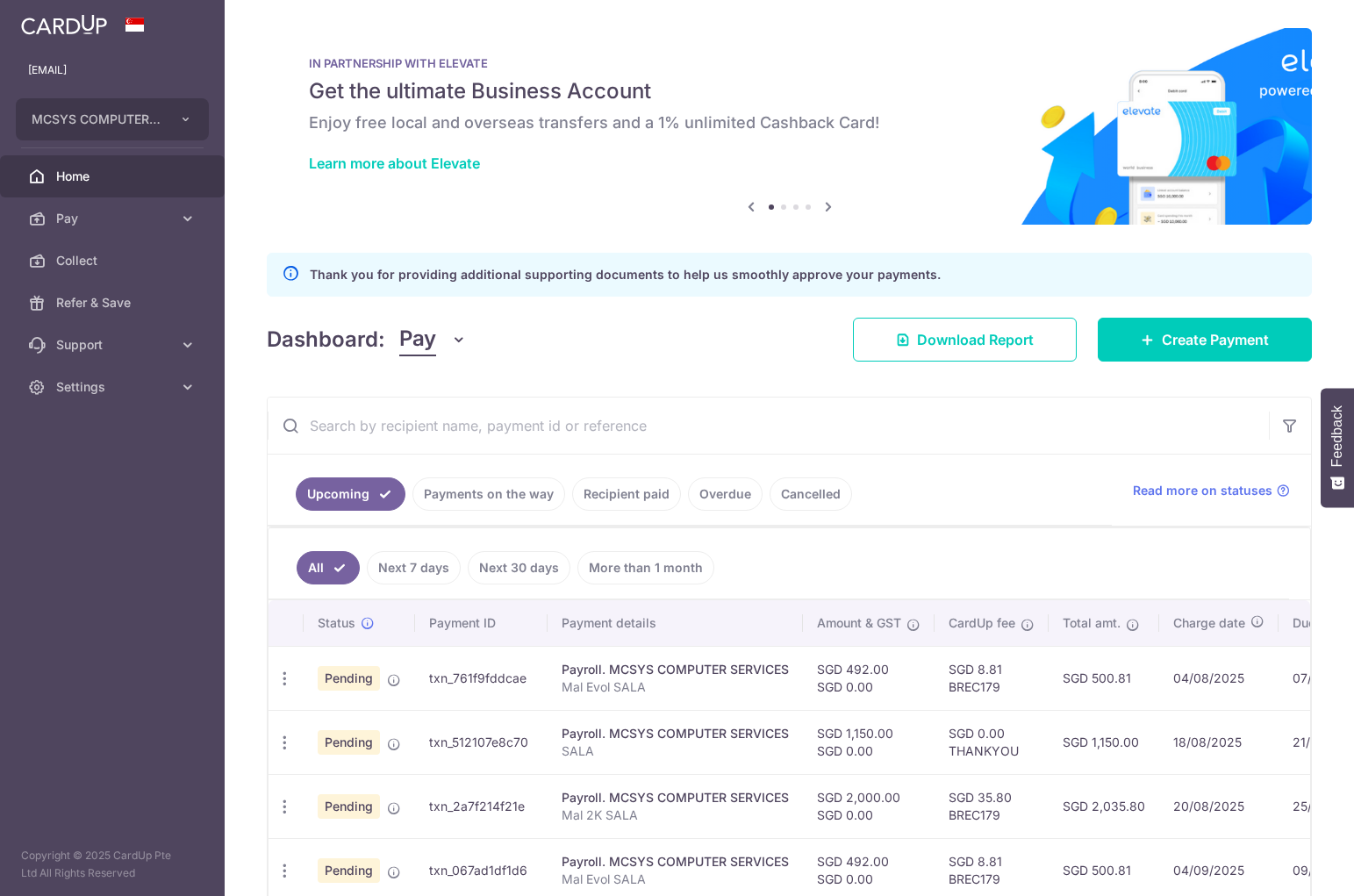 scroll, scrollTop: 0, scrollLeft: 0, axis: both 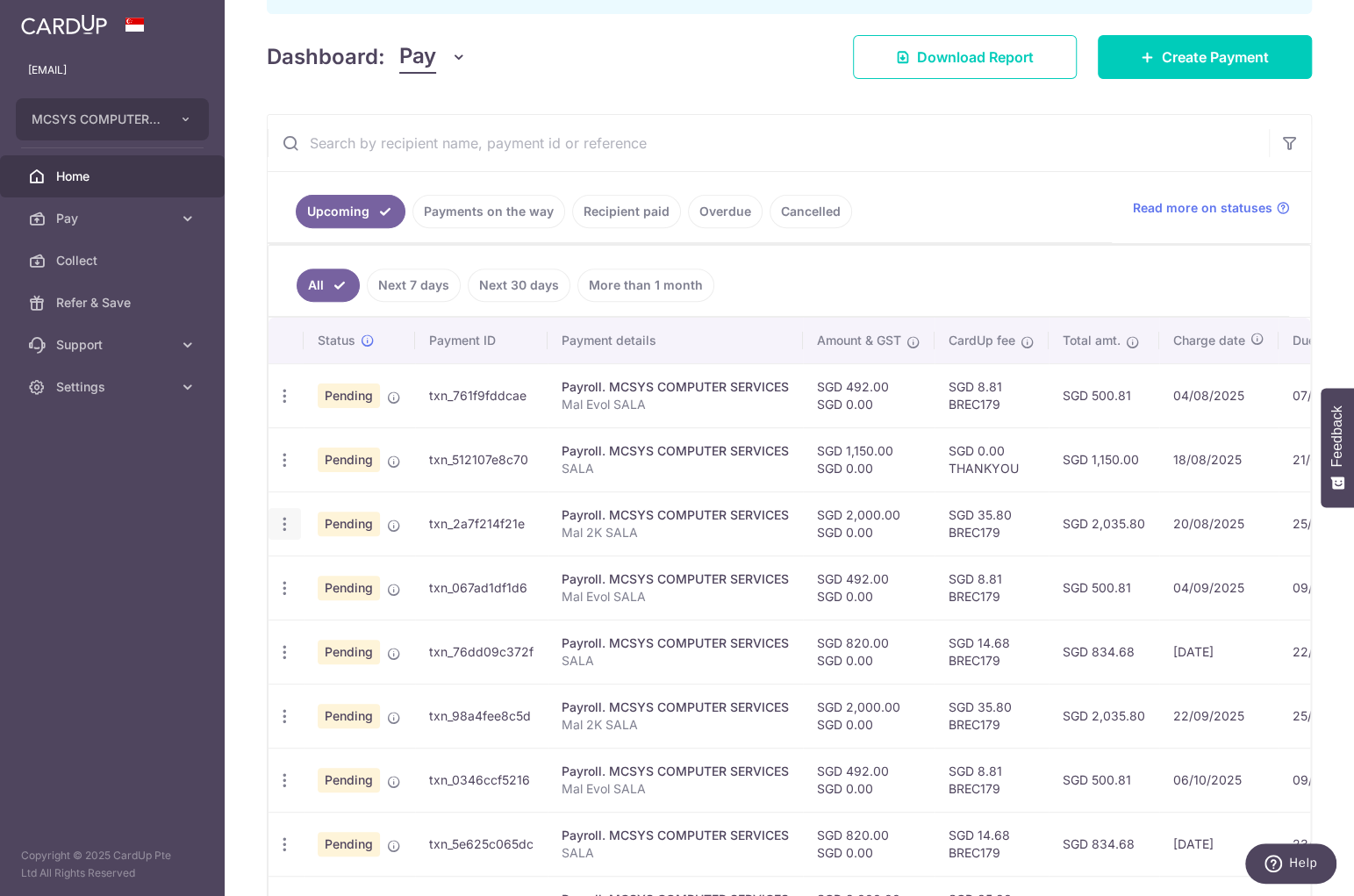 click at bounding box center [284, 396] 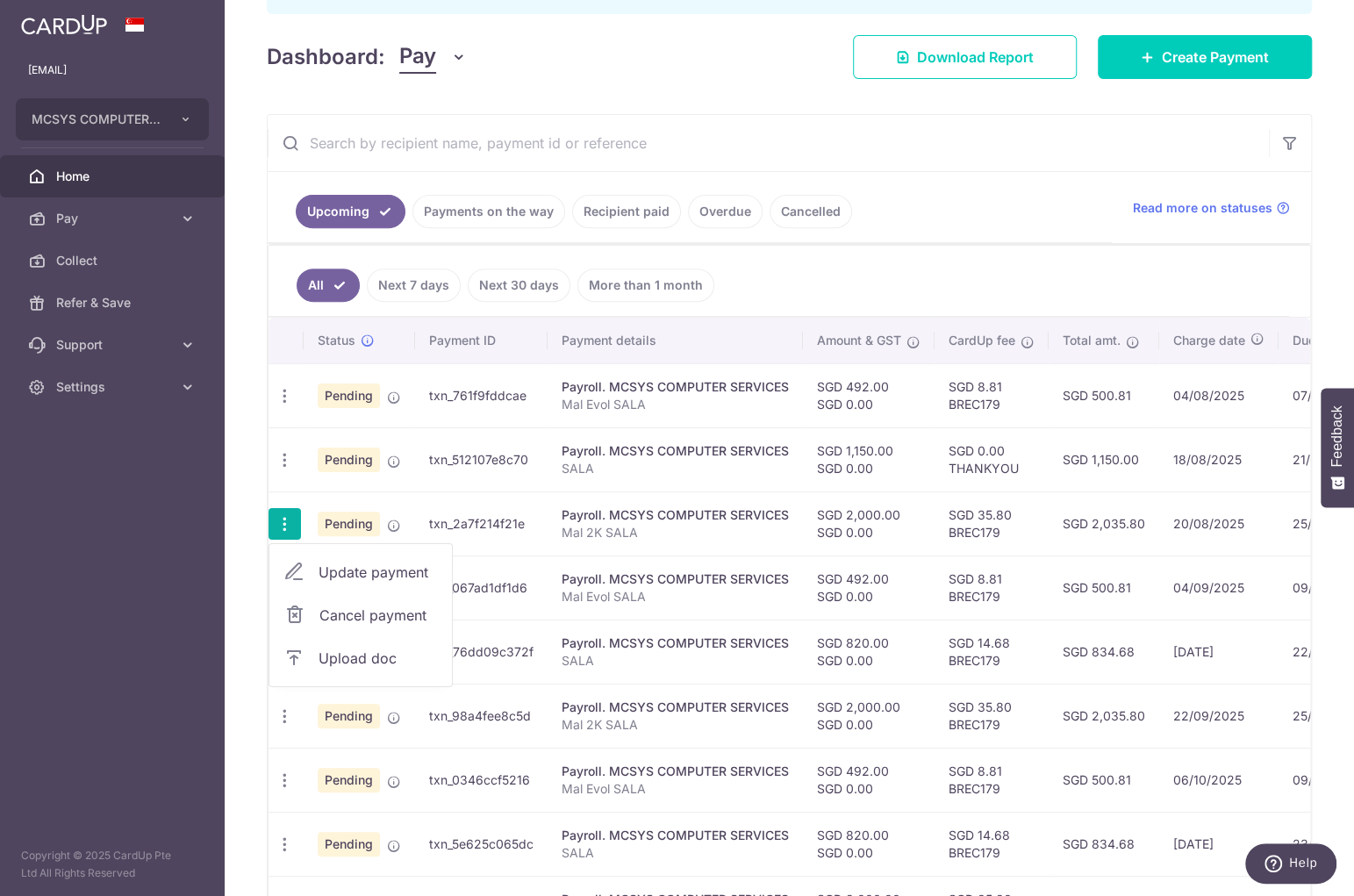 click on "Upload doc" at bounding box center [378, 658] 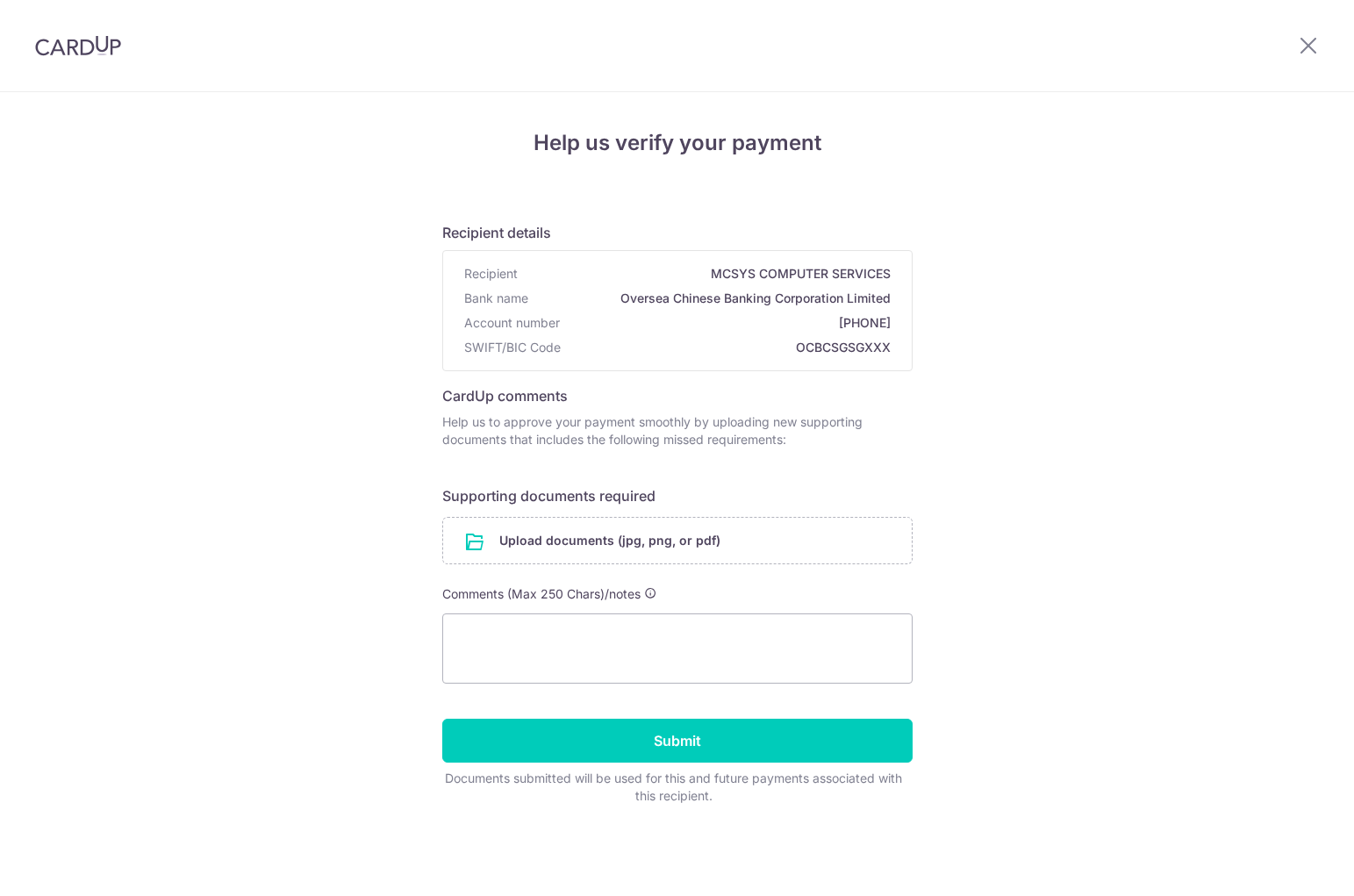 scroll, scrollTop: 0, scrollLeft: 0, axis: both 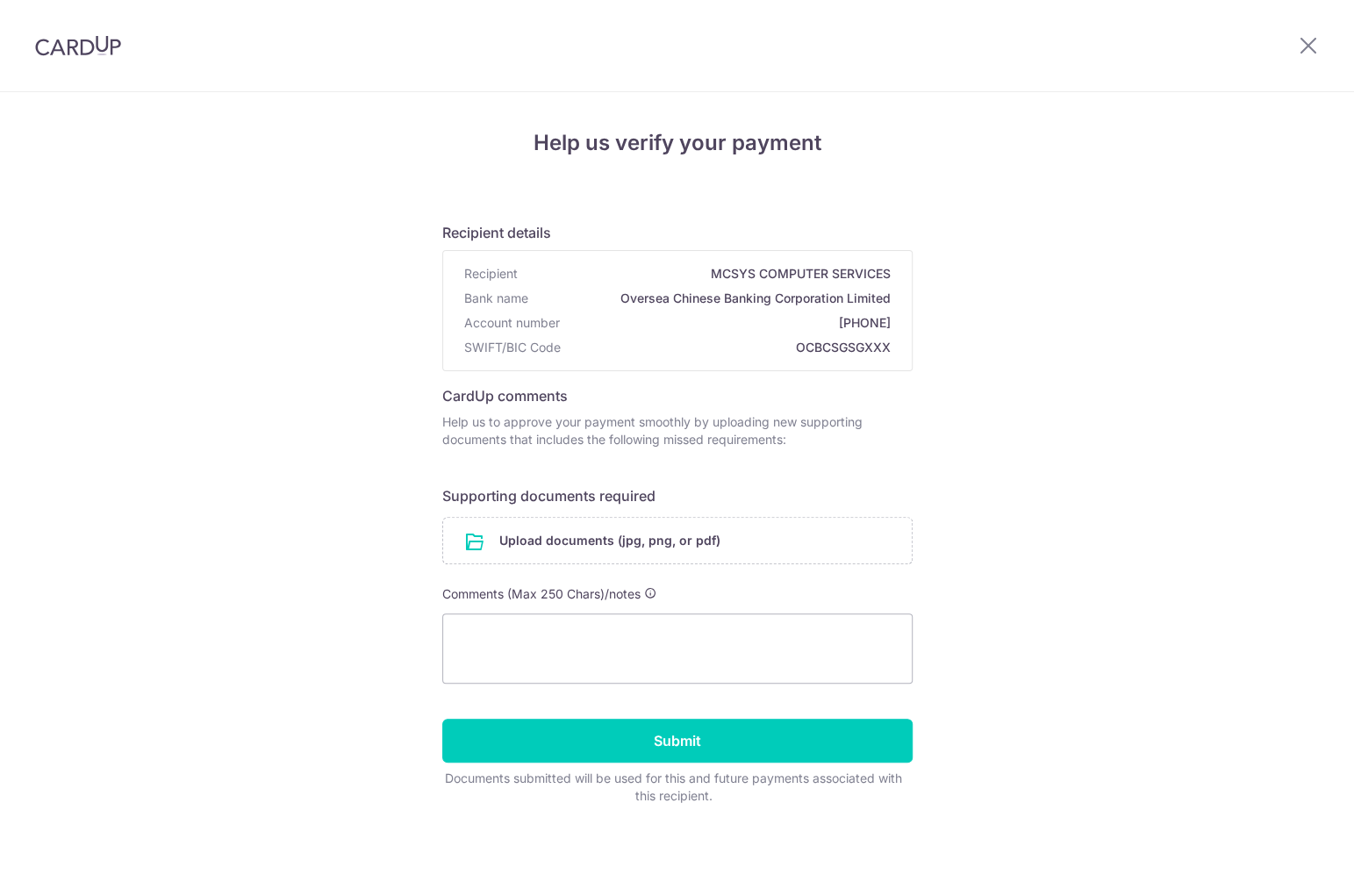 click at bounding box center (677, 541) 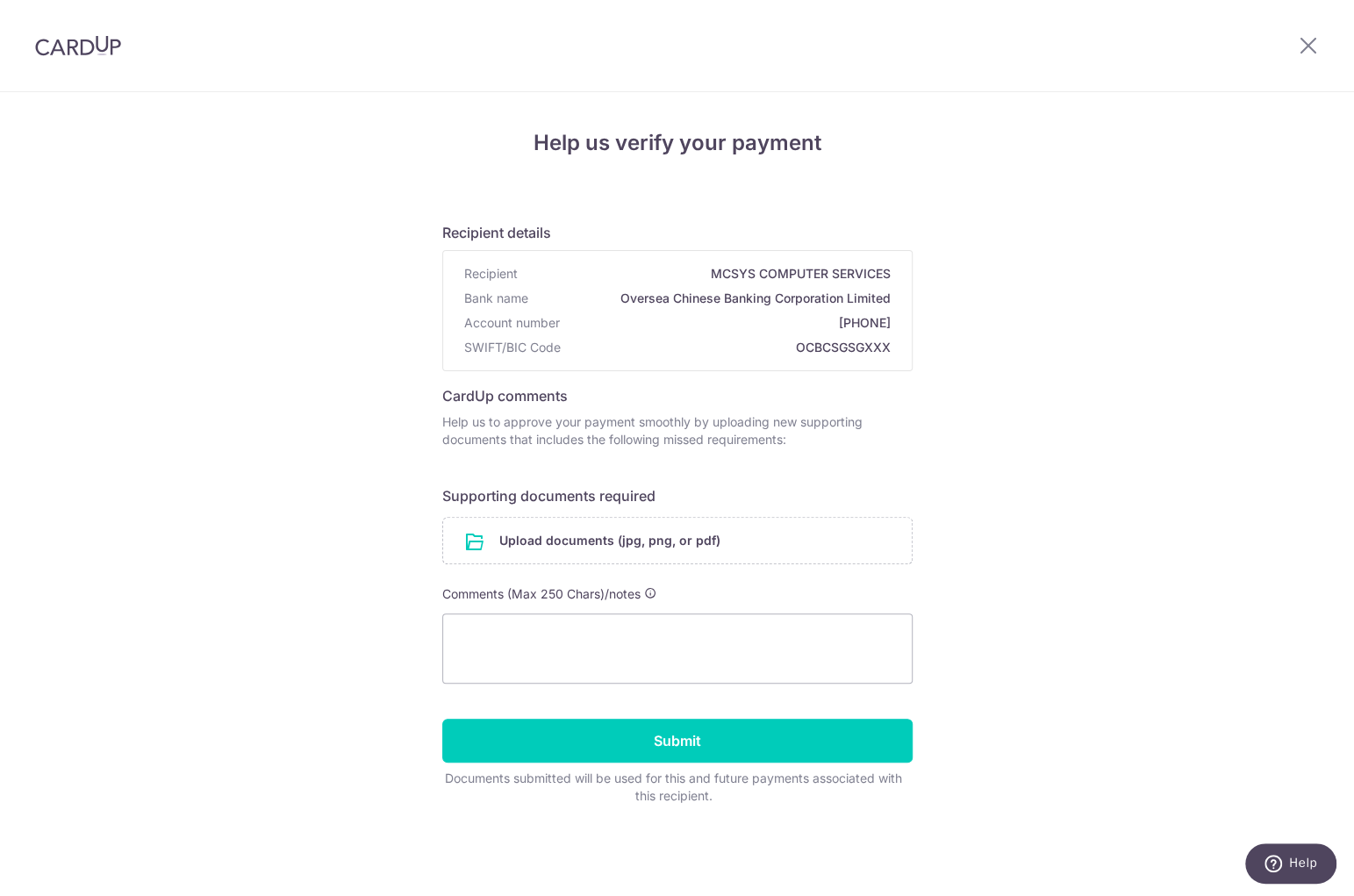 scroll, scrollTop: 0, scrollLeft: 0, axis: both 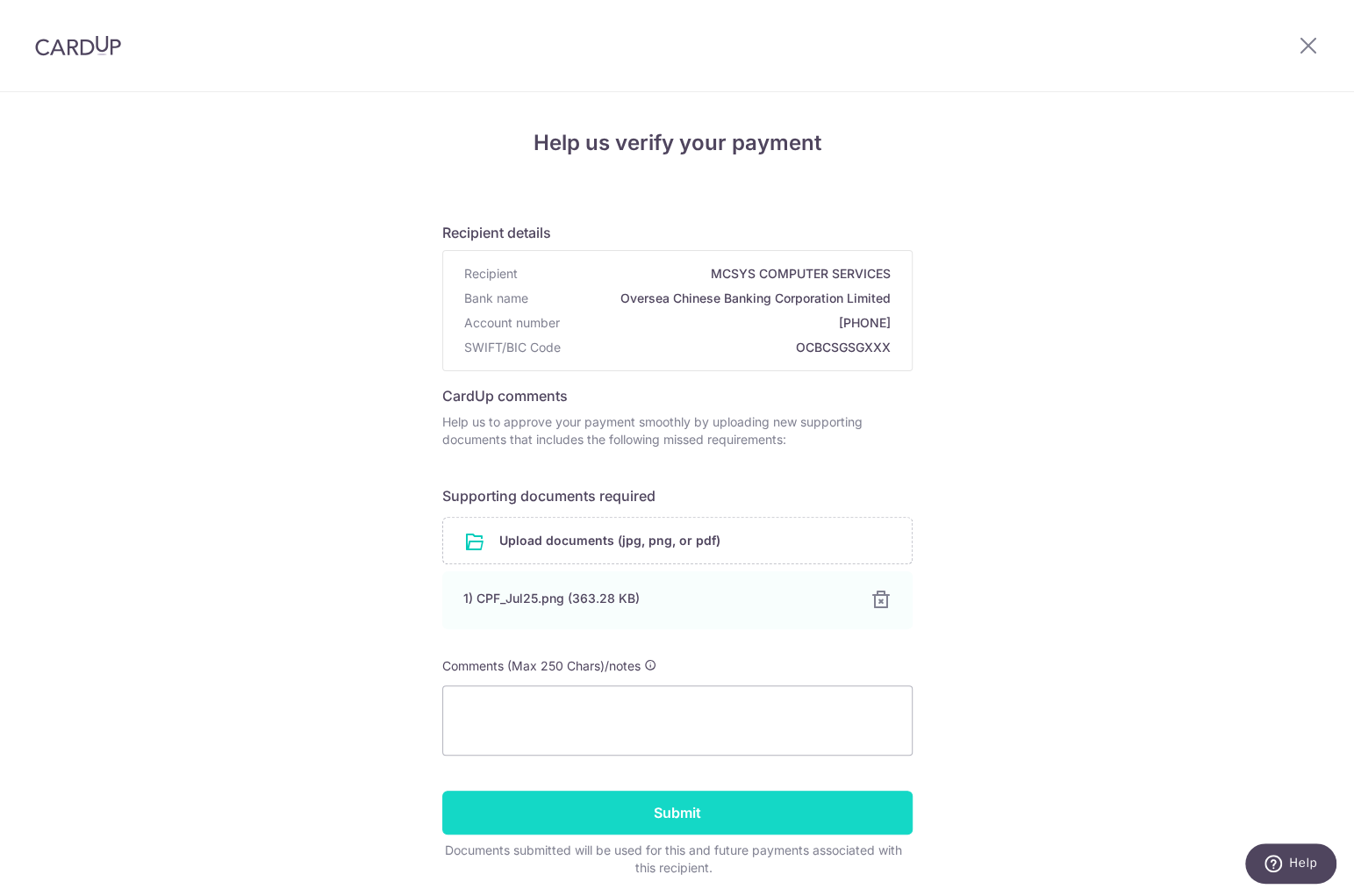 click on "Submit" at bounding box center (677, 813) 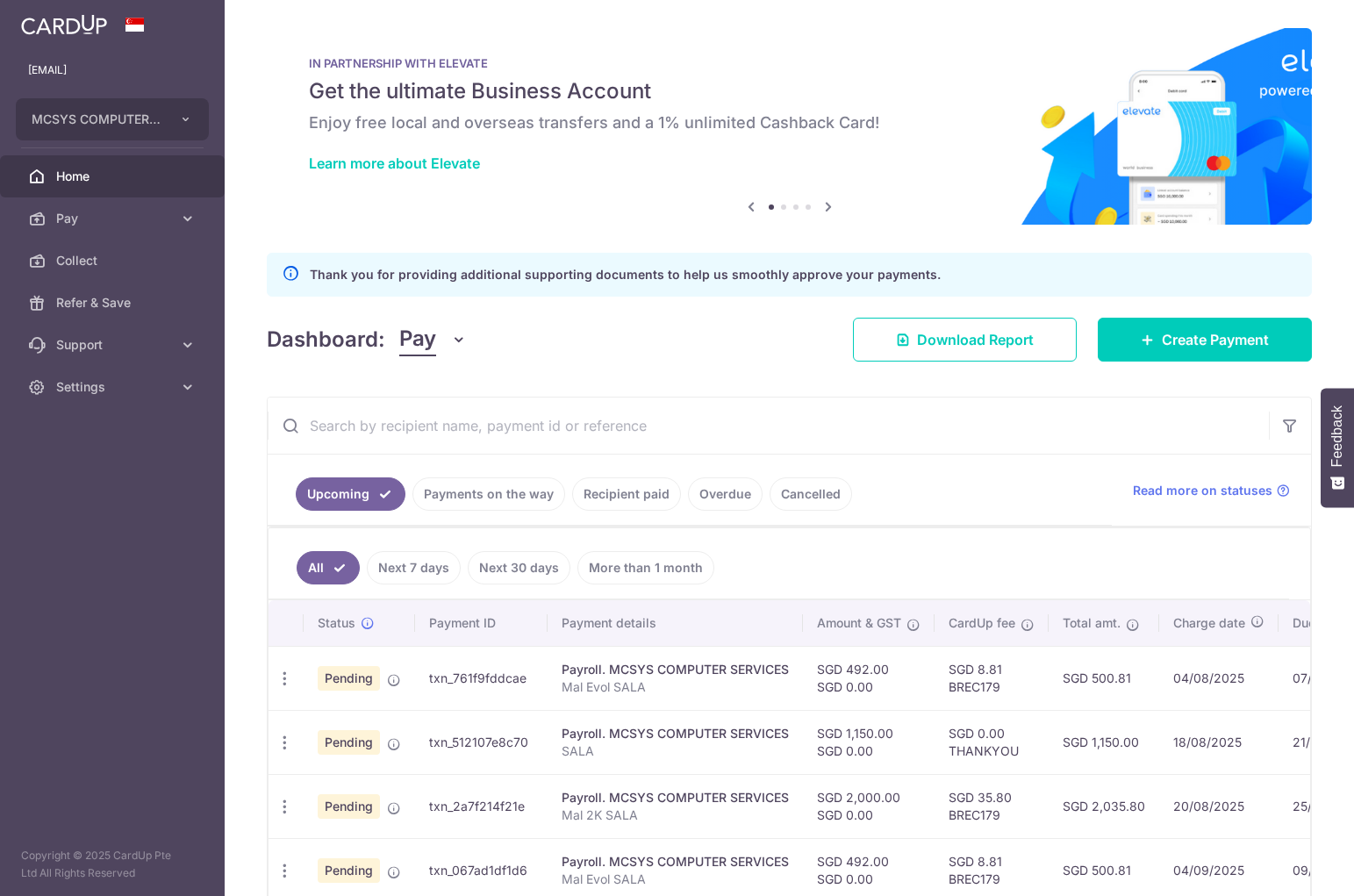 scroll, scrollTop: 0, scrollLeft: 0, axis: both 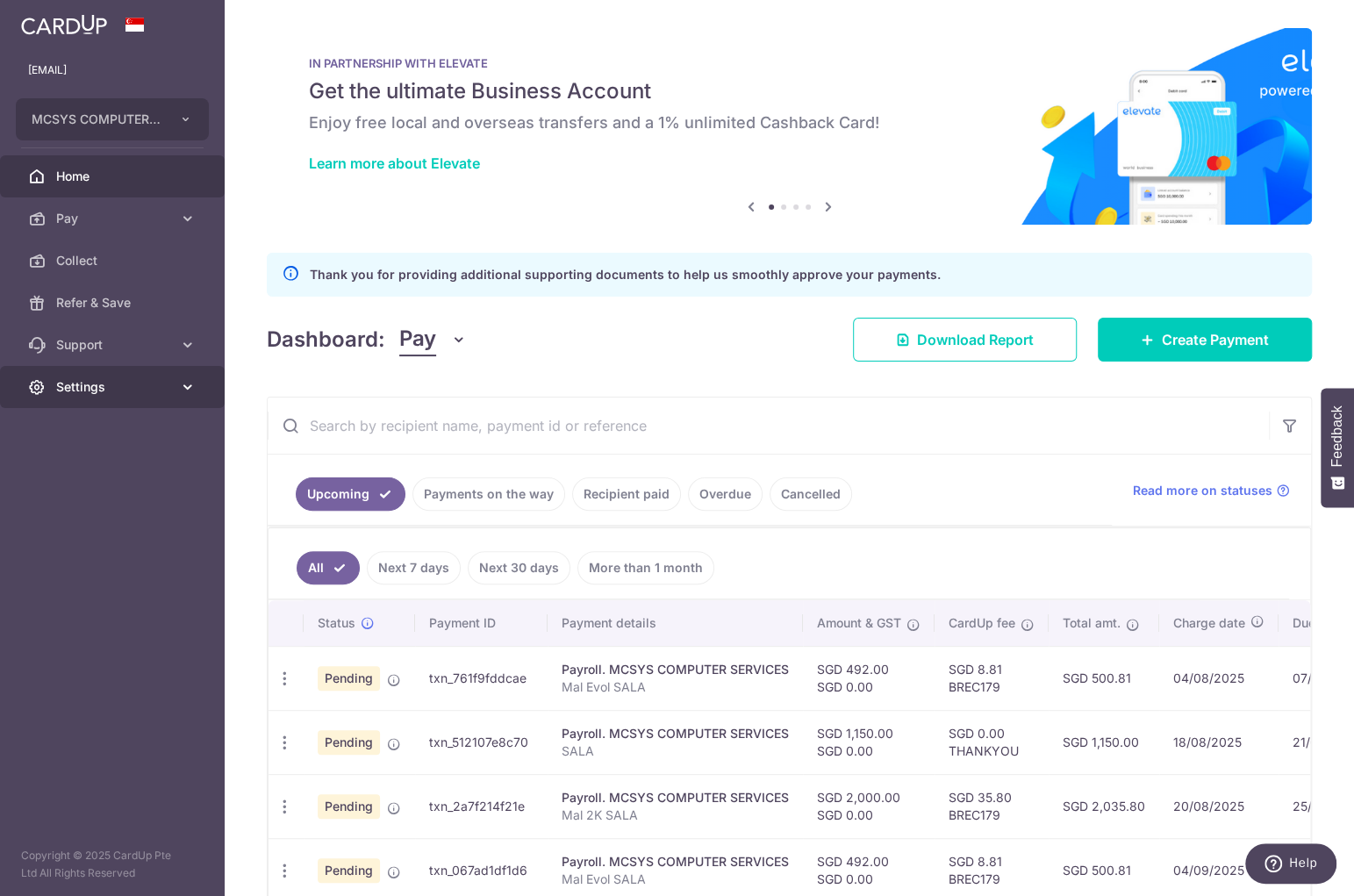 click at bounding box center (188, 387) 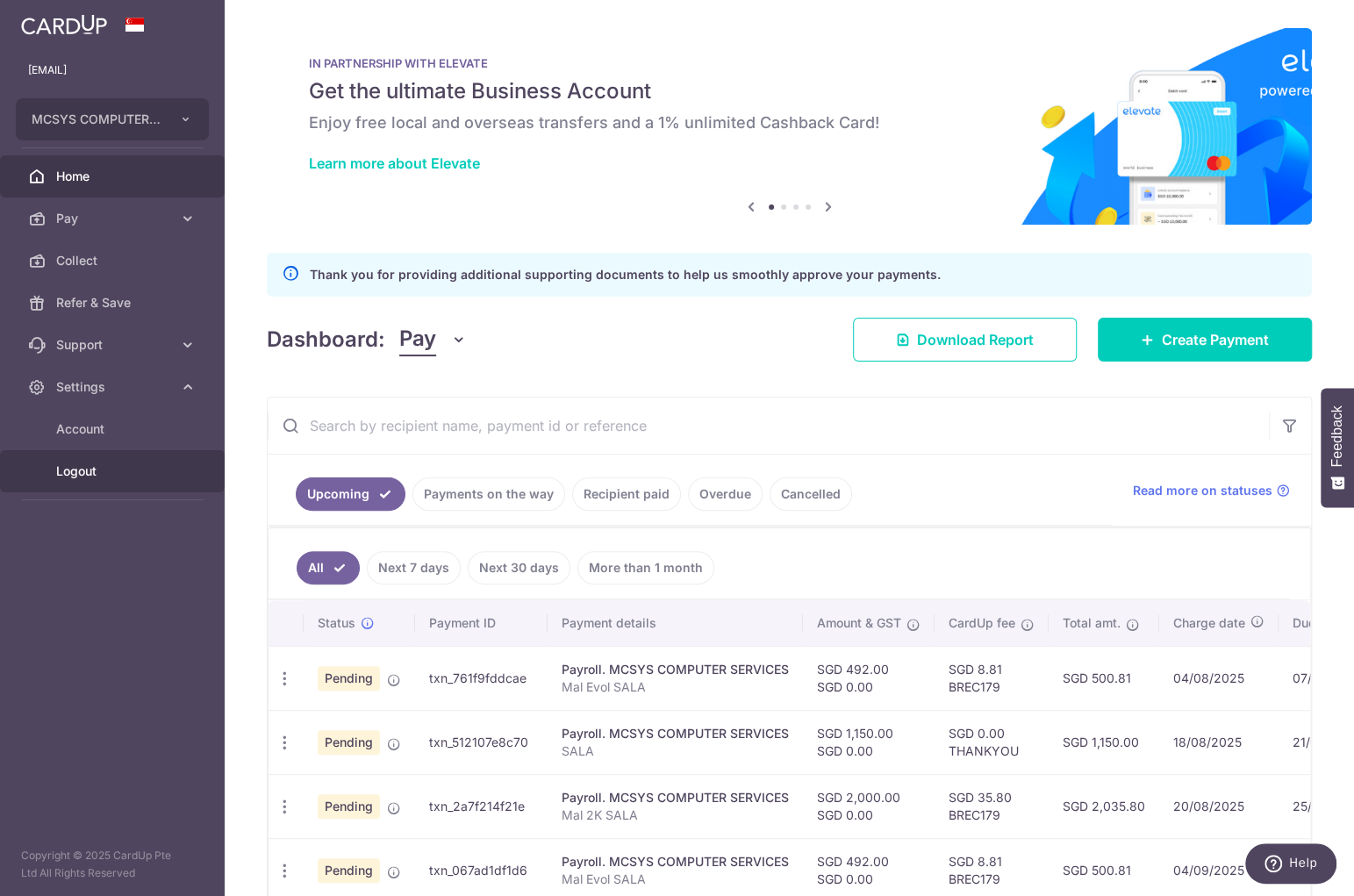click on "Logout" at bounding box center (114, 471) 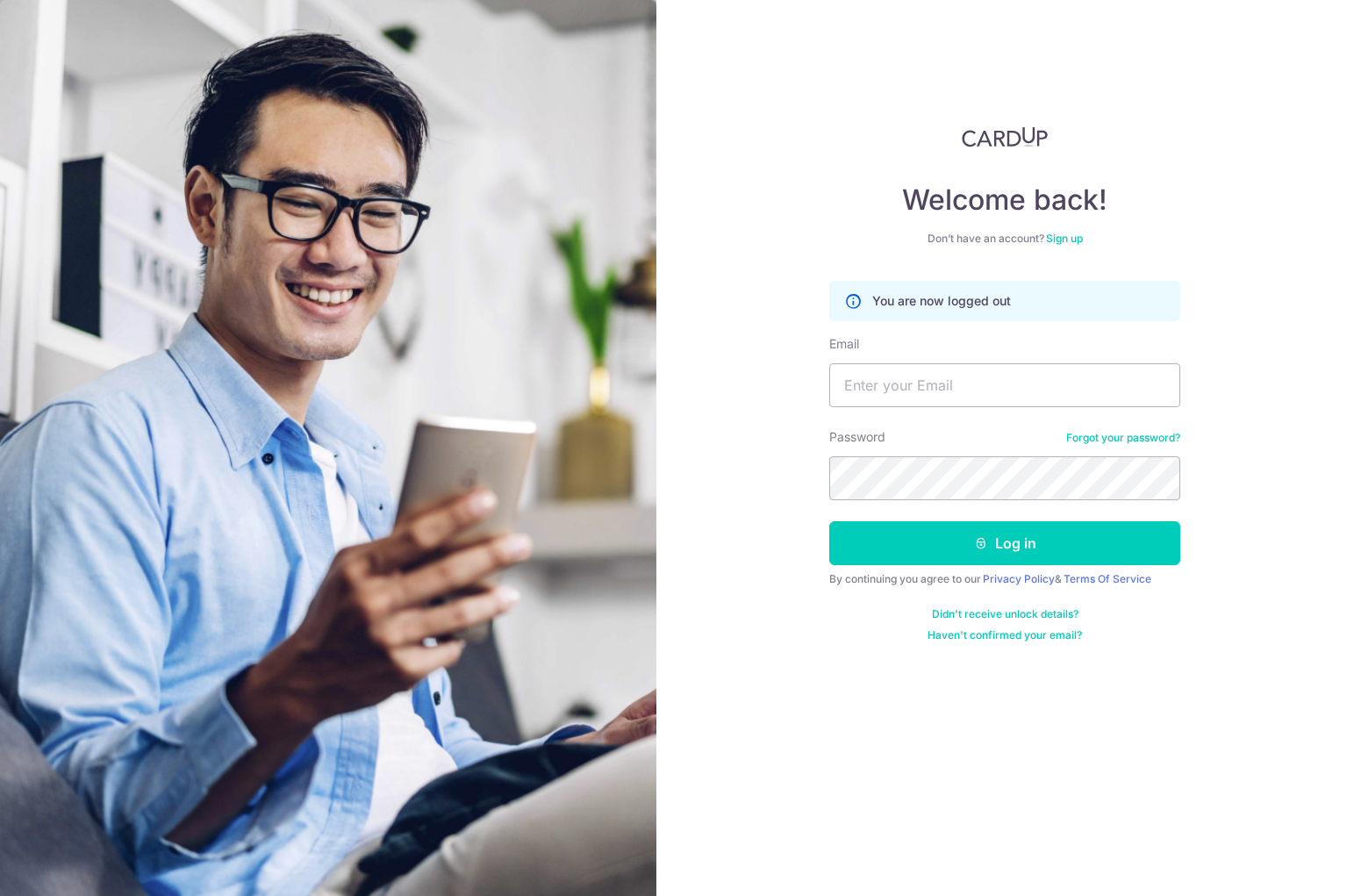 scroll, scrollTop: 0, scrollLeft: 0, axis: both 